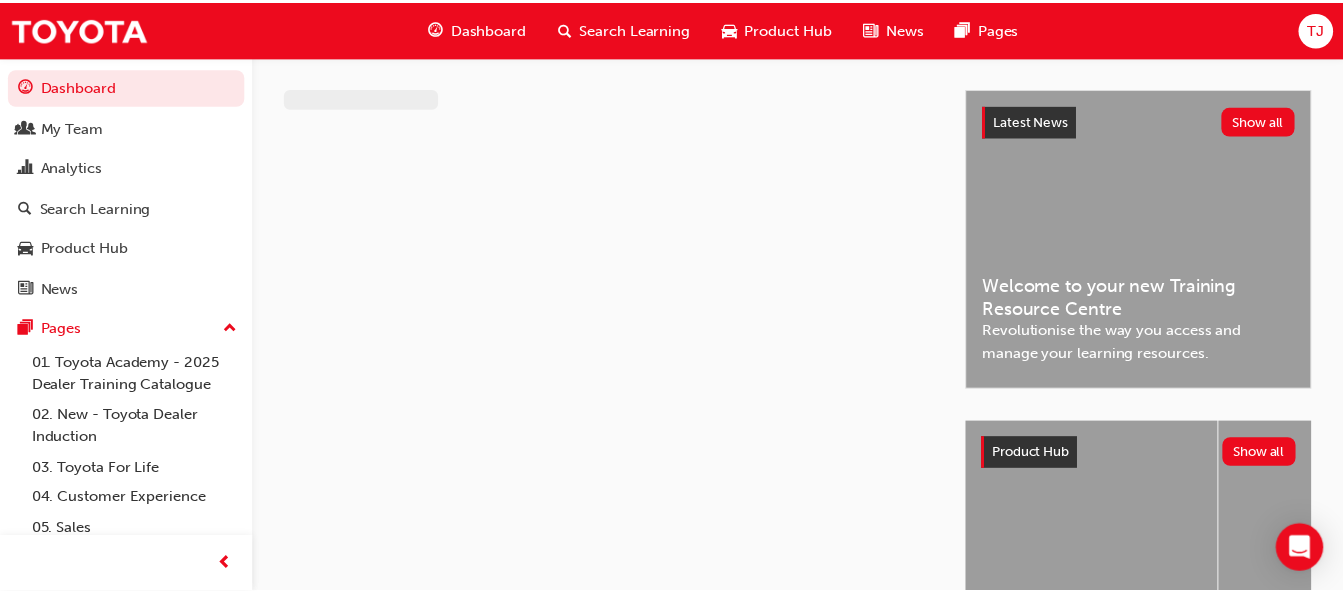 scroll, scrollTop: 0, scrollLeft: 0, axis: both 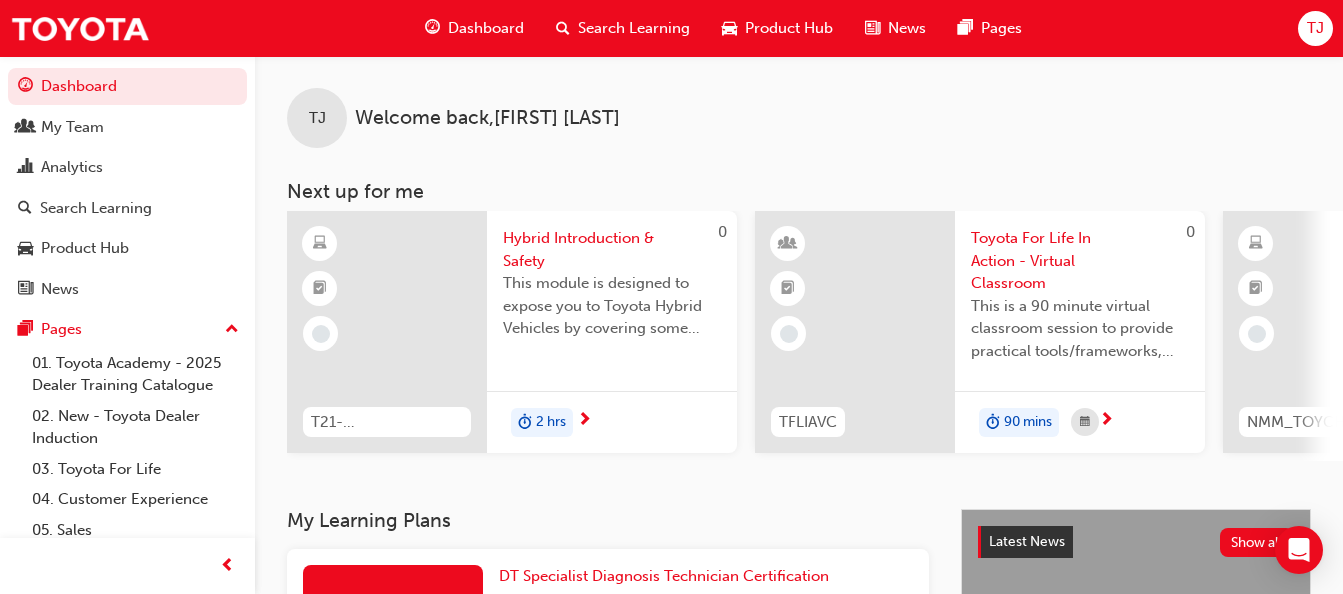 click on "Dashboard" at bounding box center (486, 28) 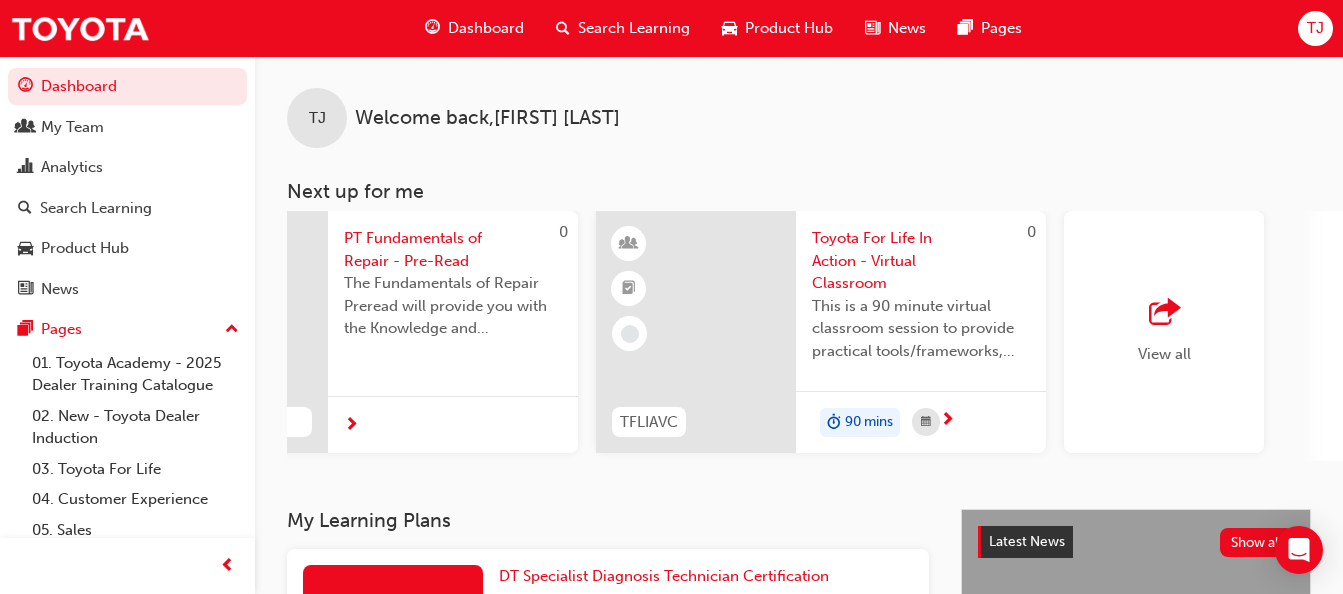 scroll, scrollTop: 0, scrollLeft: 1749, axis: horizontal 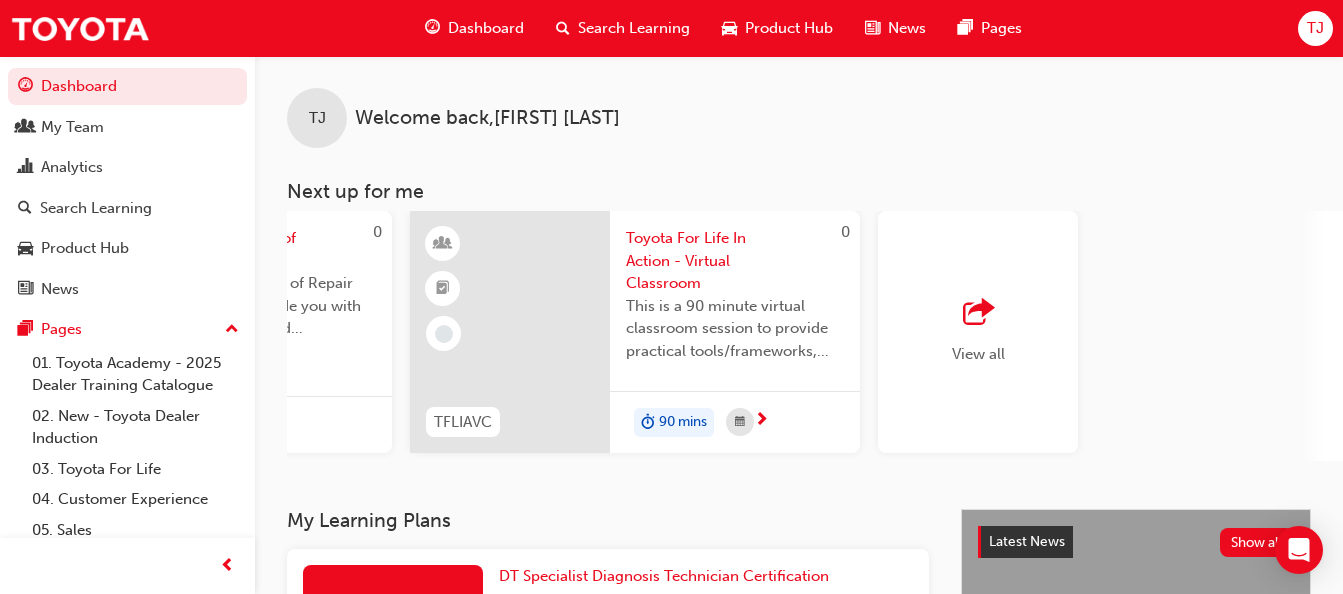 click on "View all" at bounding box center (978, 332) 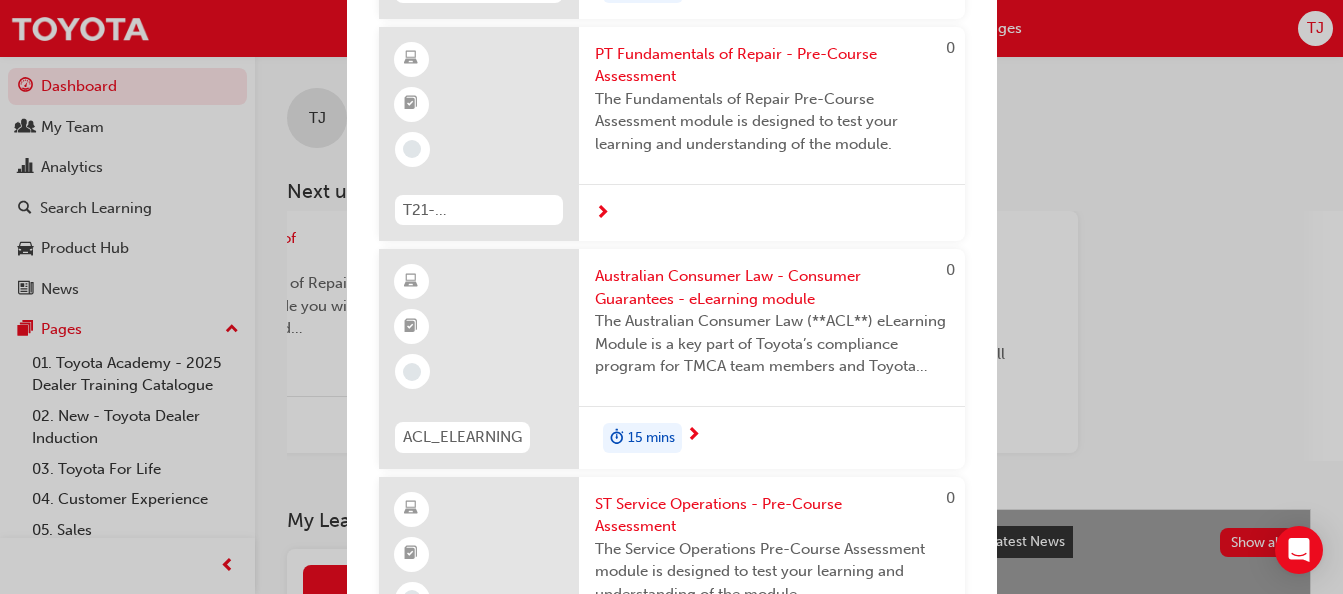 scroll, scrollTop: 1966, scrollLeft: 0, axis: vertical 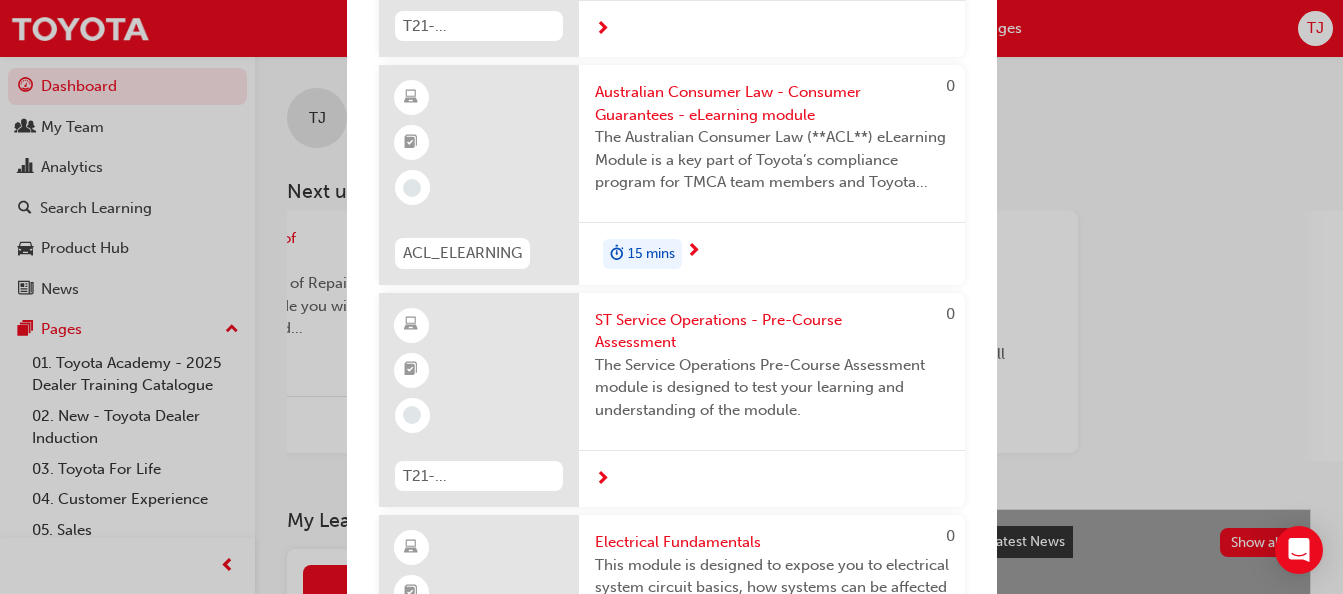 click on "Australian Consumer Law - Consumer Guarantees - eLearning module" at bounding box center (772, 103) 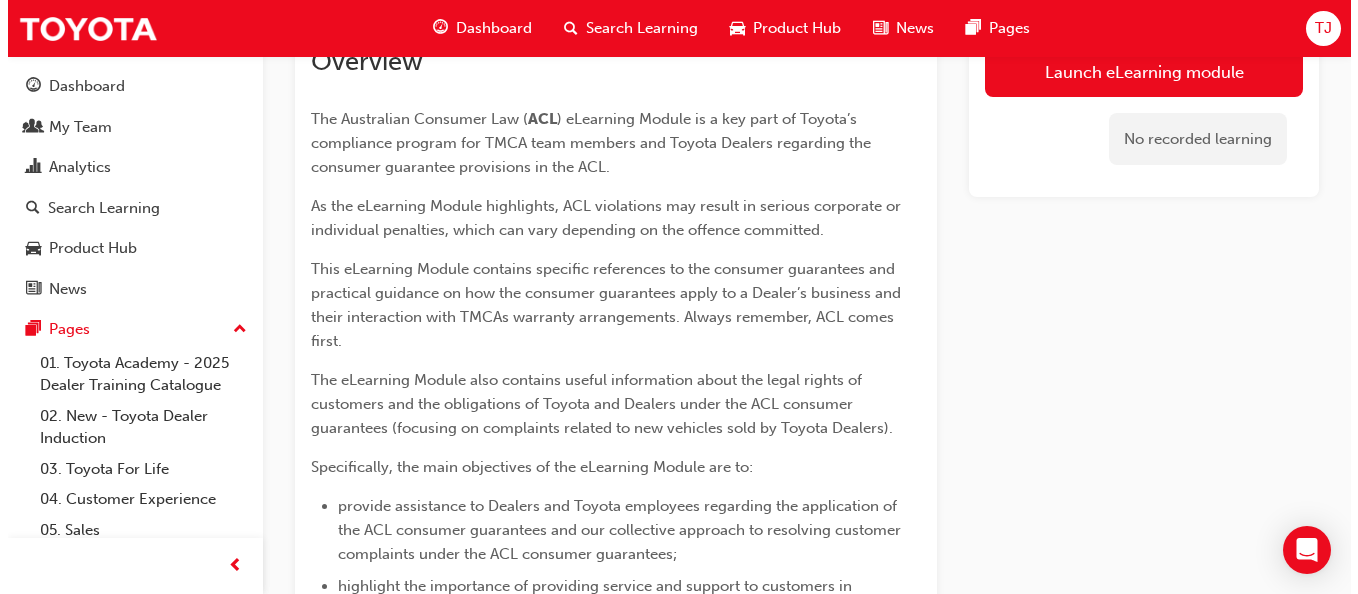 scroll, scrollTop: 0, scrollLeft: 0, axis: both 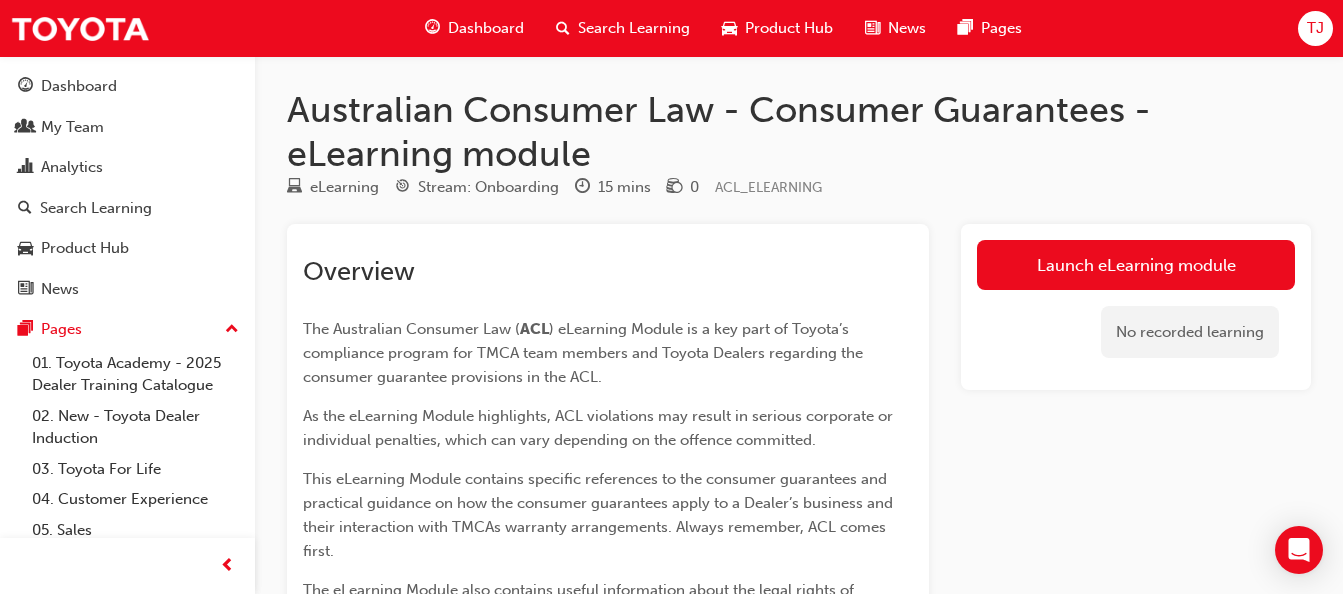 click on "Launch eLearning module" at bounding box center (1136, 265) 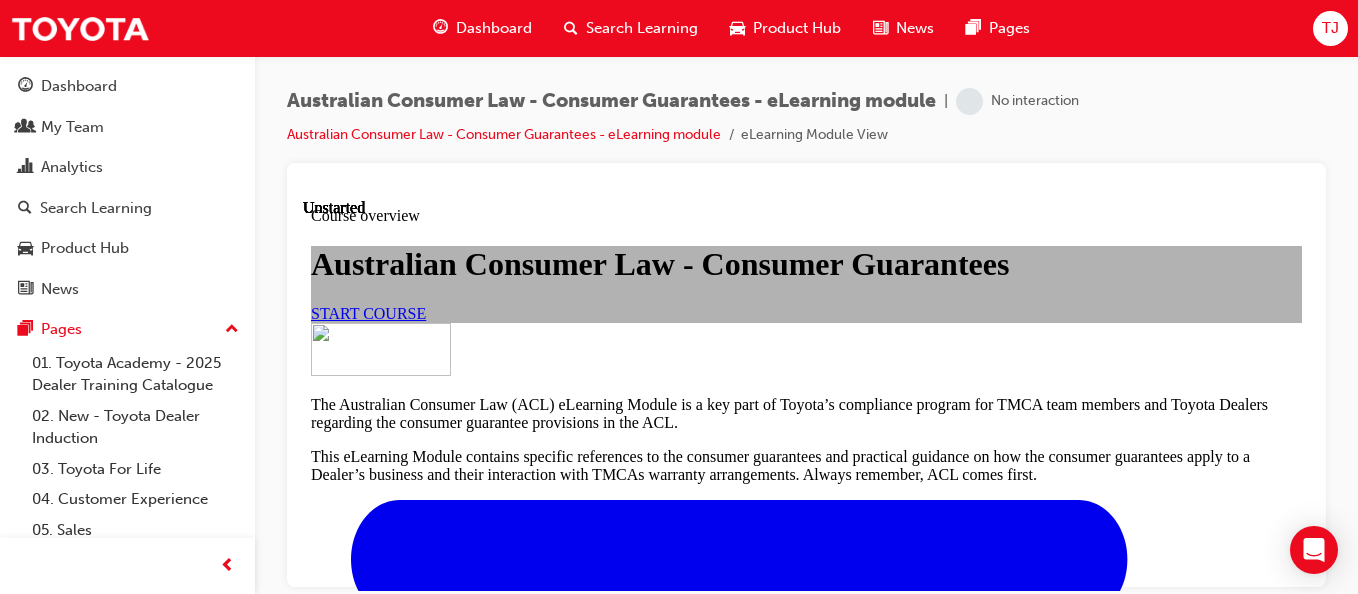 scroll, scrollTop: 0, scrollLeft: 0, axis: both 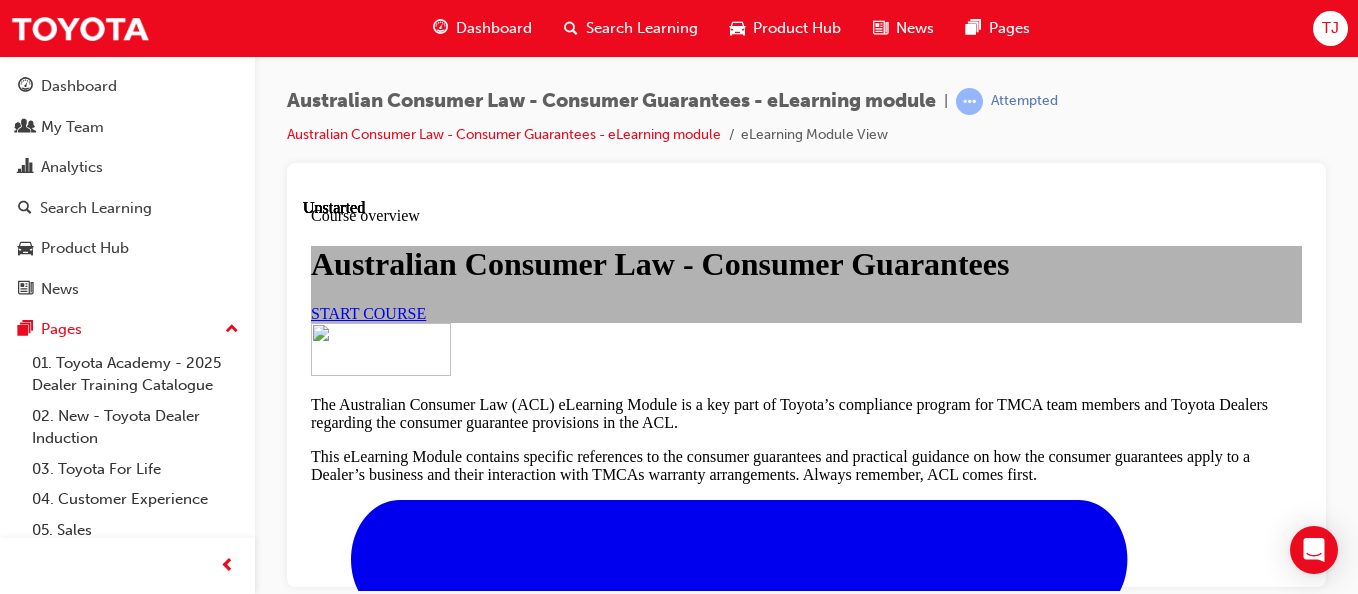 click on "START COURSE" at bounding box center [368, 312] 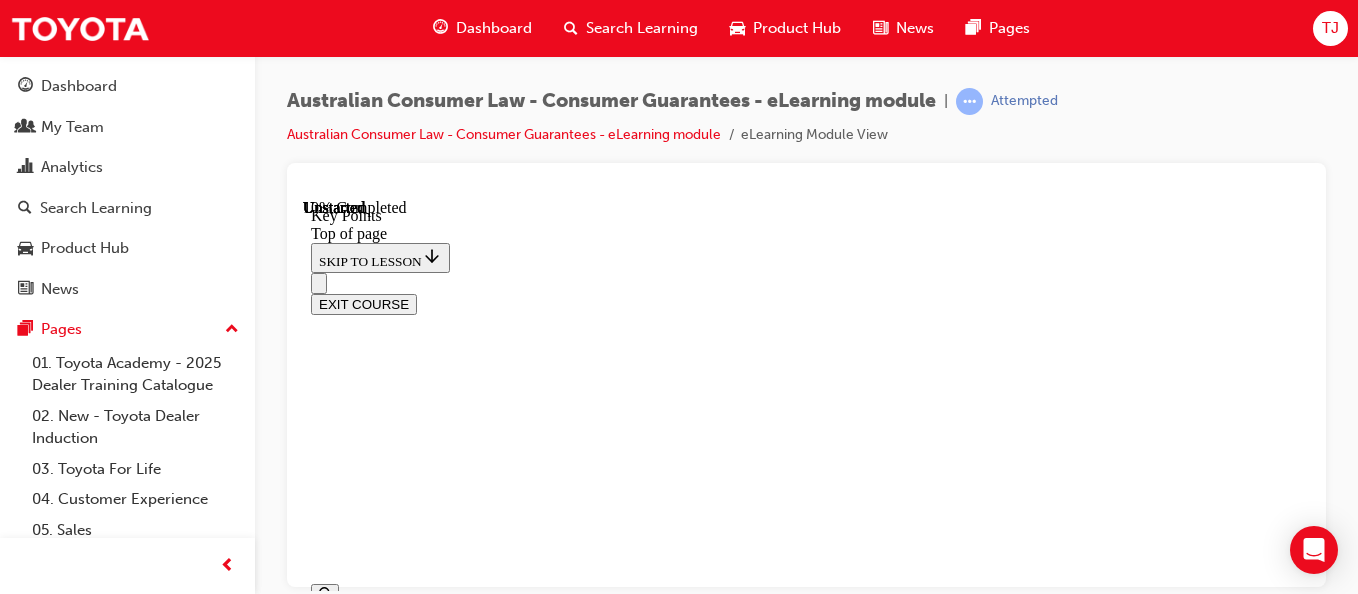 scroll, scrollTop: 217, scrollLeft: 0, axis: vertical 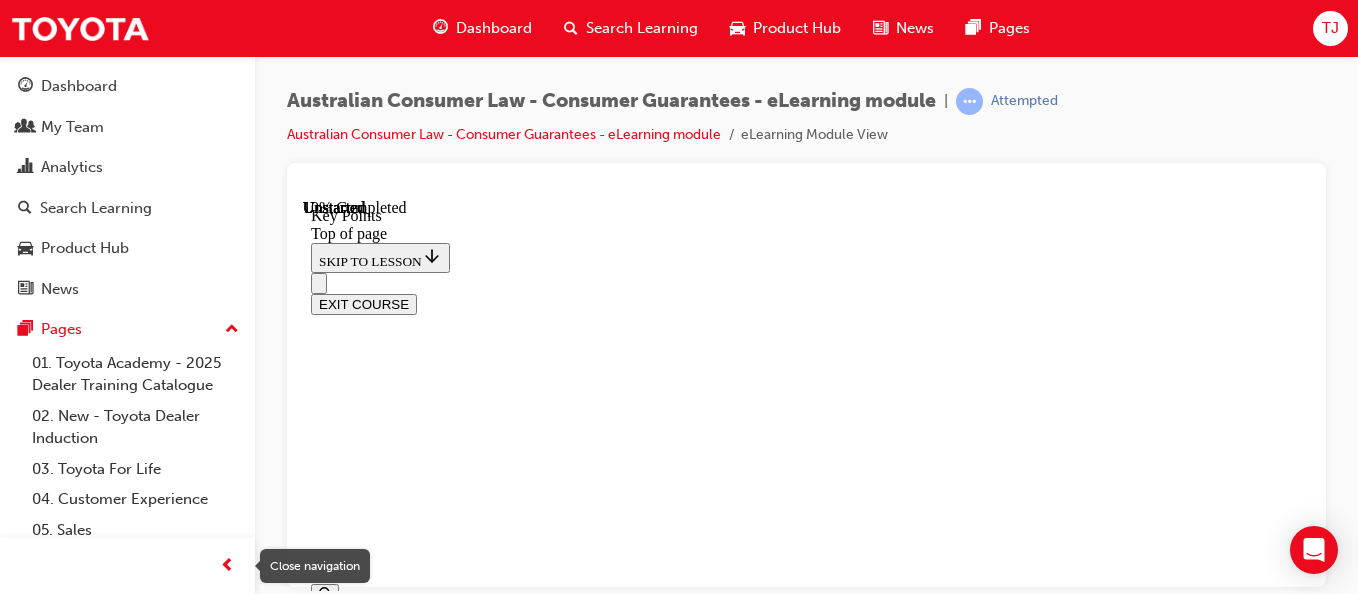 click at bounding box center (227, 566) 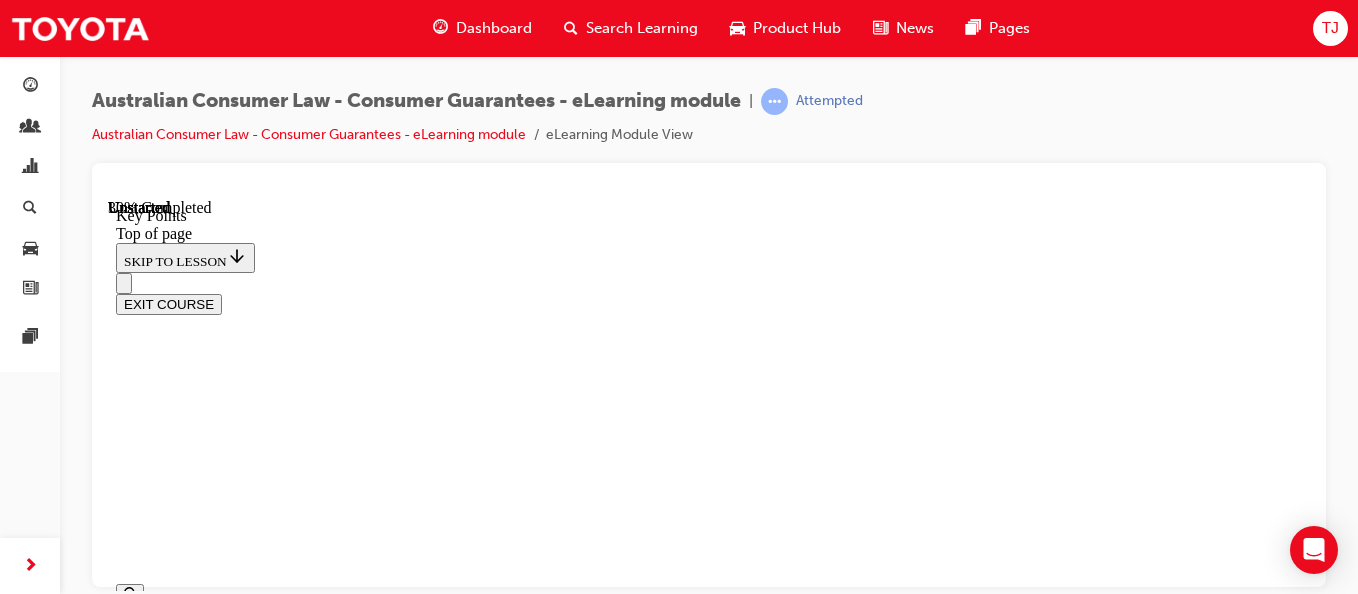 scroll, scrollTop: 1151, scrollLeft: 0, axis: vertical 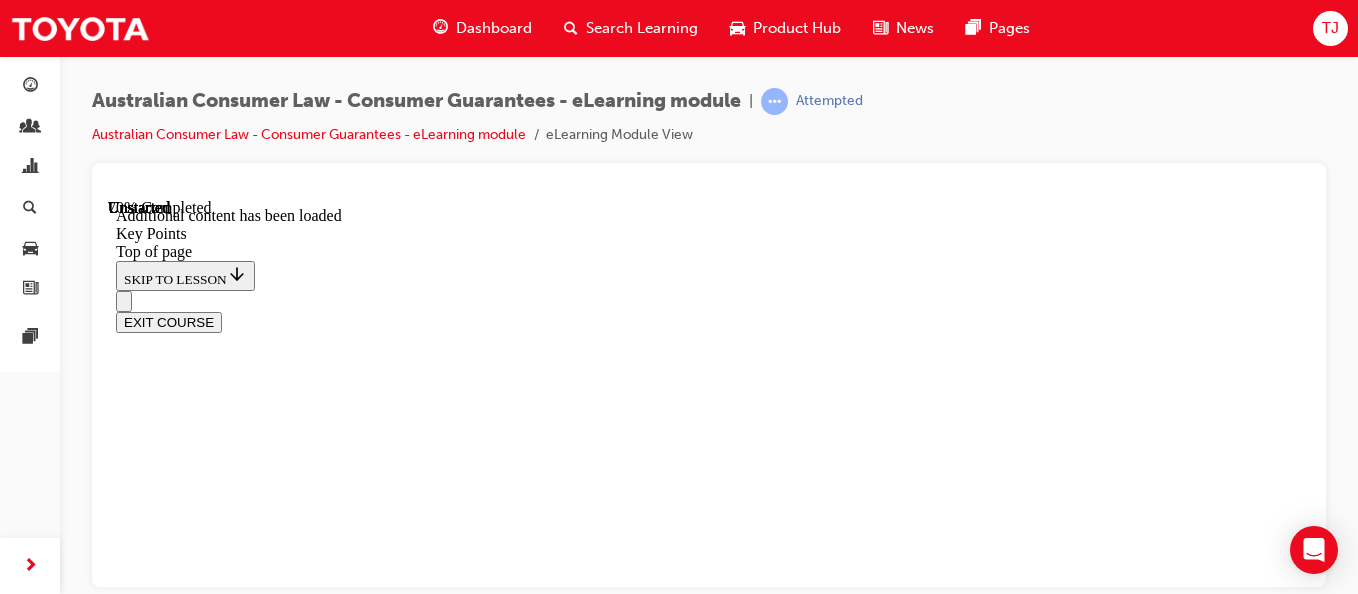 click on "CONTINUE" at bounding box center (158, 16824) 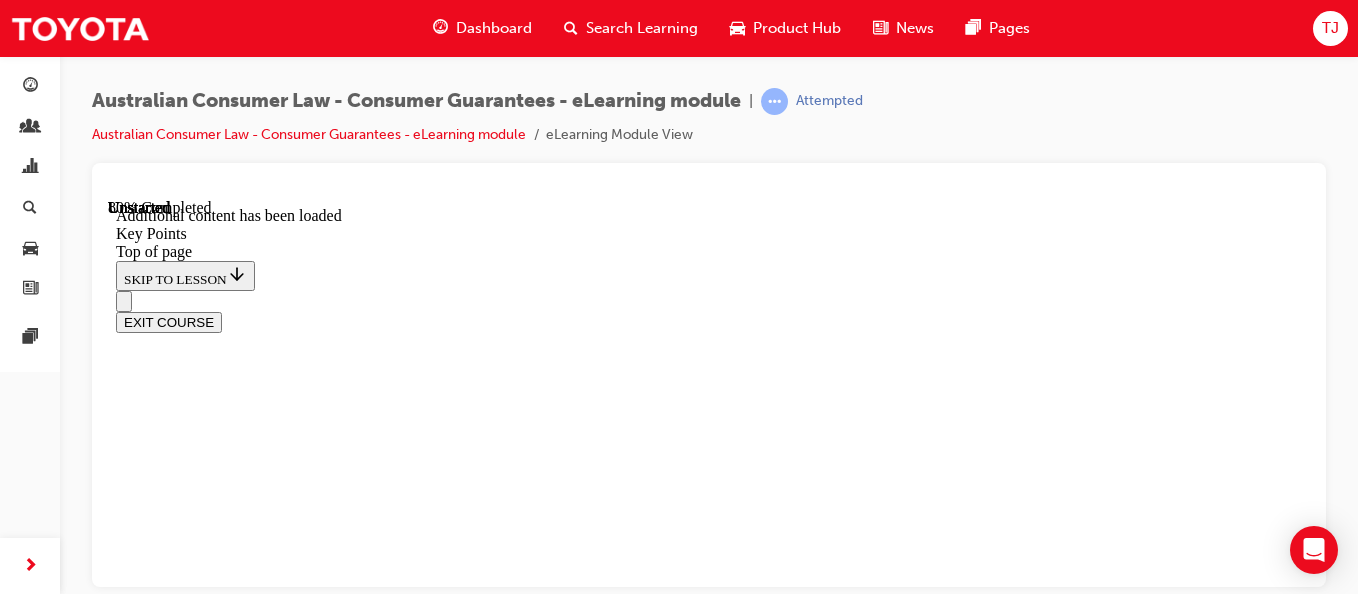 scroll, scrollTop: 3575, scrollLeft: 0, axis: vertical 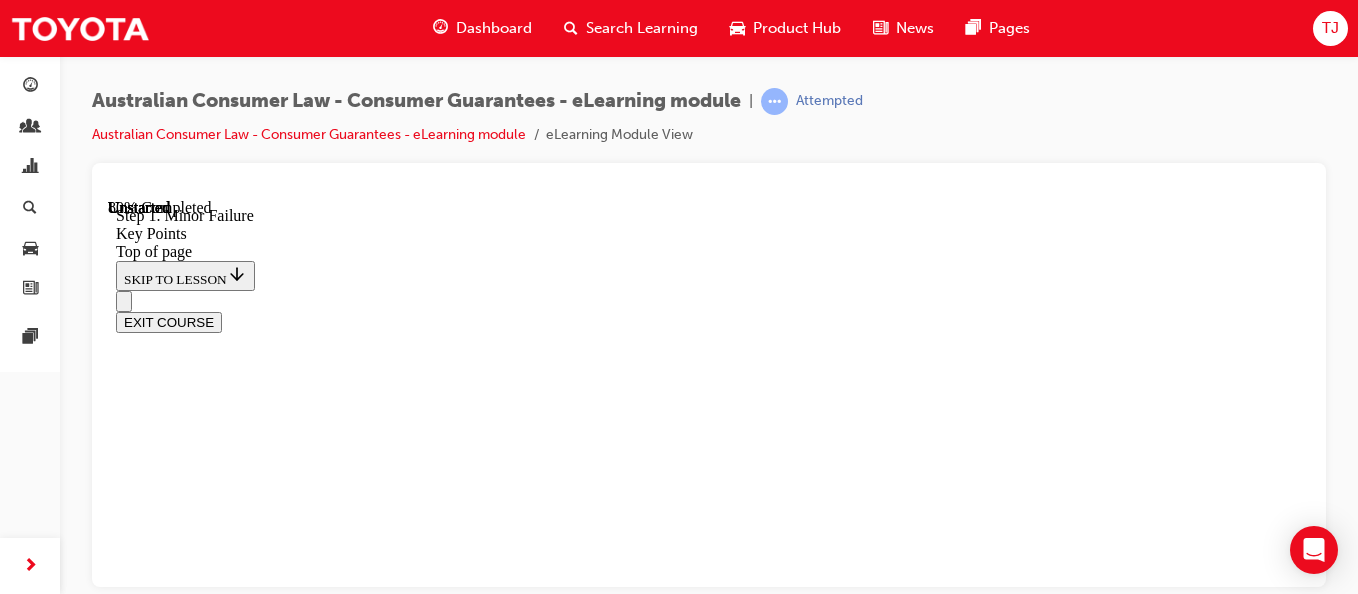click on "2" at bounding box center [167, 17434] 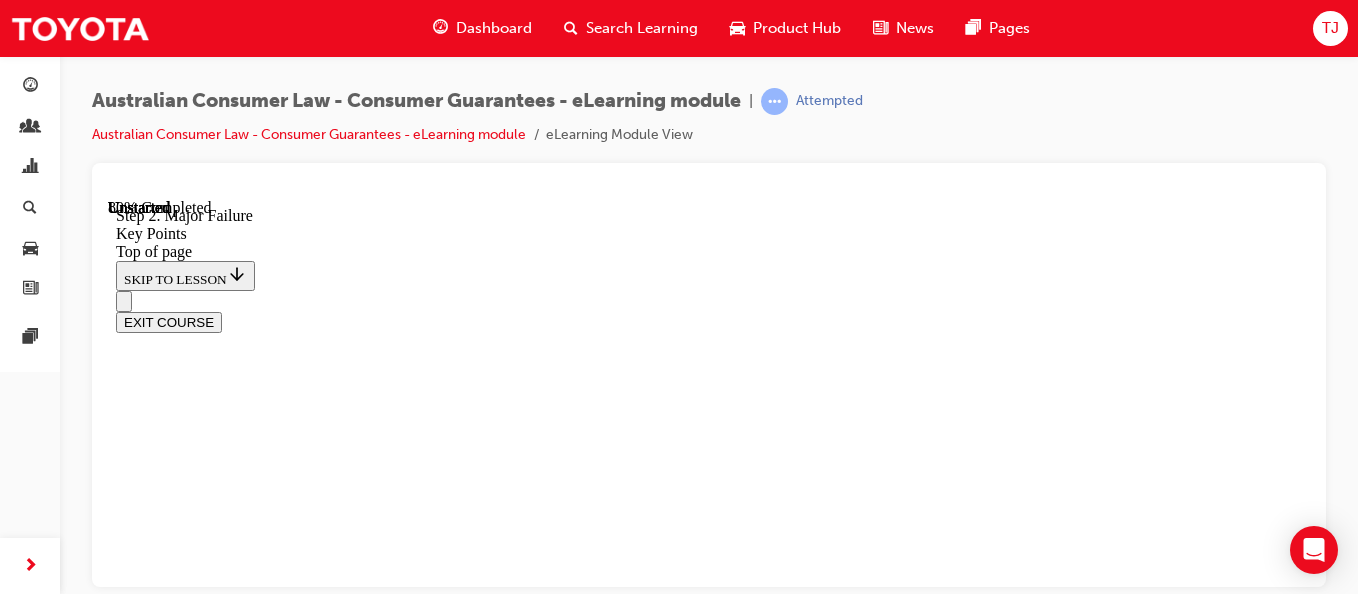 scroll, scrollTop: 3905, scrollLeft: 0, axis: vertical 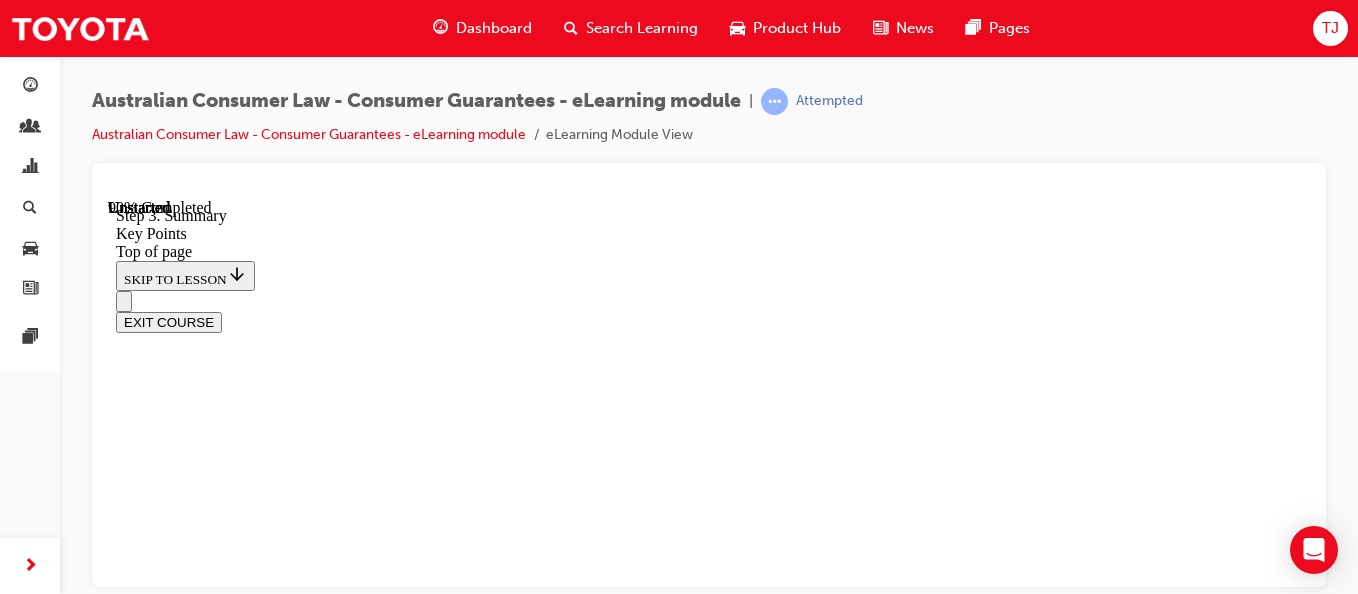 click 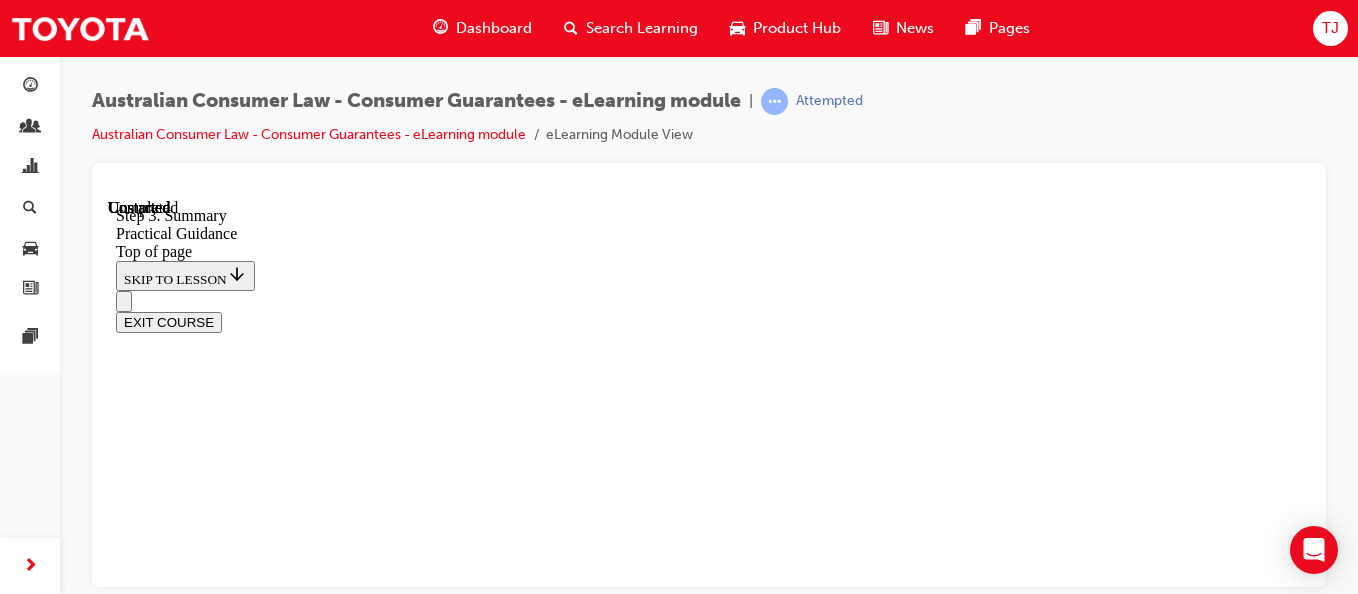 scroll, scrollTop: 0, scrollLeft: 0, axis: both 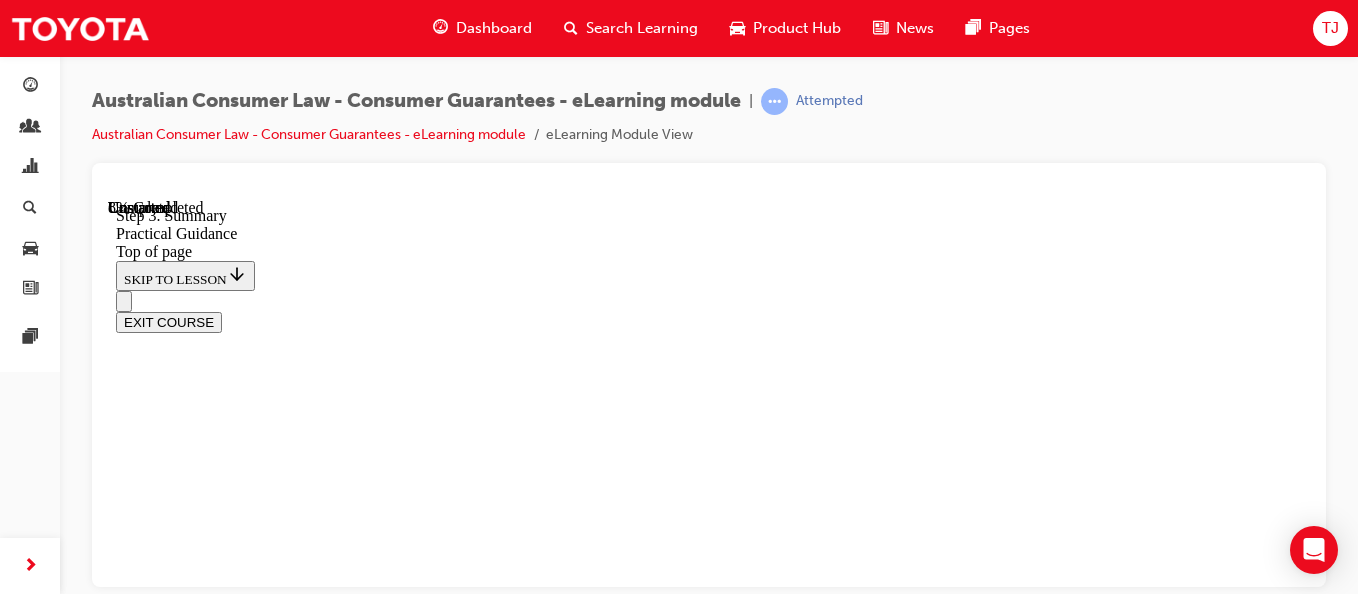 click at bounding box center (729, 9503) 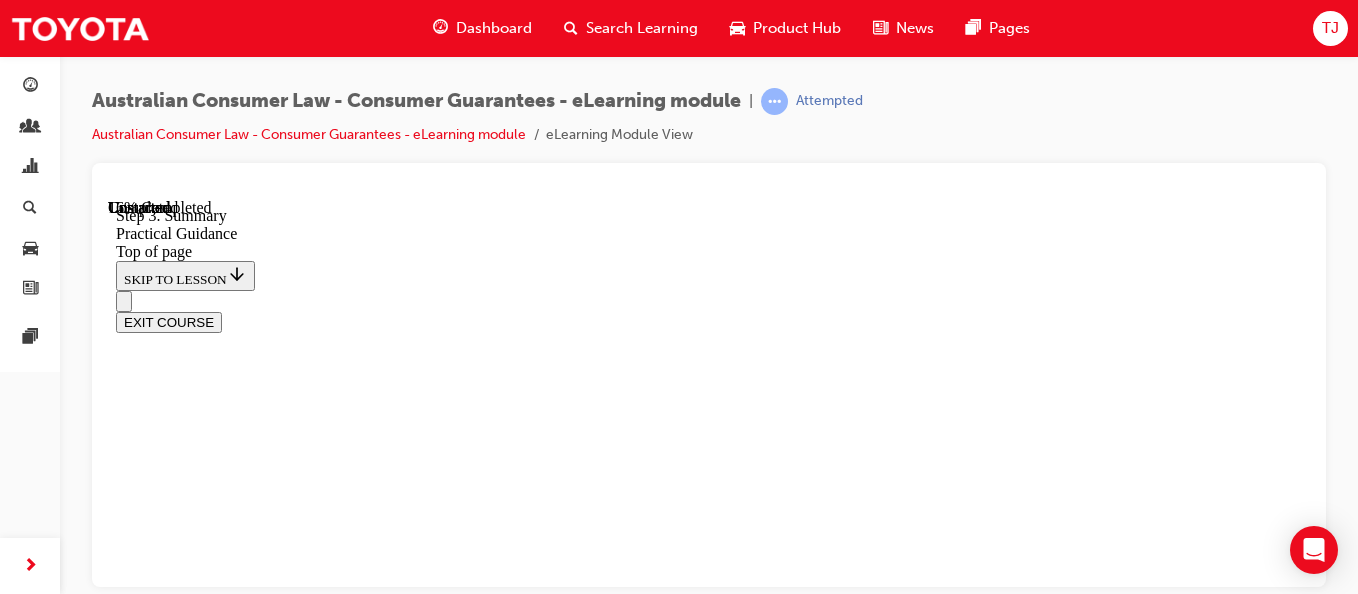 scroll, scrollTop: 778, scrollLeft: 0, axis: vertical 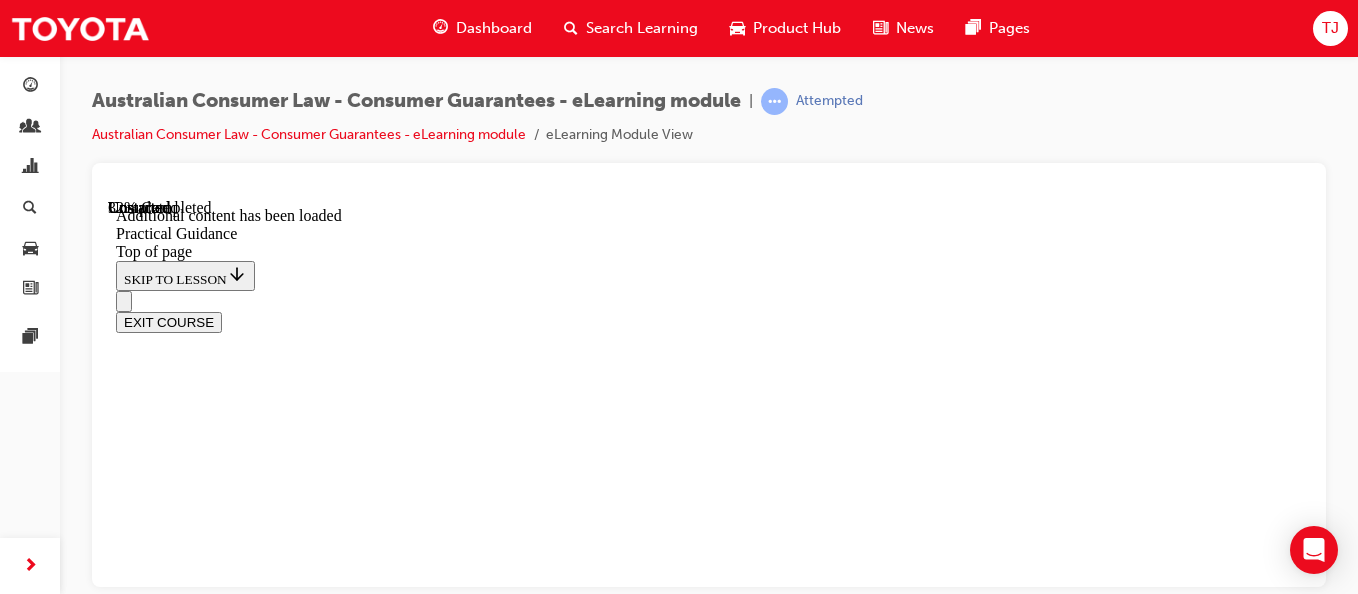 click on "CONTINUE" at bounding box center (158, 17917) 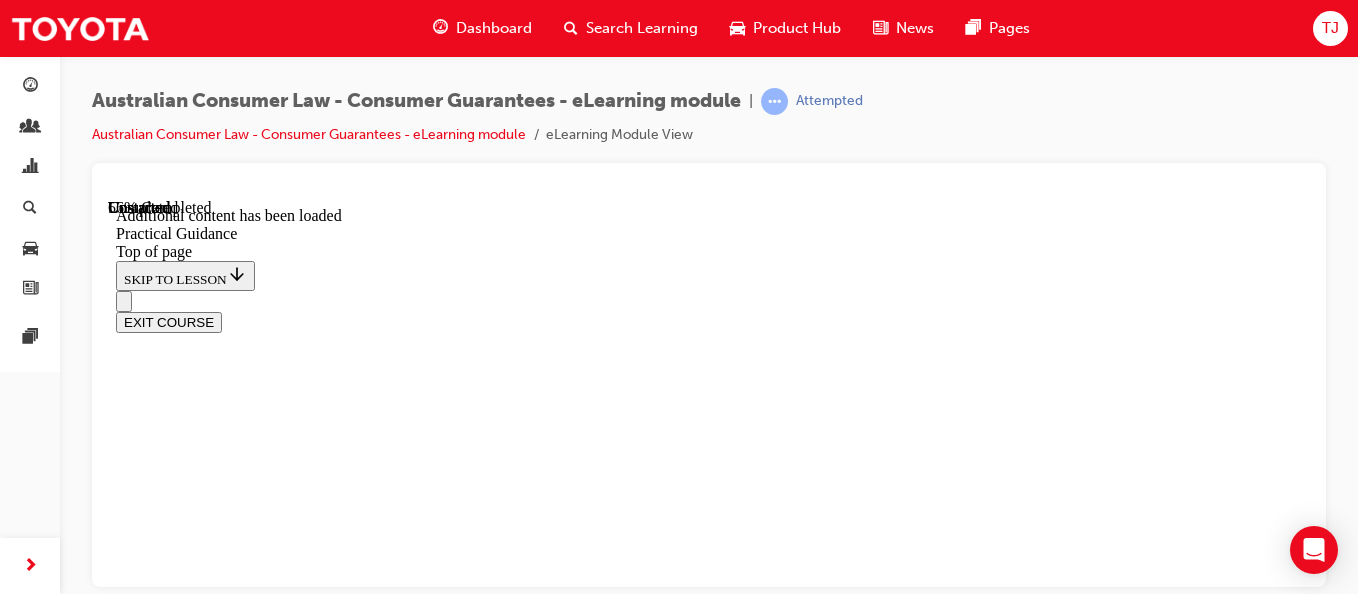 scroll, scrollTop: 3375, scrollLeft: 0, axis: vertical 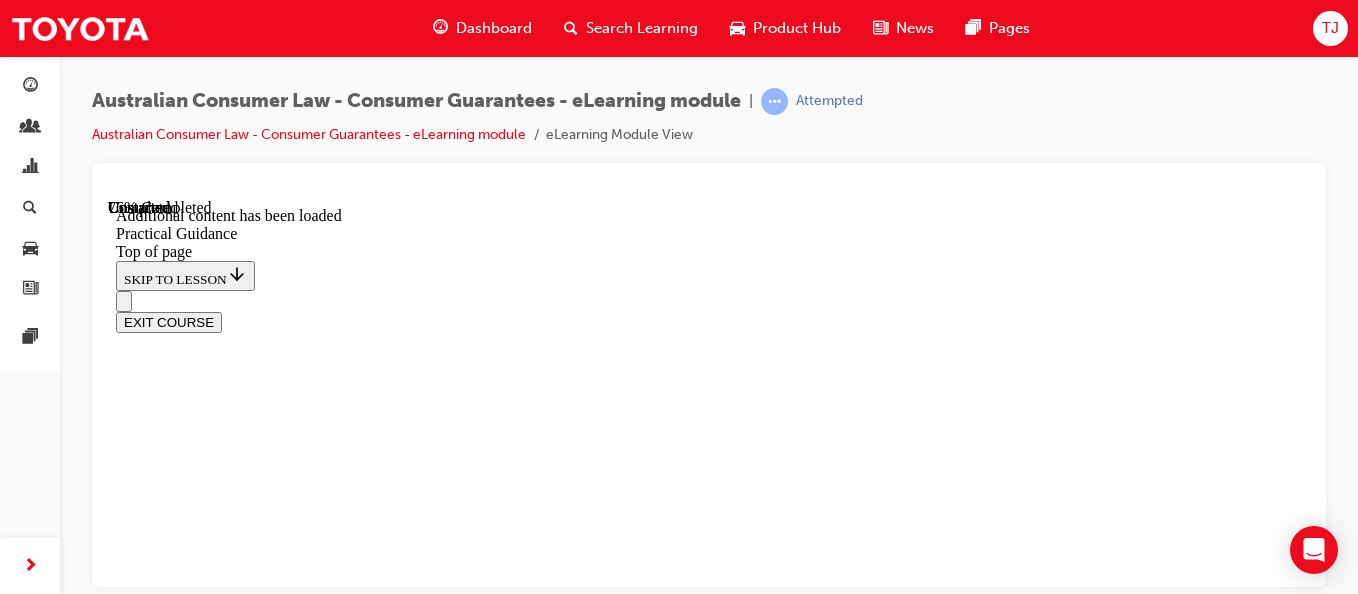 drag, startPoint x: 827, startPoint y: 455, endPoint x: 860, endPoint y: 318, distance: 140.91841 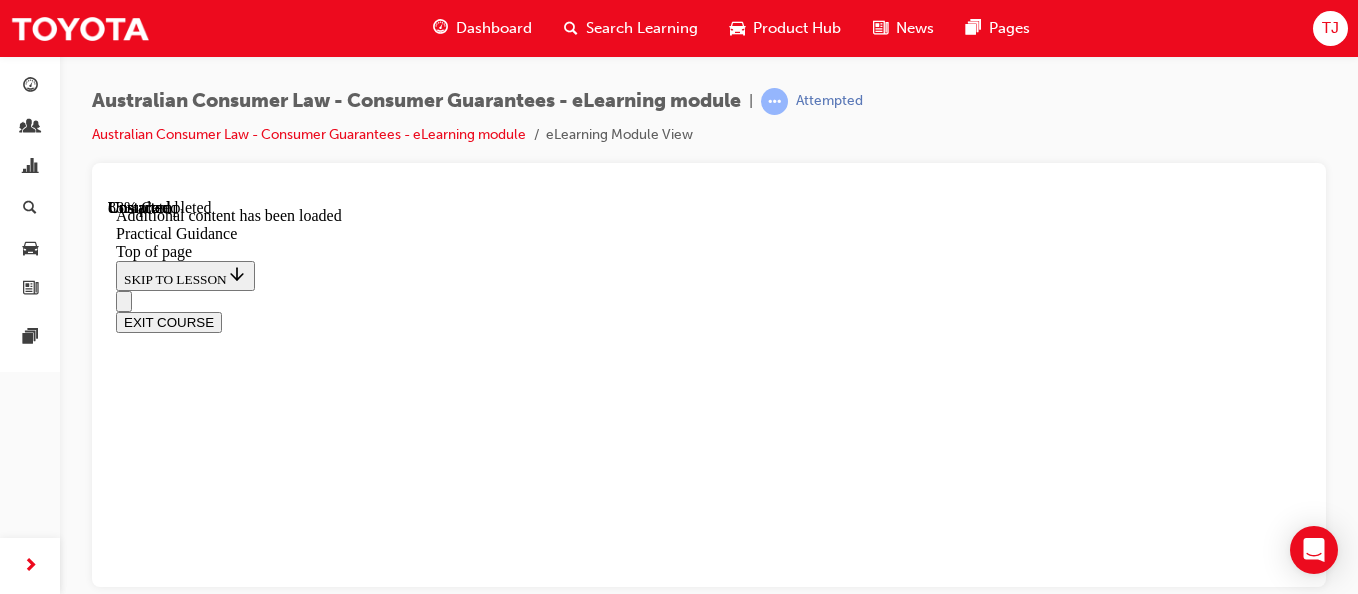scroll, scrollTop: 5295, scrollLeft: 0, axis: vertical 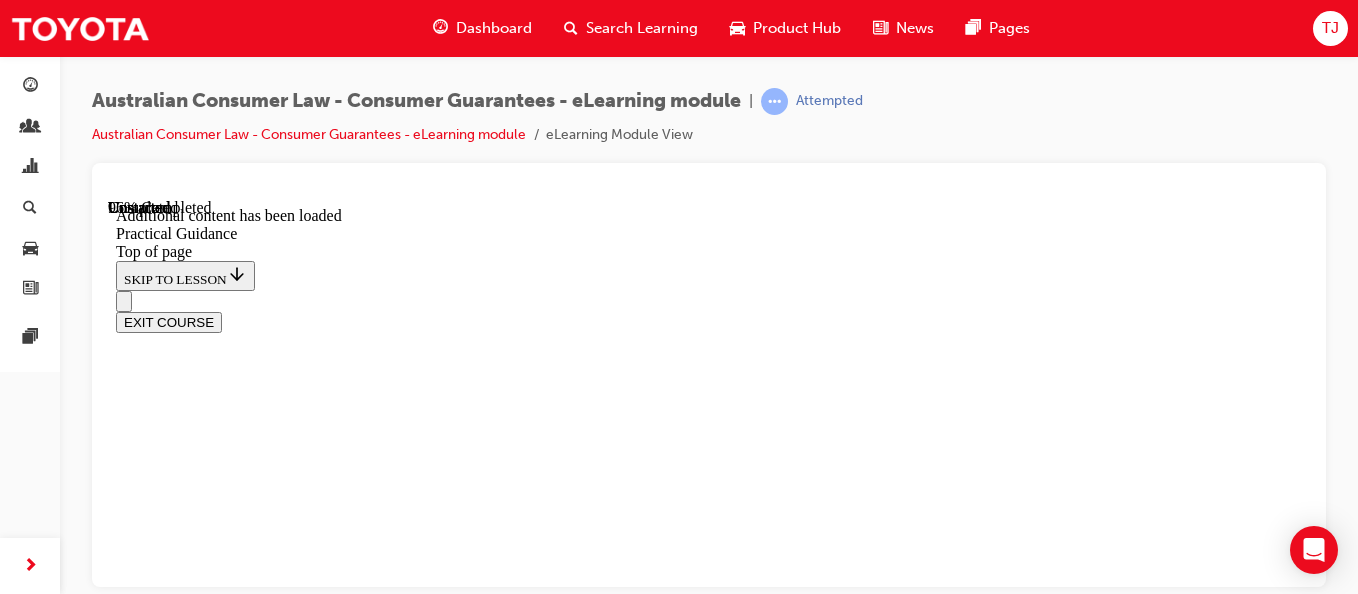 click on "CONTINUE" at bounding box center (158, 25914) 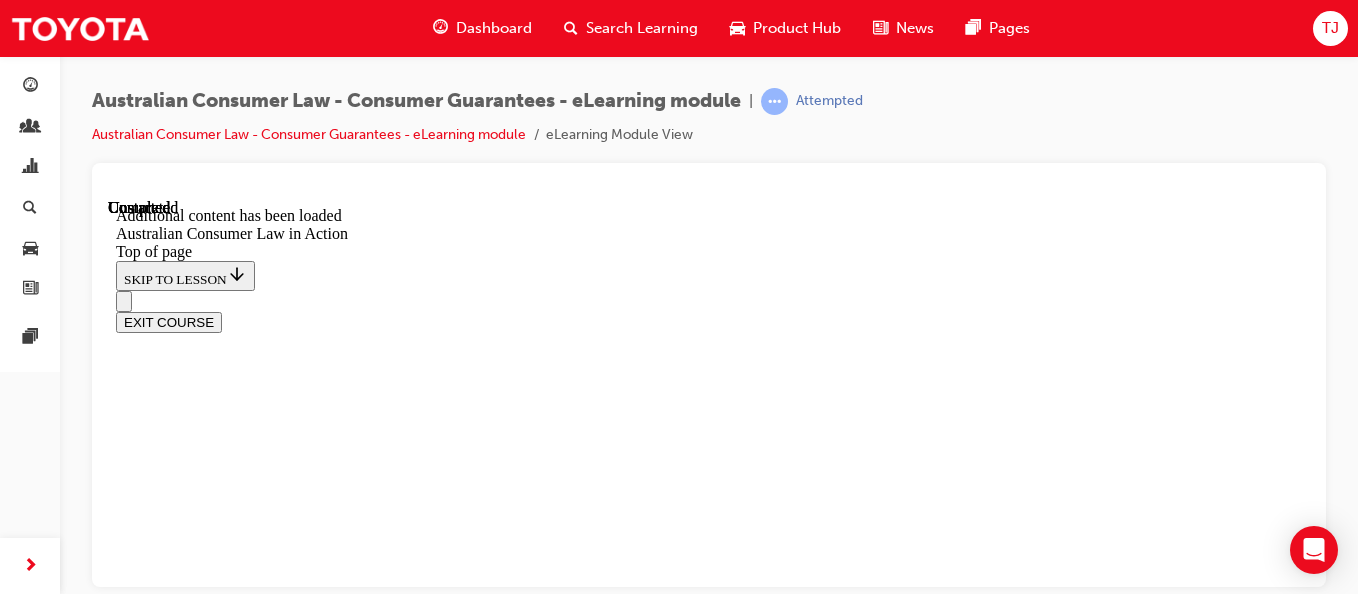 scroll, scrollTop: 0, scrollLeft: 0, axis: both 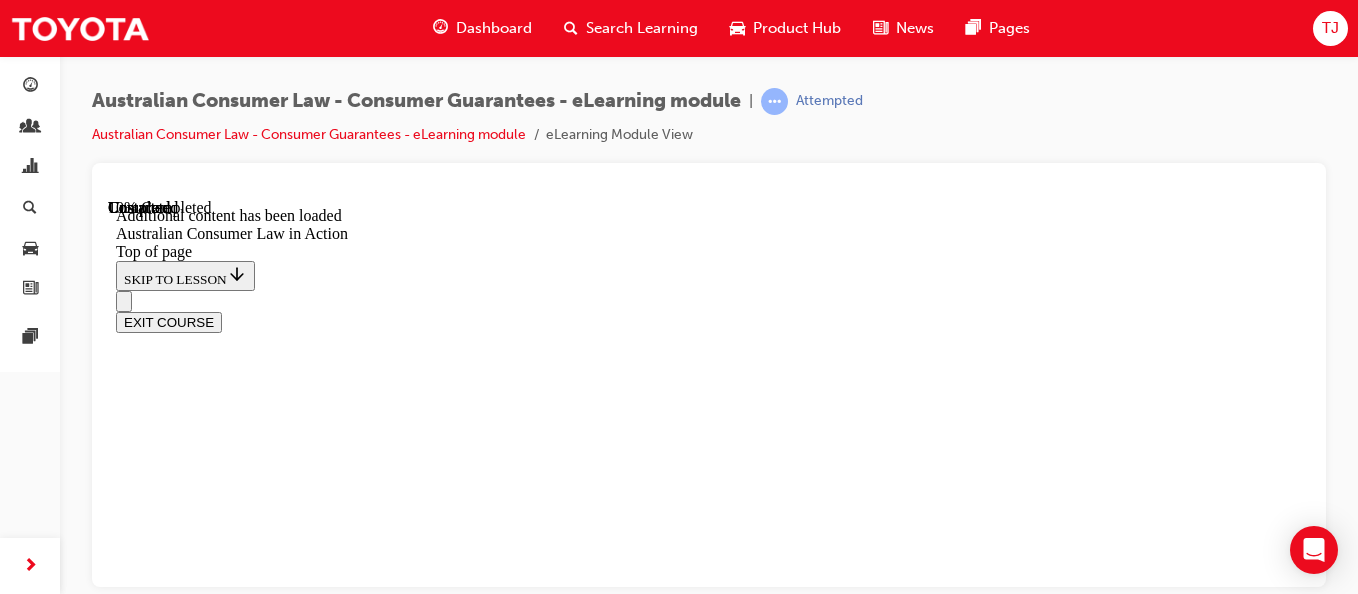 click at bounding box center (254, 9478) 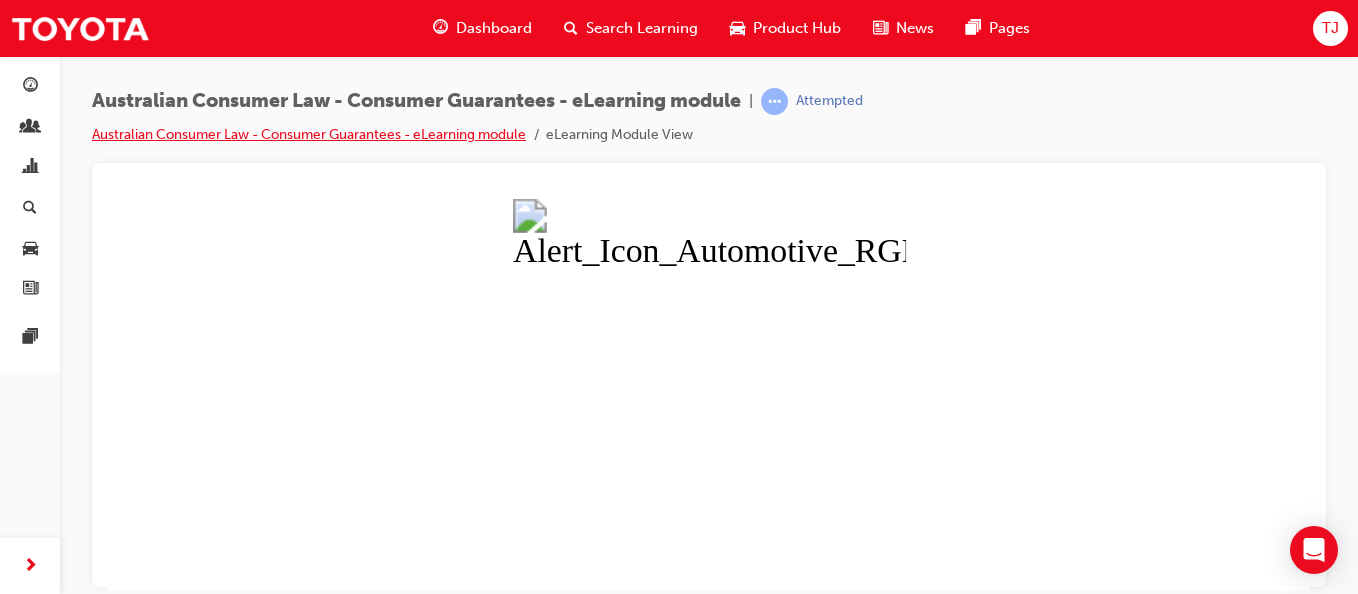 click on "Australian Consumer Law - Consumer Guarantees - eLearning module" at bounding box center [309, 134] 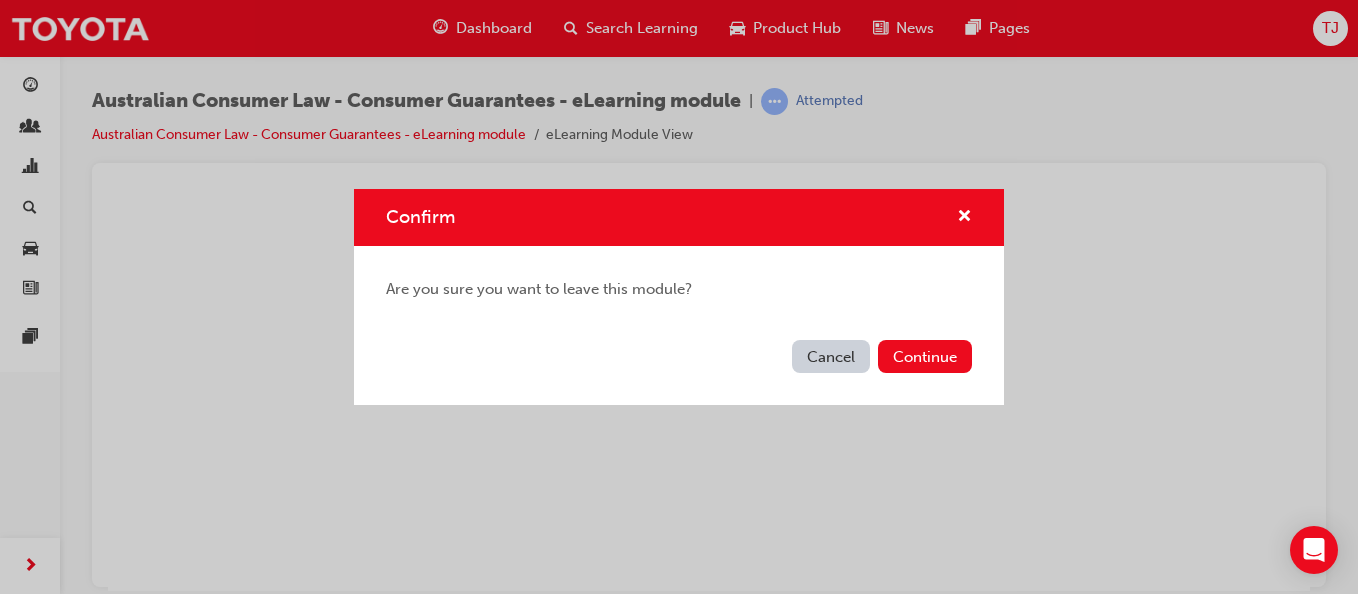 click on "Cancel" at bounding box center (831, 356) 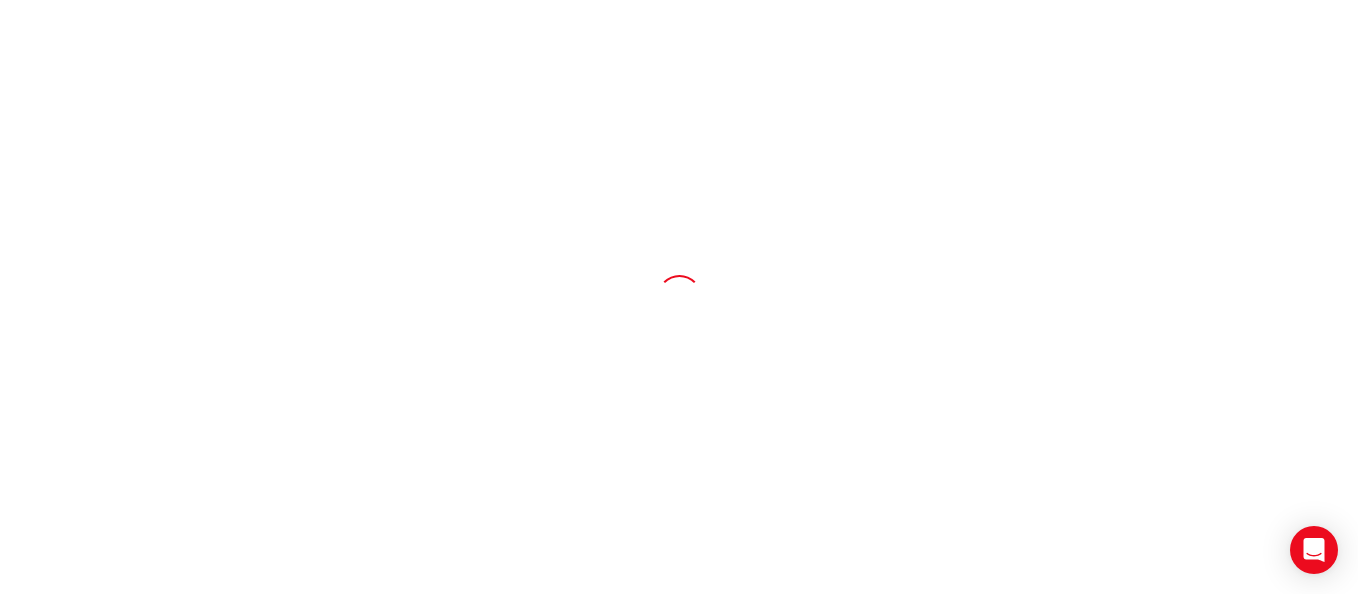 scroll, scrollTop: 0, scrollLeft: 0, axis: both 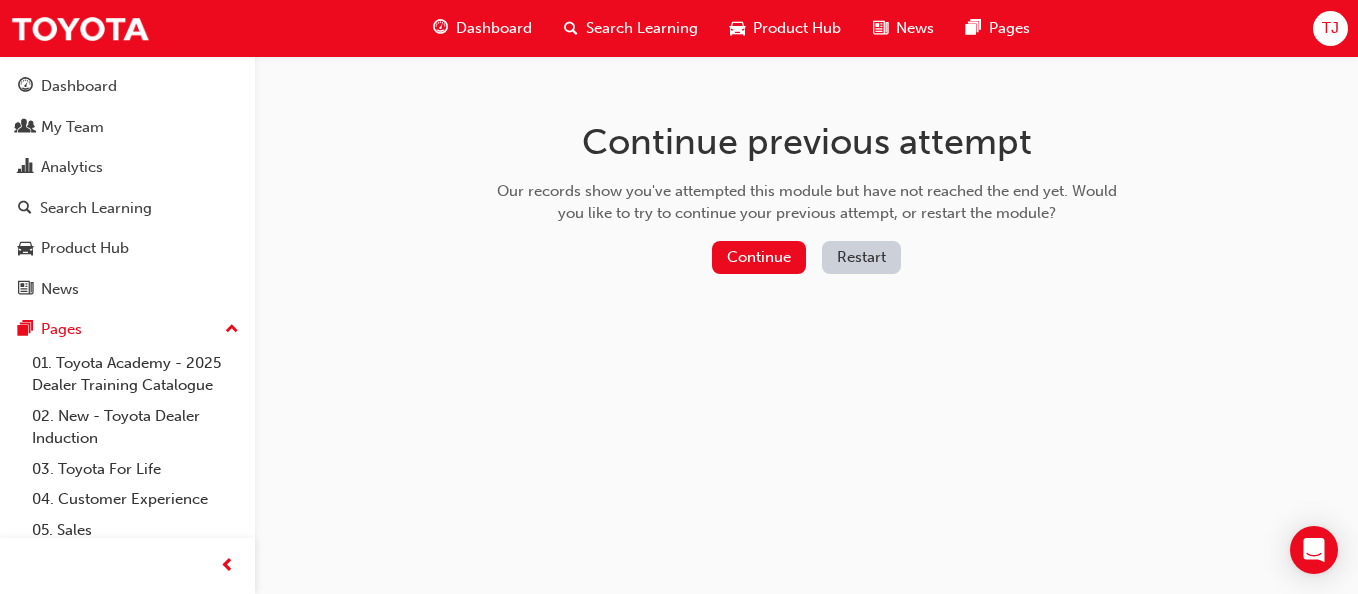 click on "Continue" at bounding box center [759, 257] 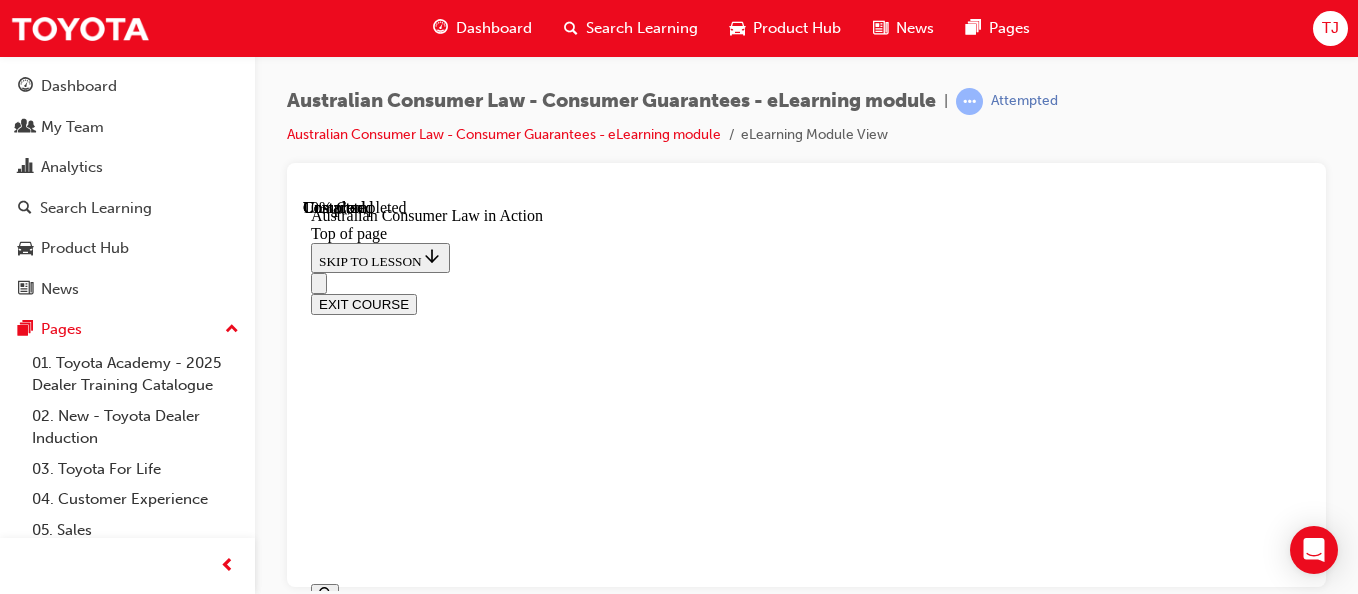scroll, scrollTop: 0, scrollLeft: 0, axis: both 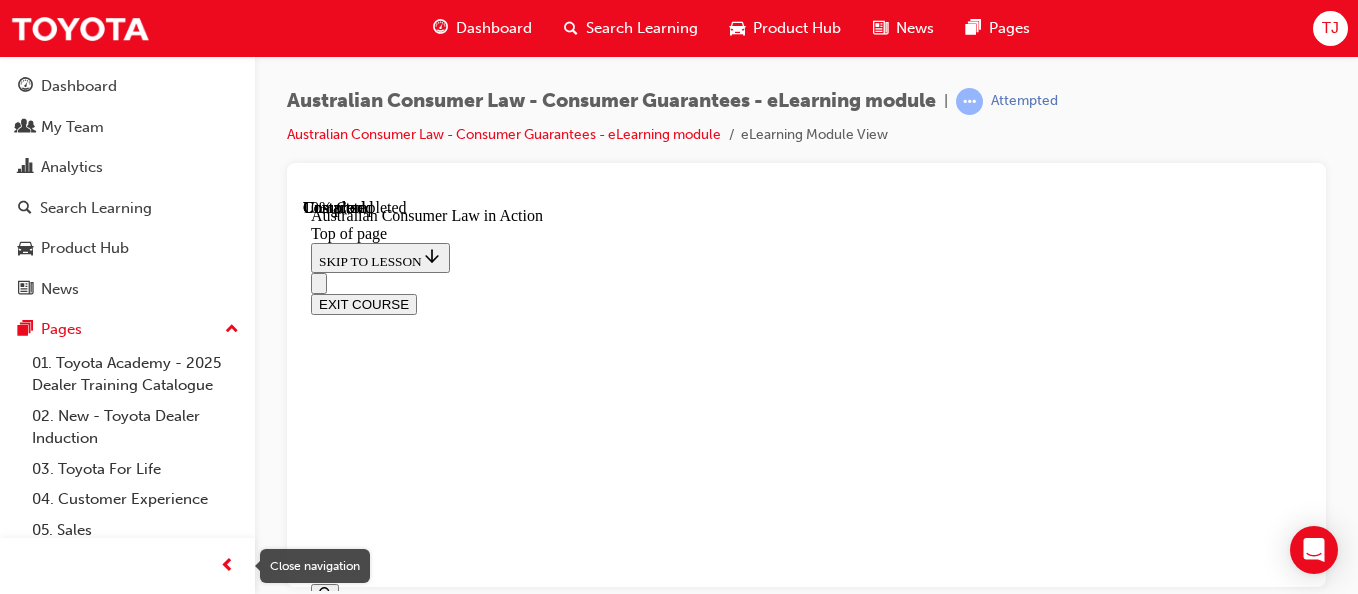 click at bounding box center [227, 566] 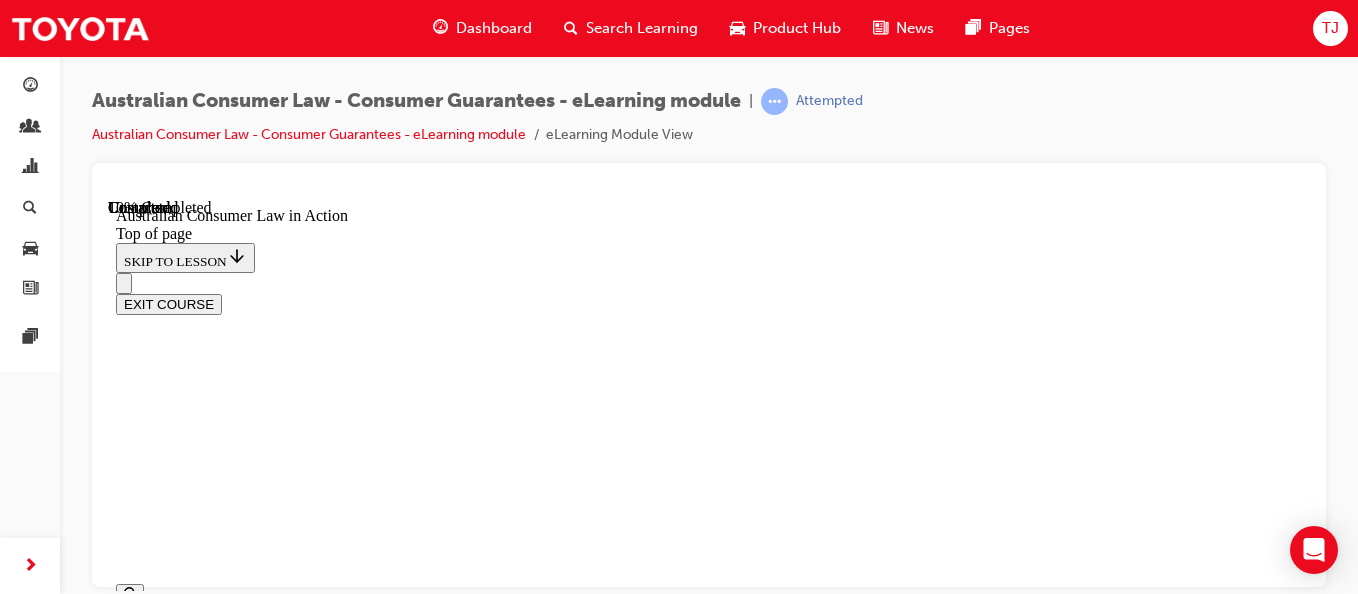 scroll, scrollTop: 151, scrollLeft: 0, axis: vertical 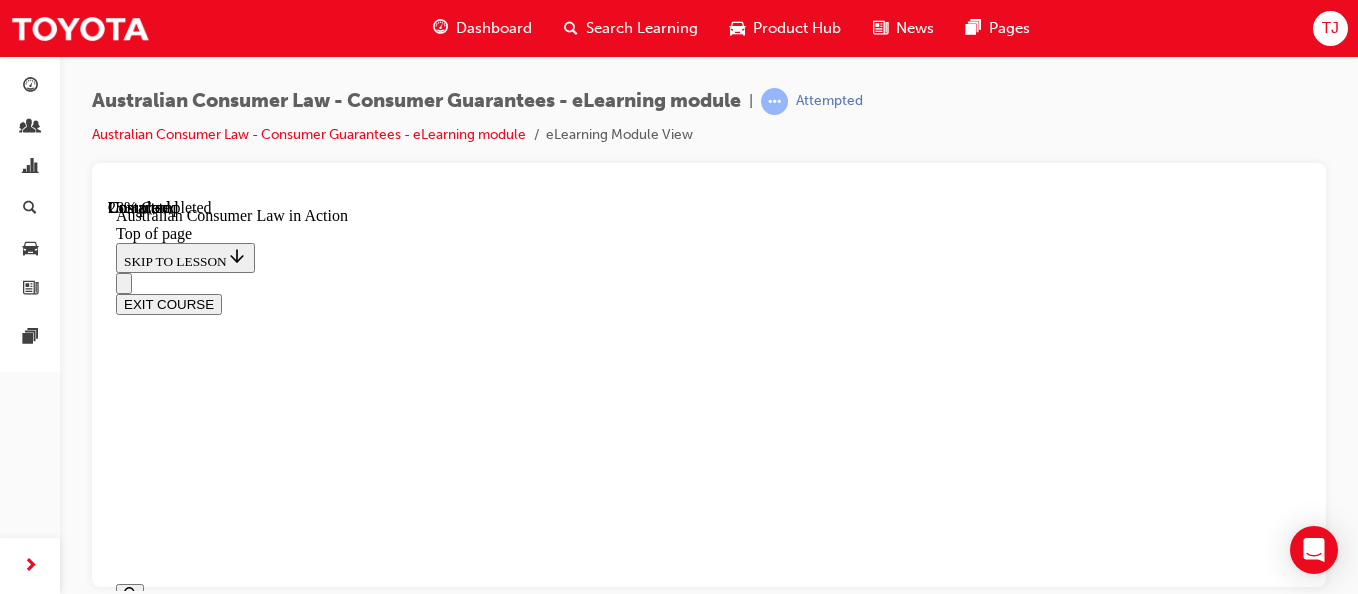 click on "CONTINUE" at bounding box center (158, 12596) 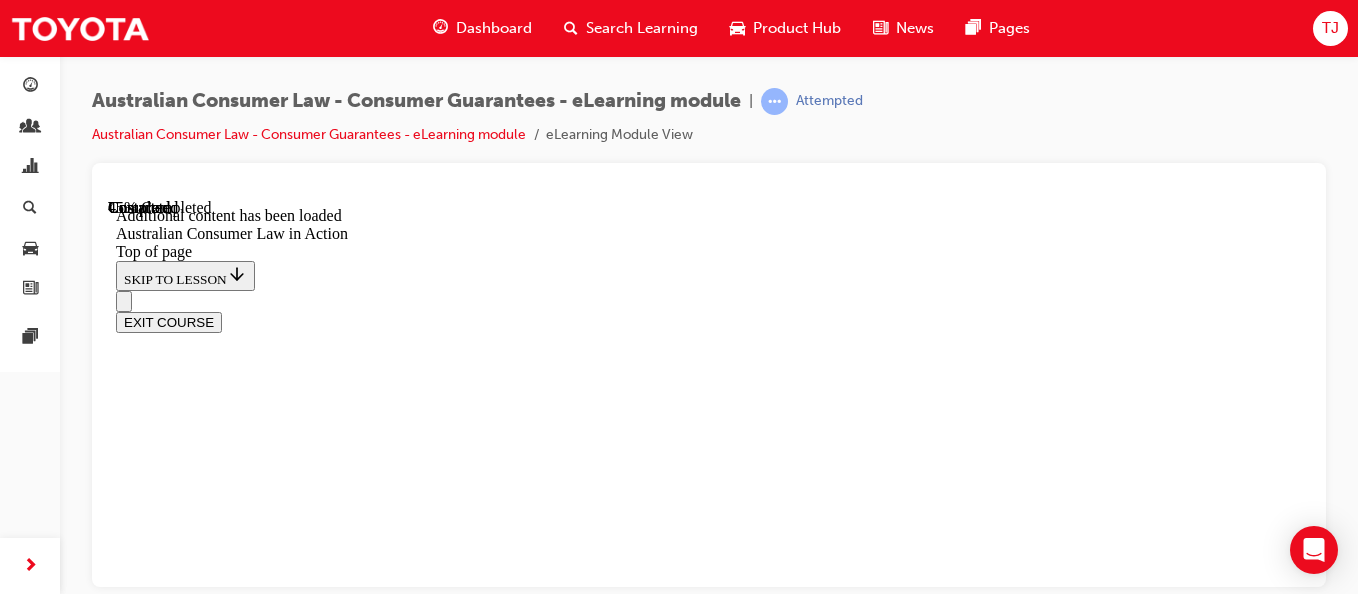 scroll, scrollTop: 2096, scrollLeft: 0, axis: vertical 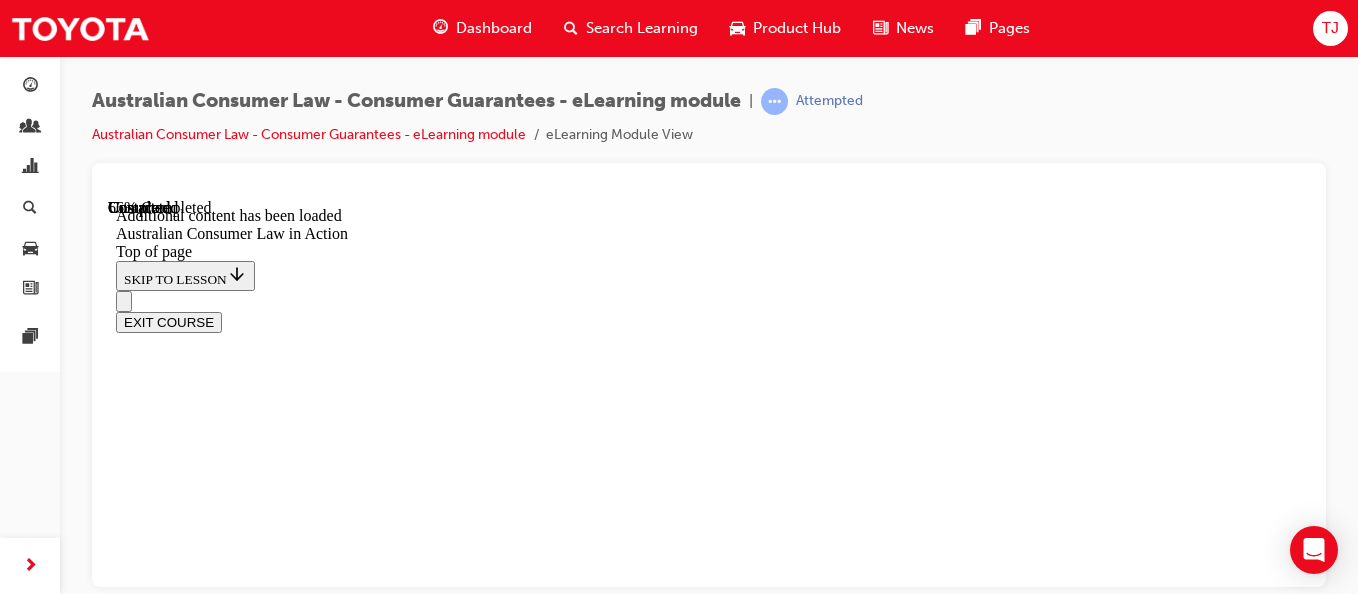 click on "CONTINUE" at bounding box center [158, 19667] 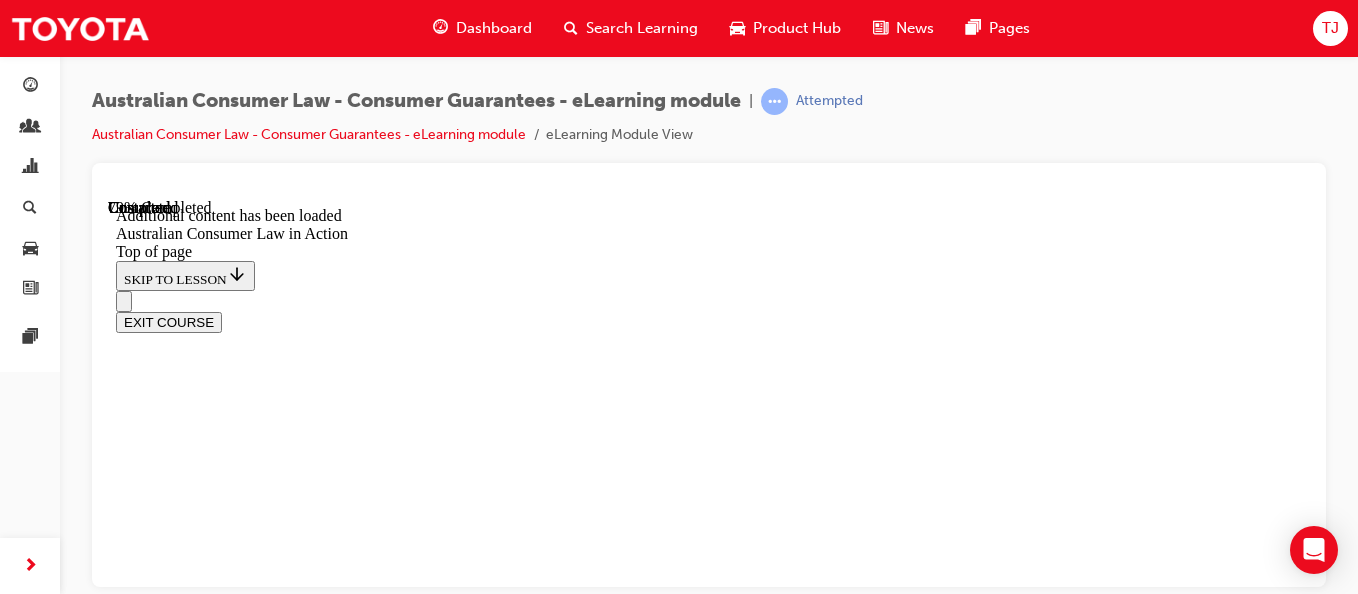 scroll, scrollTop: 3532, scrollLeft: 0, axis: vertical 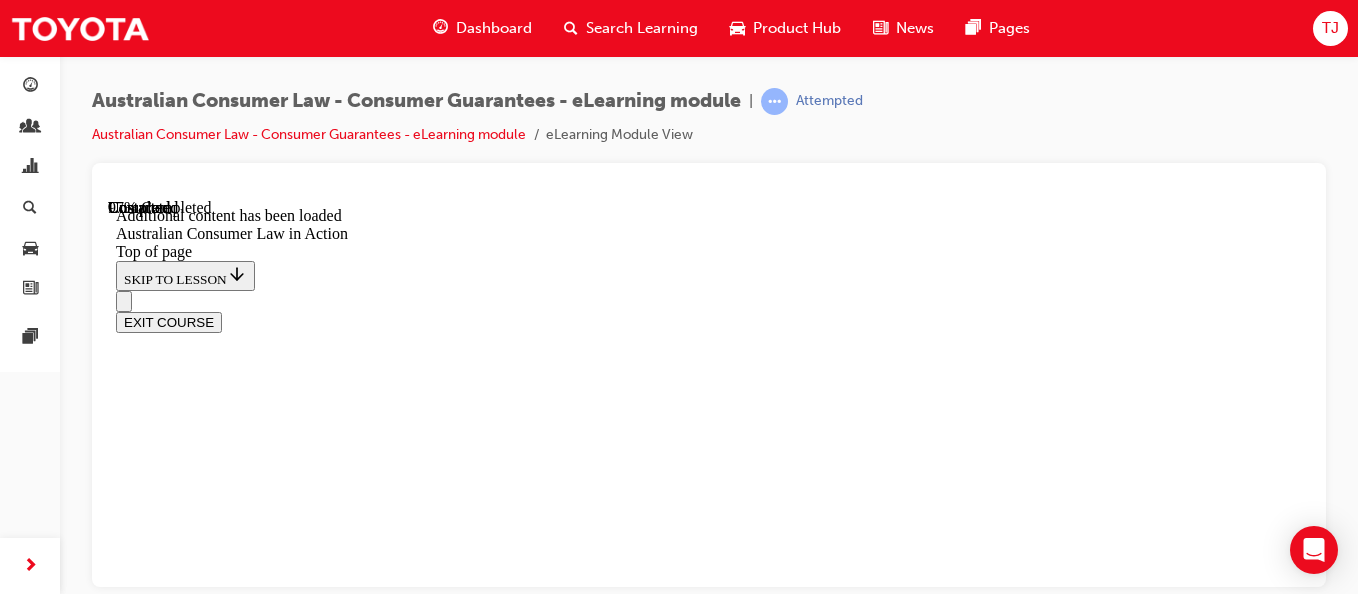 click on "CONTINUE" at bounding box center [158, 27939] 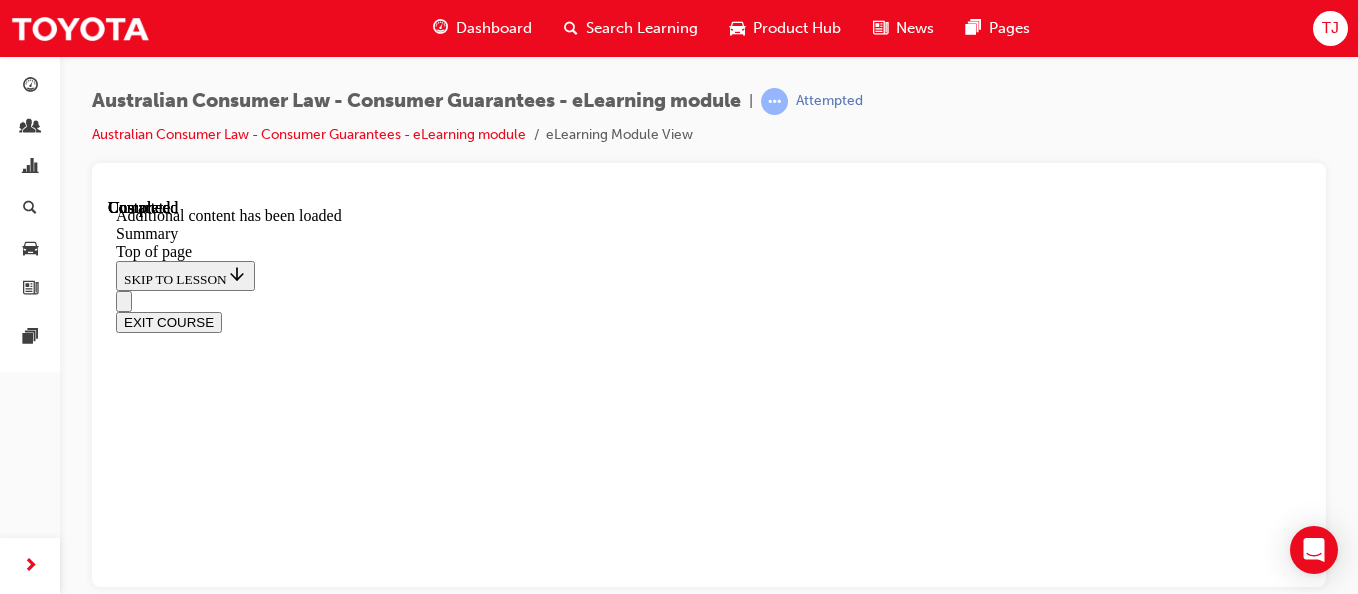 scroll, scrollTop: 0, scrollLeft: 0, axis: both 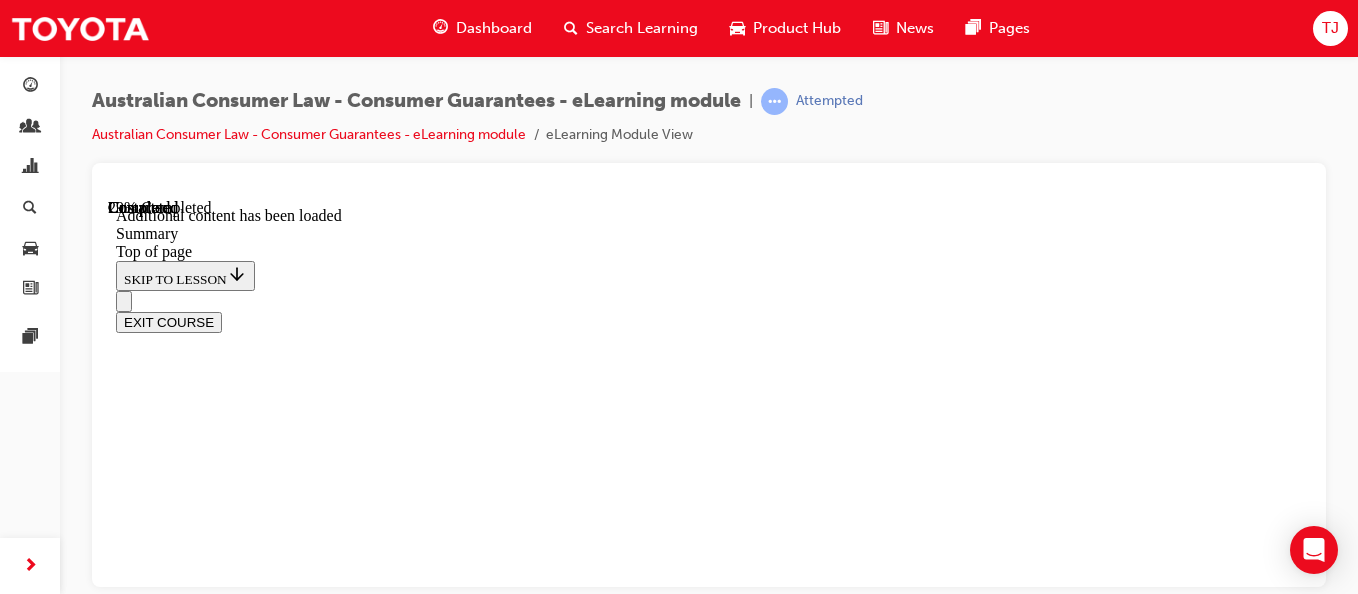 click on "CONTINUE" at bounding box center [158, 9810] 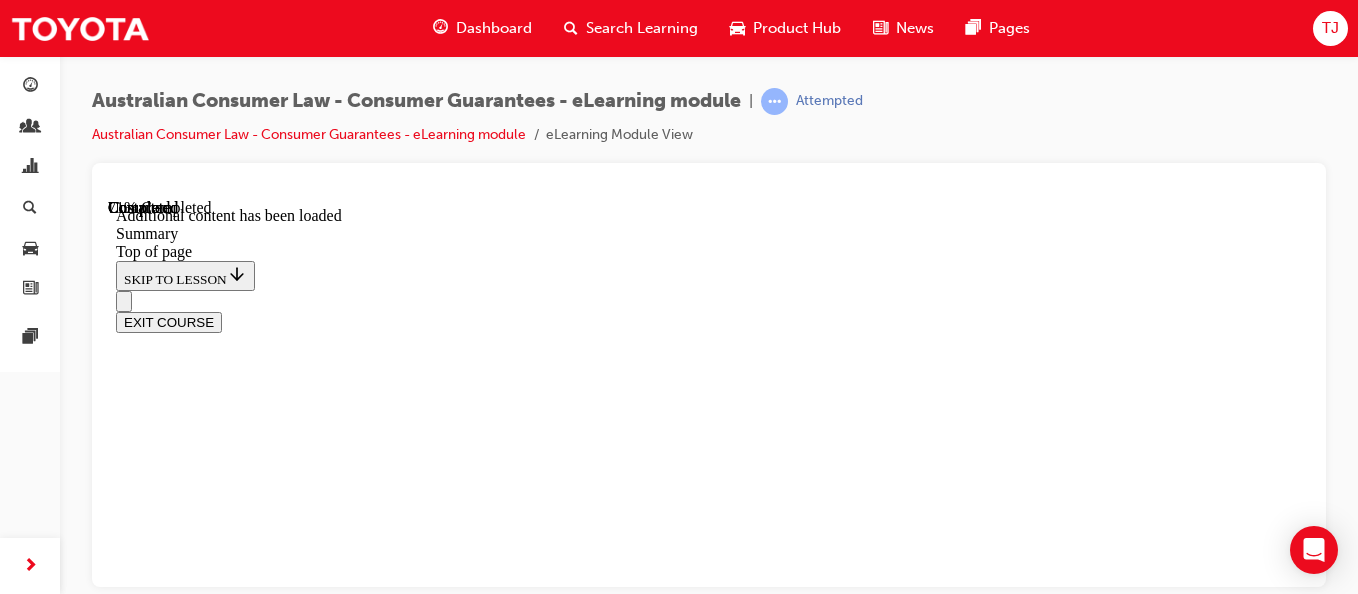 scroll, scrollTop: 1673, scrollLeft: 0, axis: vertical 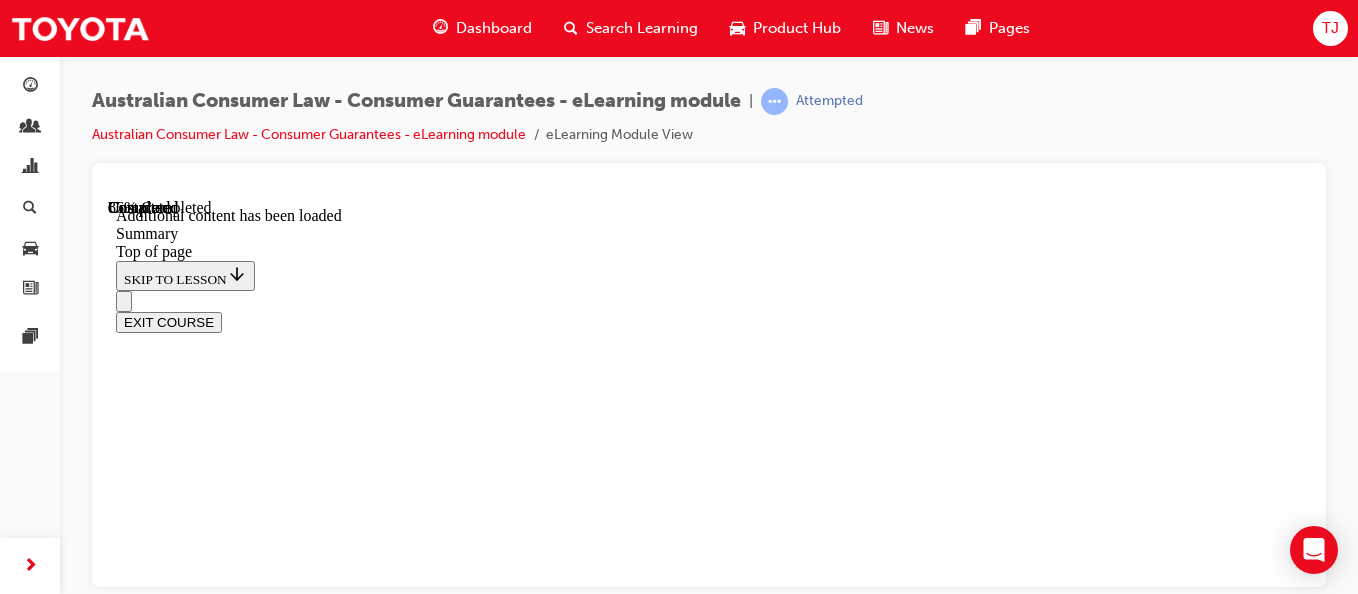 click on "CONTINUE" at bounding box center (158, 11392) 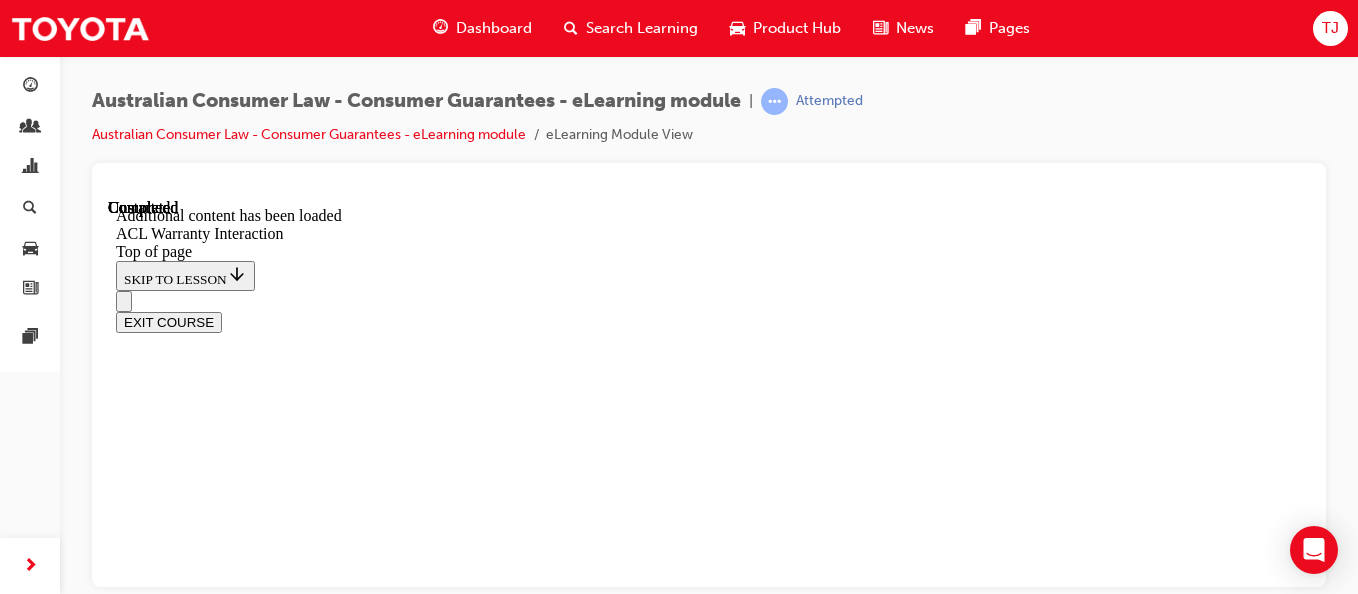 scroll, scrollTop: 0, scrollLeft: 0, axis: both 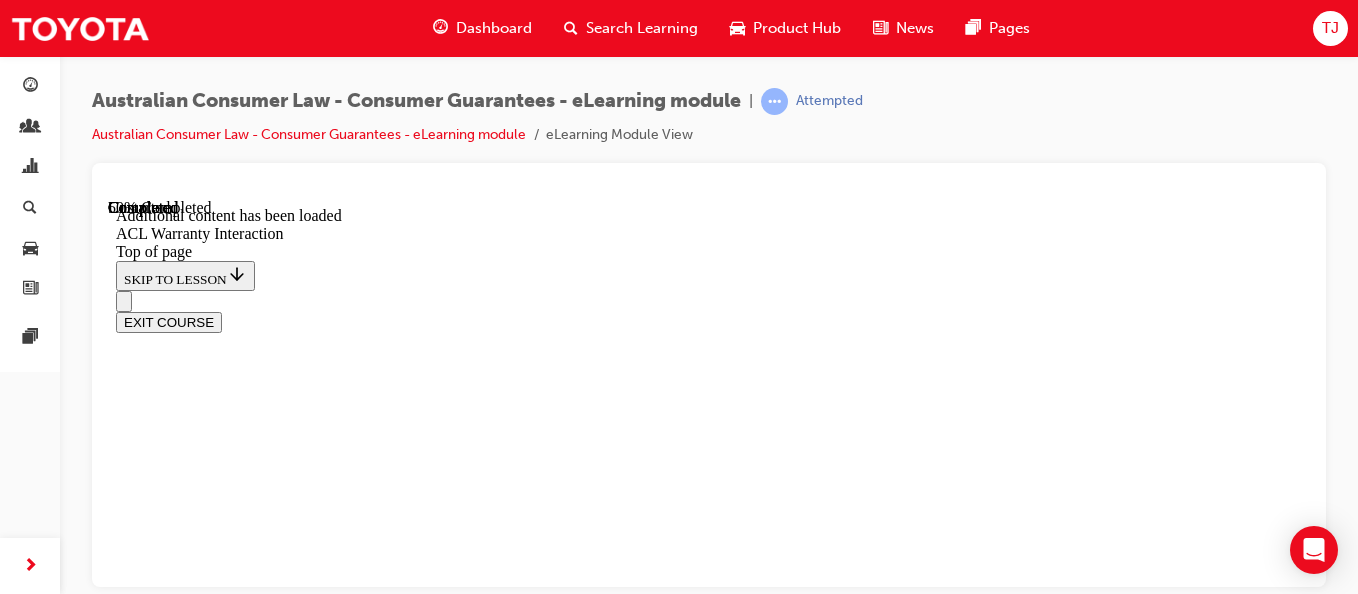 click at bounding box center (729, 9778) 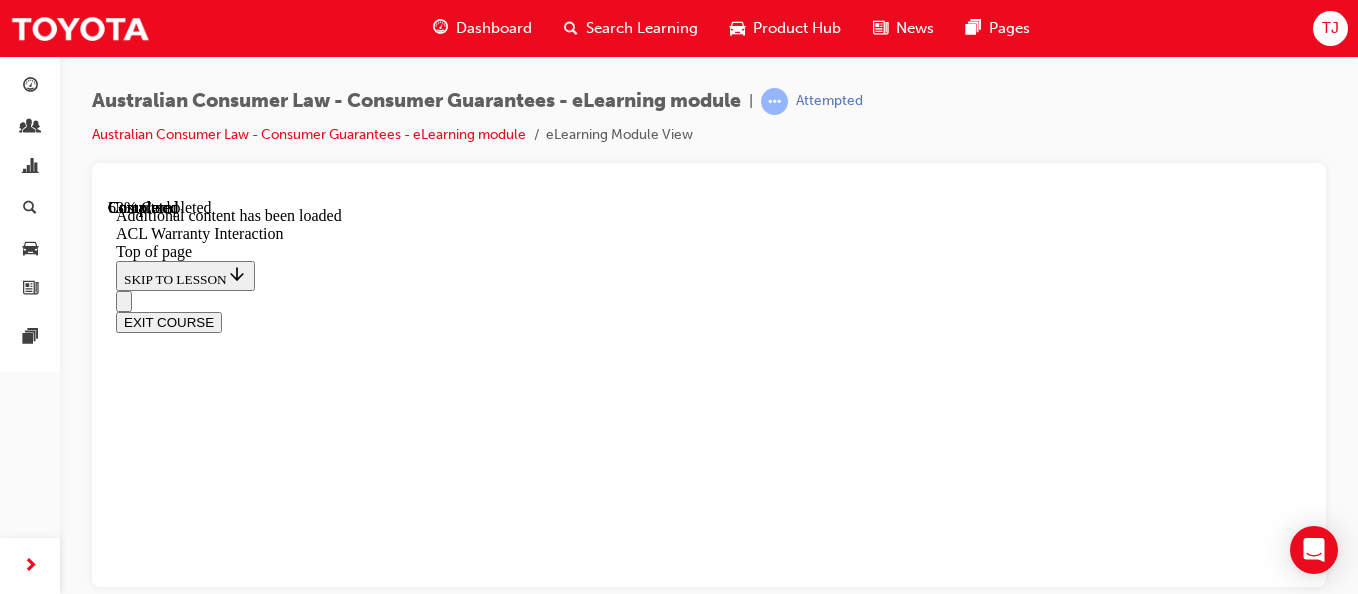 click on "CONTINUE" at bounding box center [158, 10053] 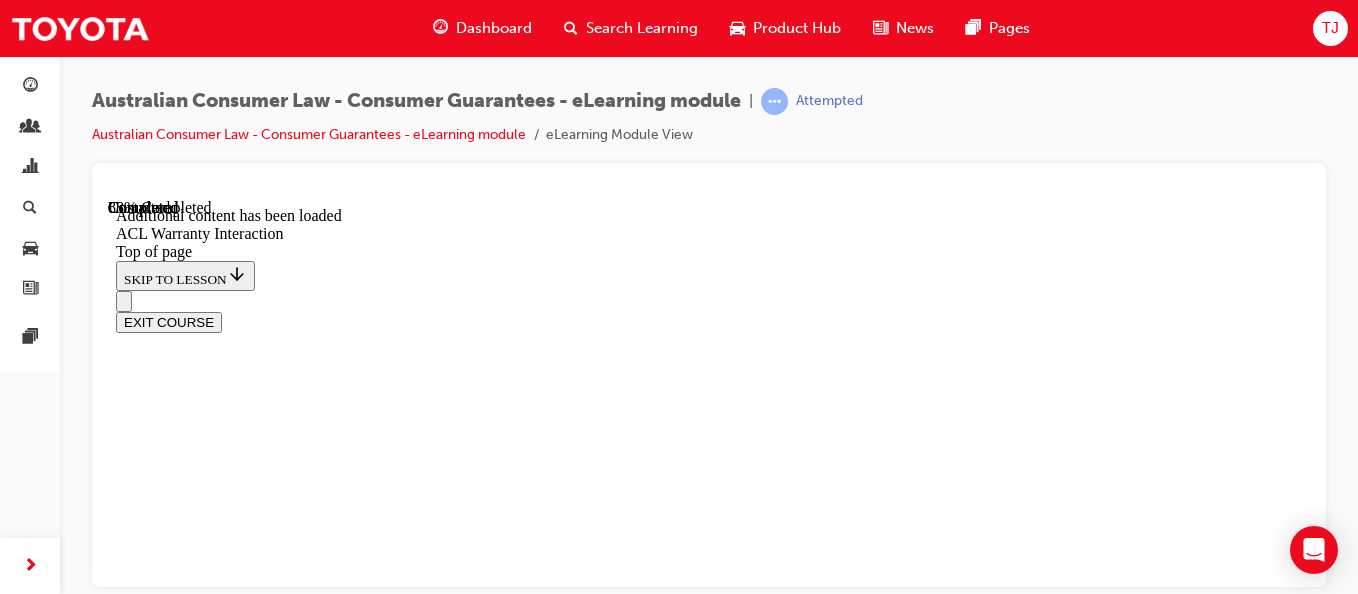 scroll, scrollTop: 2613, scrollLeft: 0, axis: vertical 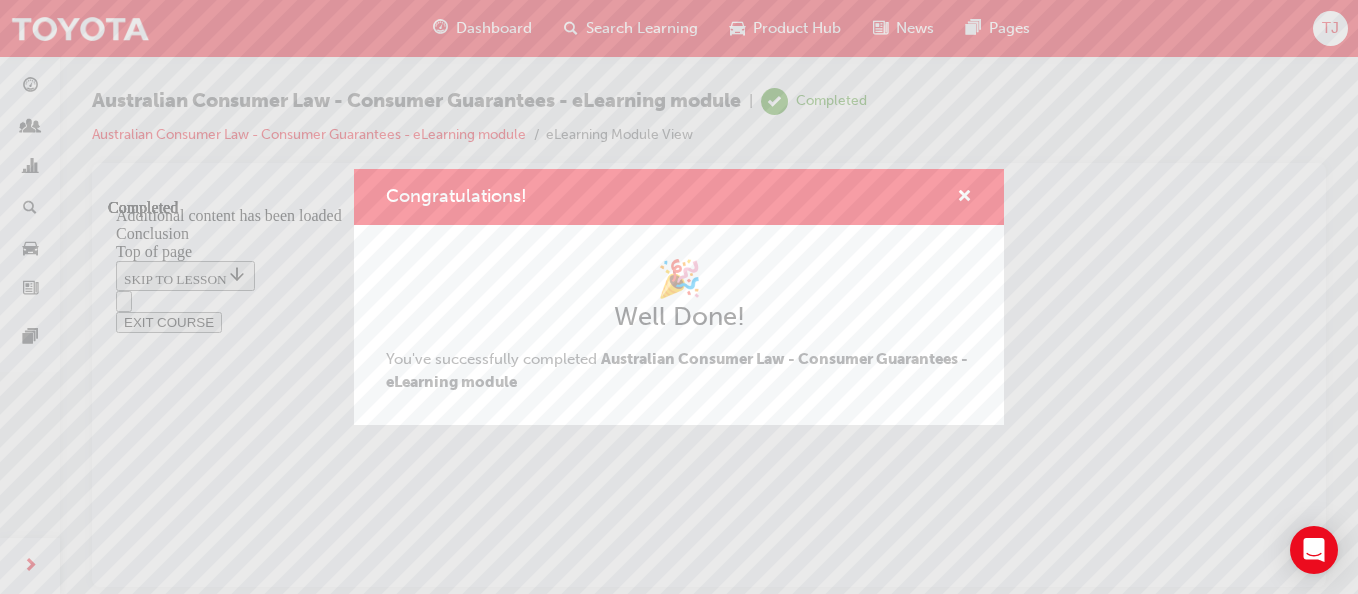 click on "Congratulations! 🎉 Well Done! You've successfully completed   Australian Consumer Law - Consumer Guarantees - eLearning module" at bounding box center (679, 297) 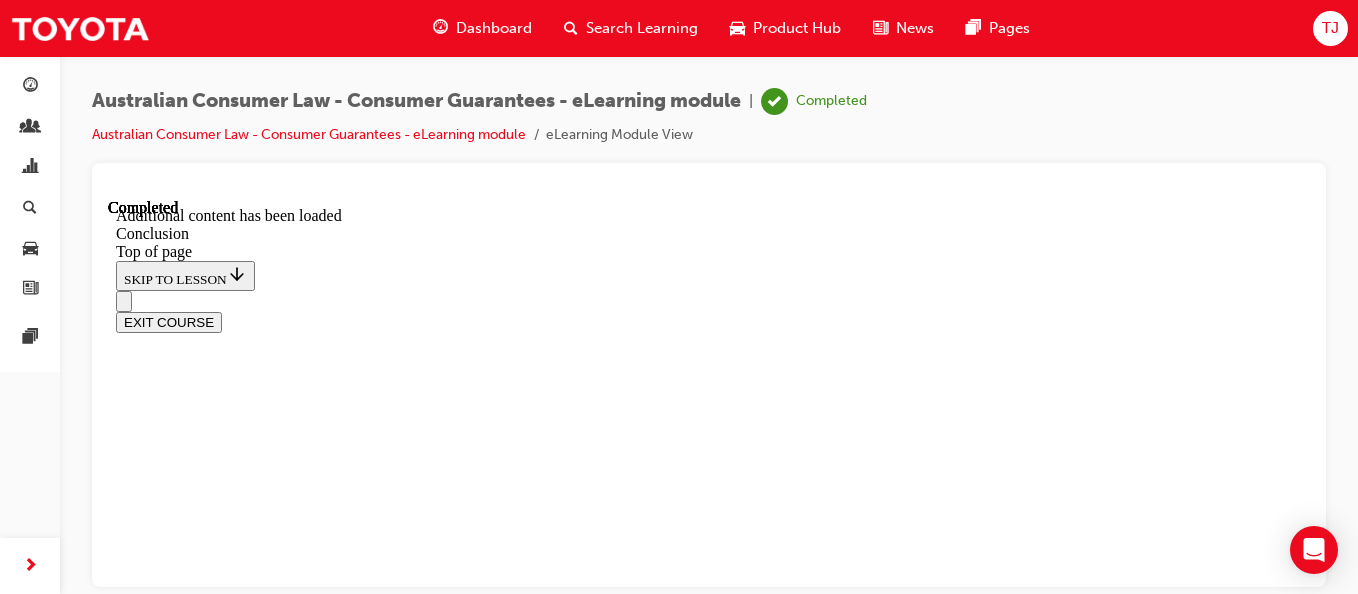 click on "EXIT COURSE" at bounding box center [169, 321] 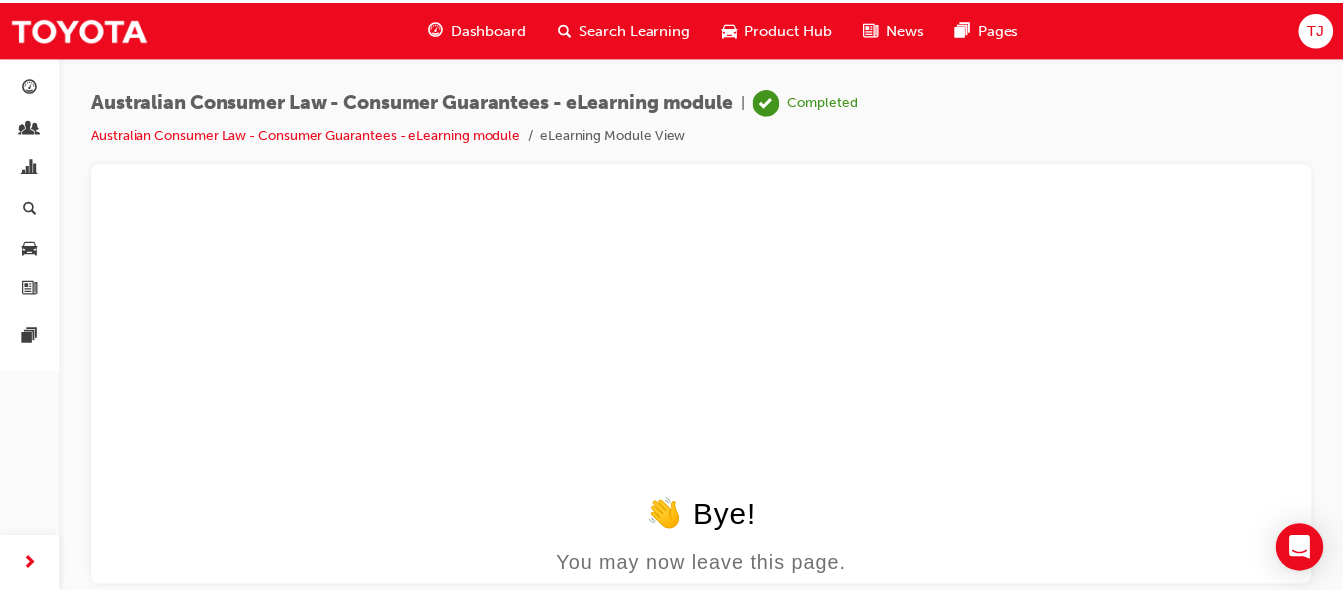 scroll, scrollTop: 0, scrollLeft: 0, axis: both 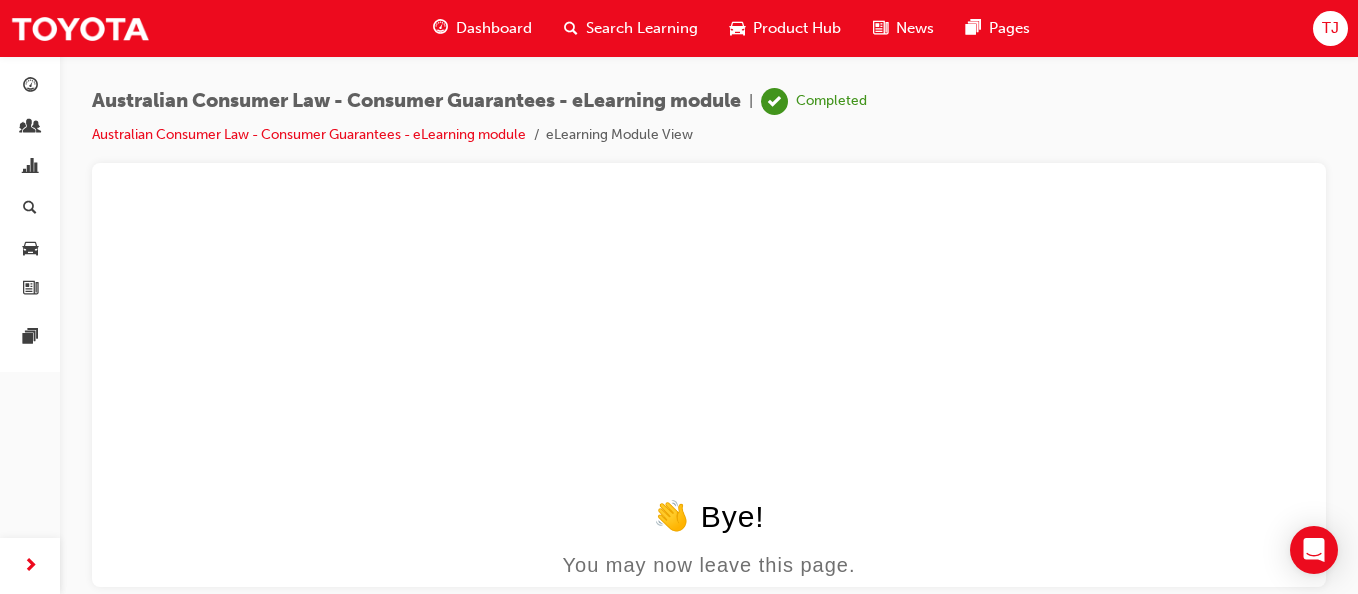 click on "Dashboard" at bounding box center (494, 28) 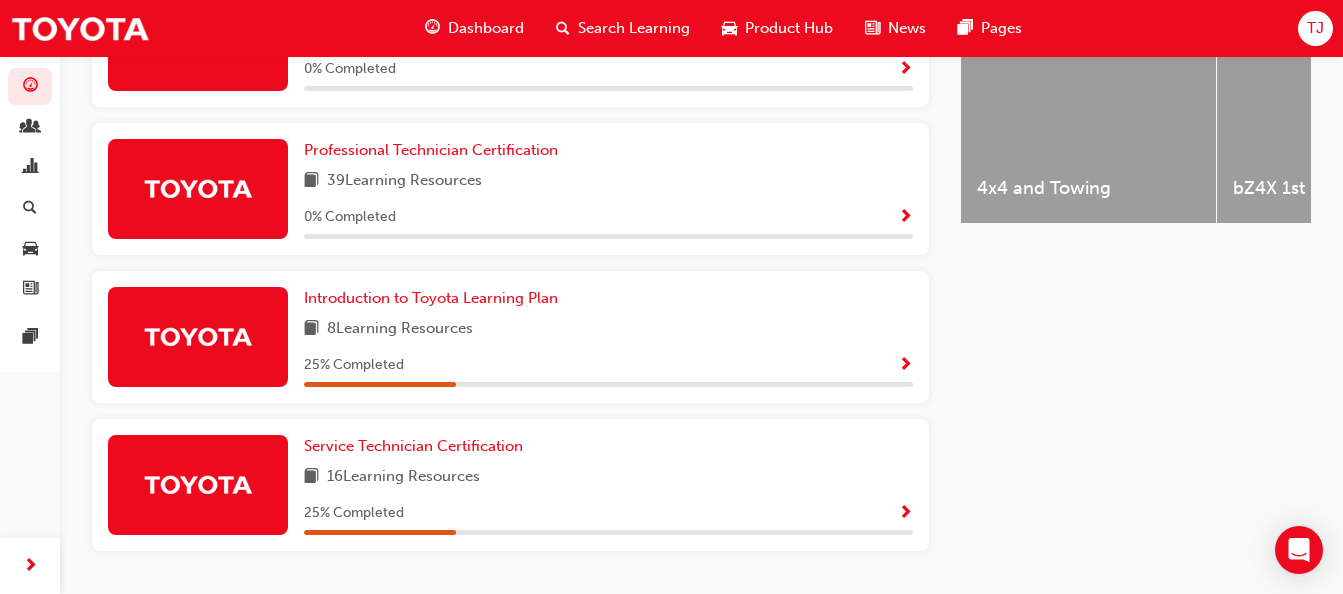 scroll, scrollTop: 871, scrollLeft: 0, axis: vertical 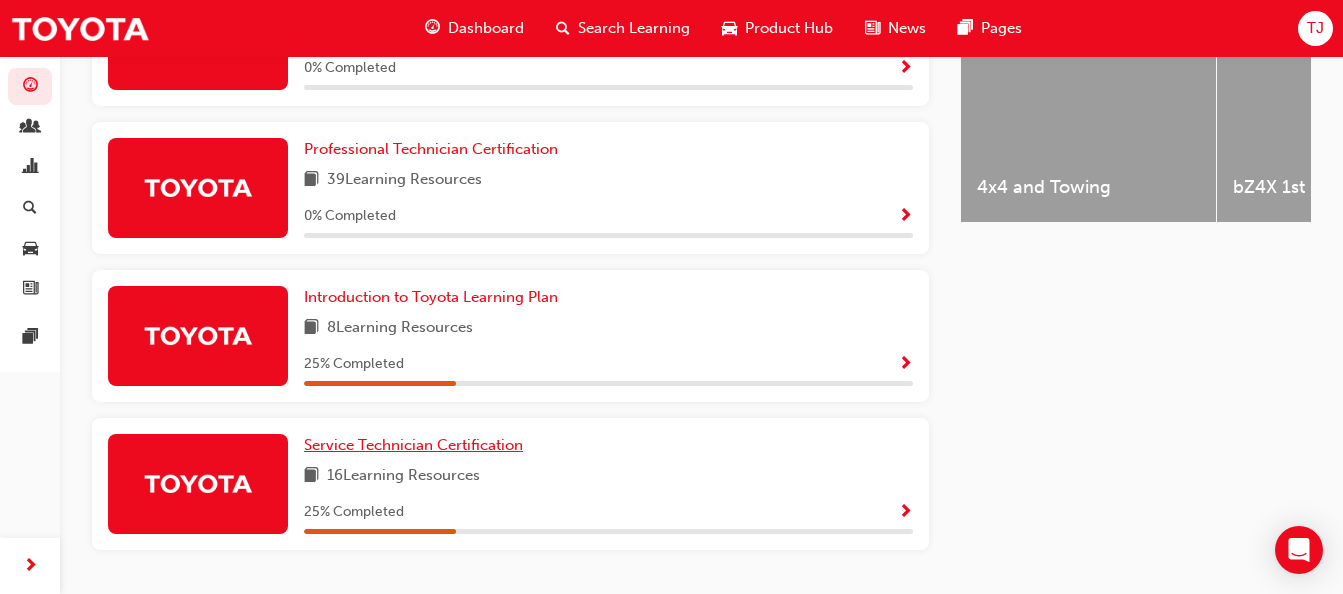 click on "Service Technician Certification" at bounding box center (413, 445) 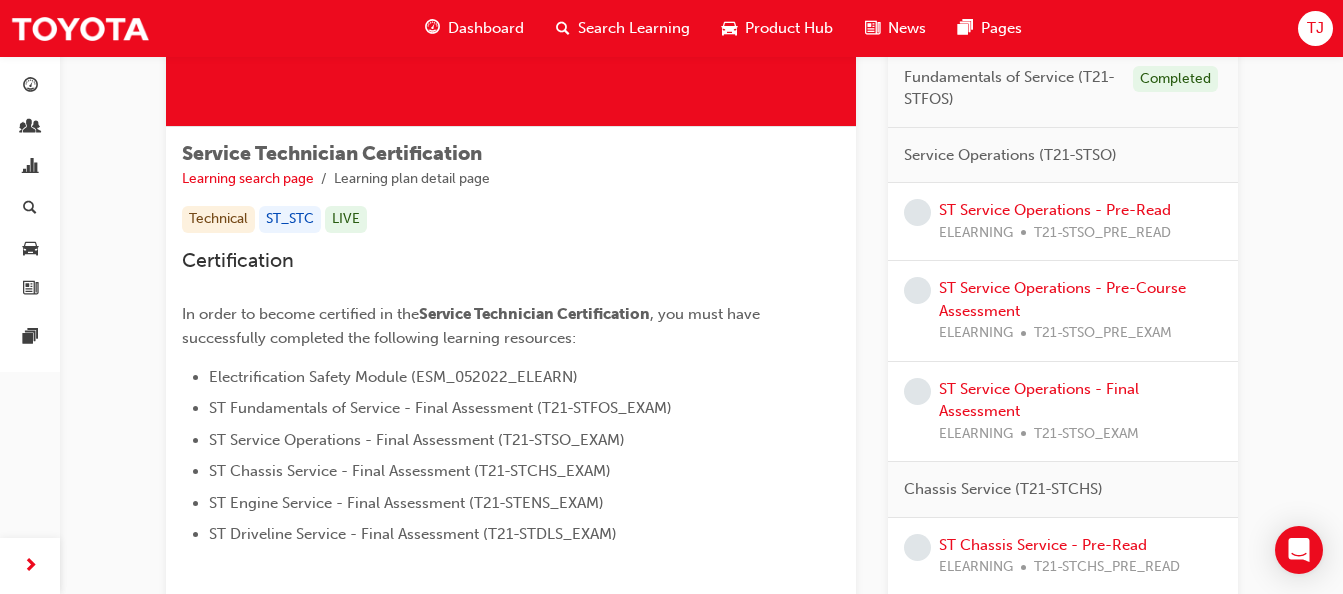 scroll, scrollTop: 319, scrollLeft: 0, axis: vertical 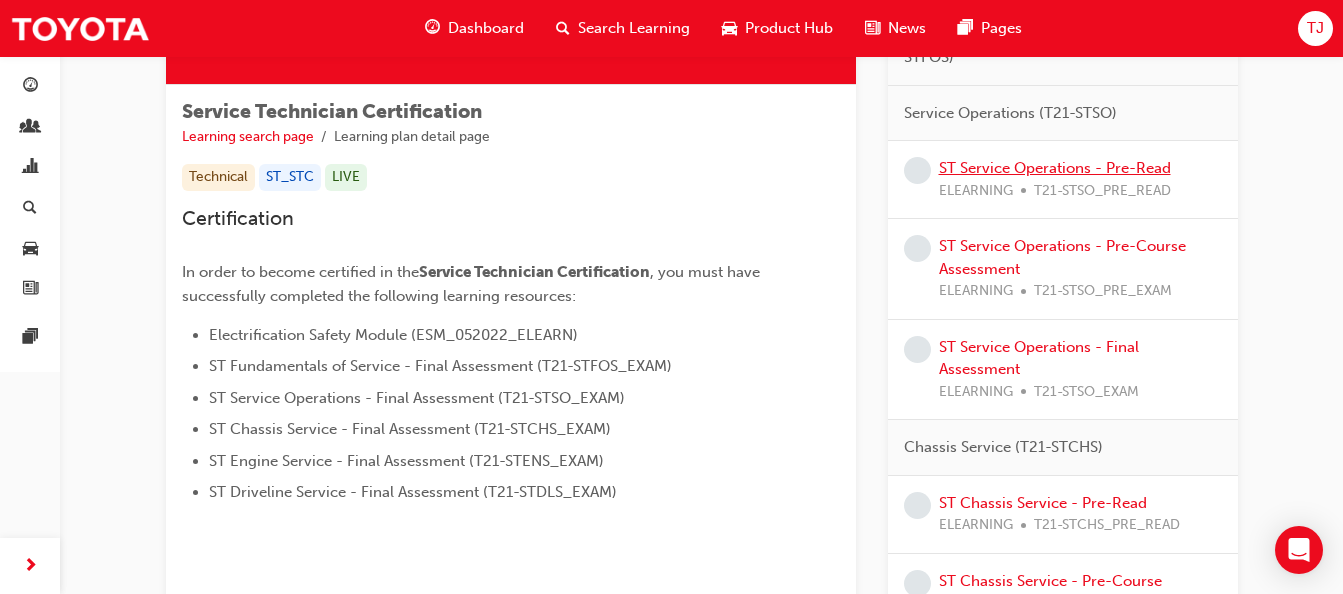 click on "ST Service Operations - Pre-Read" at bounding box center [1055, 168] 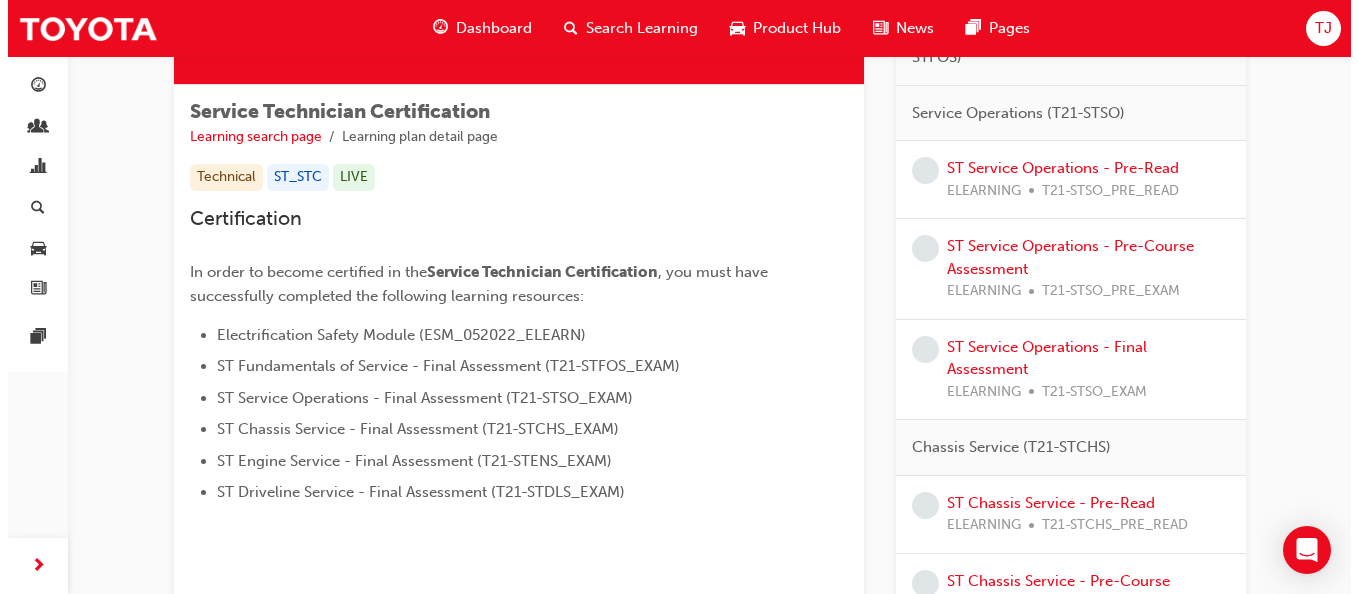 scroll, scrollTop: 0, scrollLeft: 0, axis: both 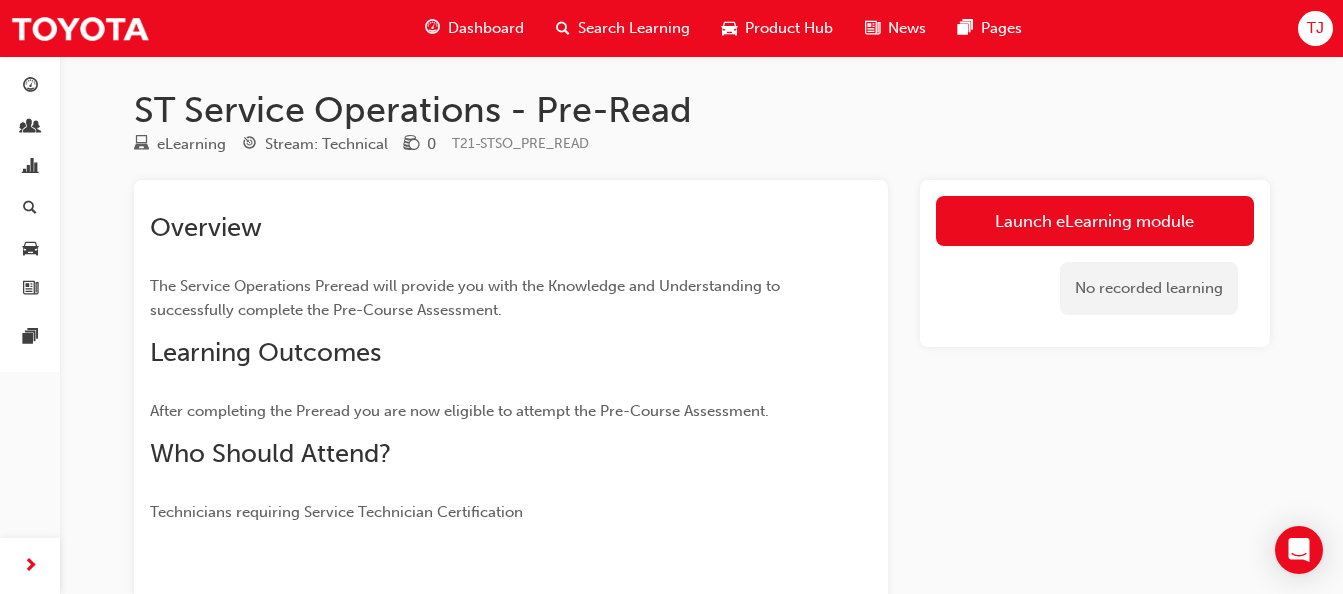 click on "Launch eLearning module" at bounding box center [1095, 221] 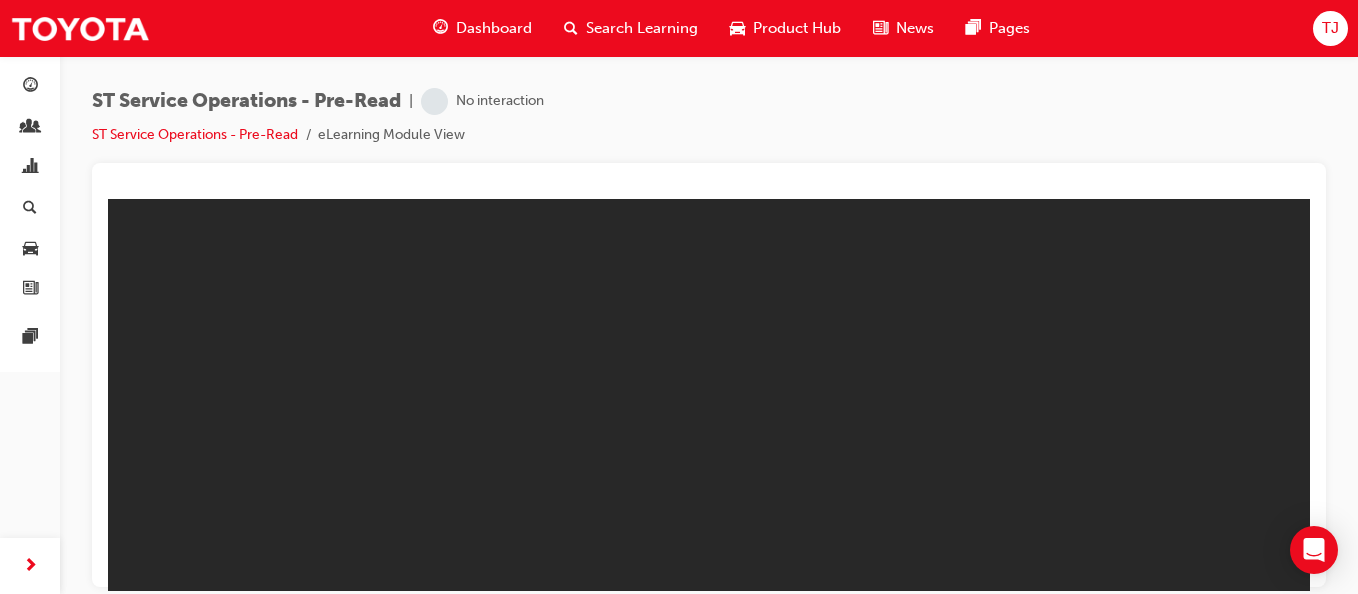 scroll, scrollTop: 0, scrollLeft: 0, axis: both 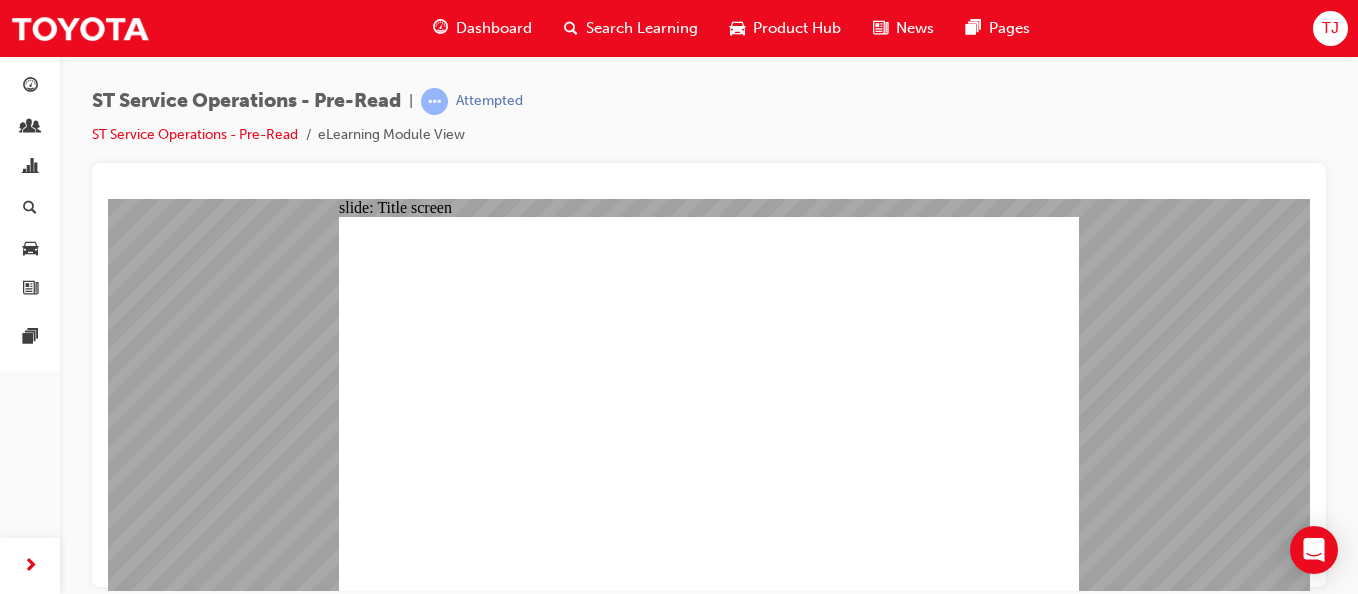 click 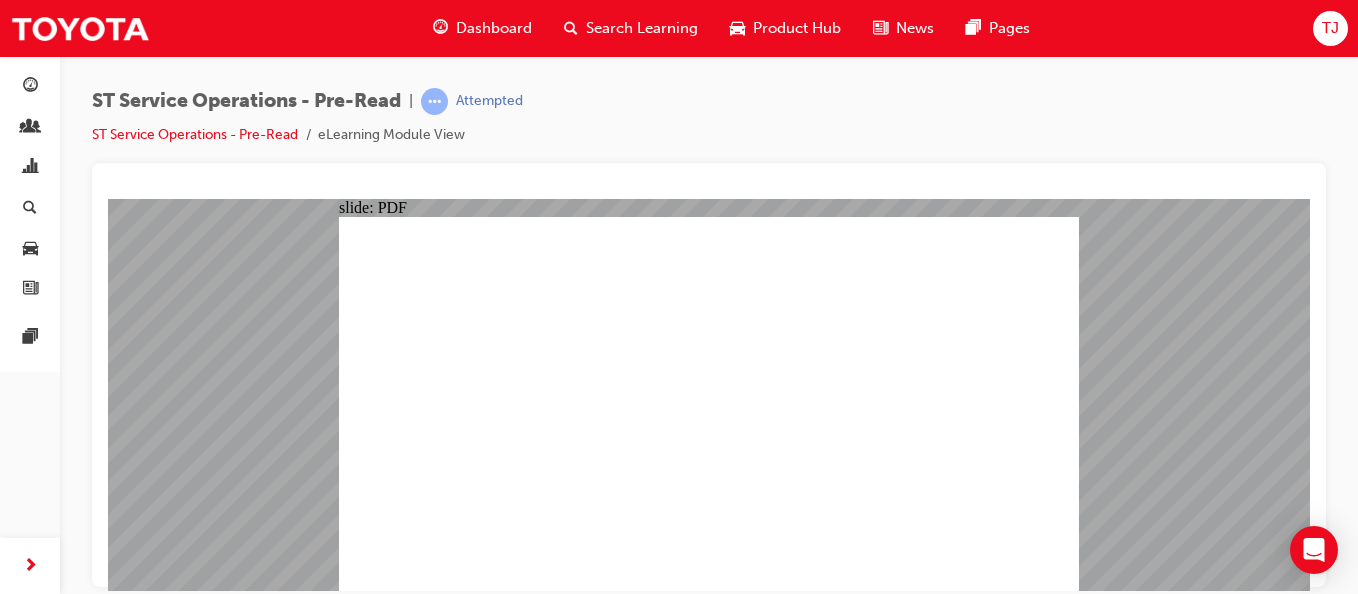 click 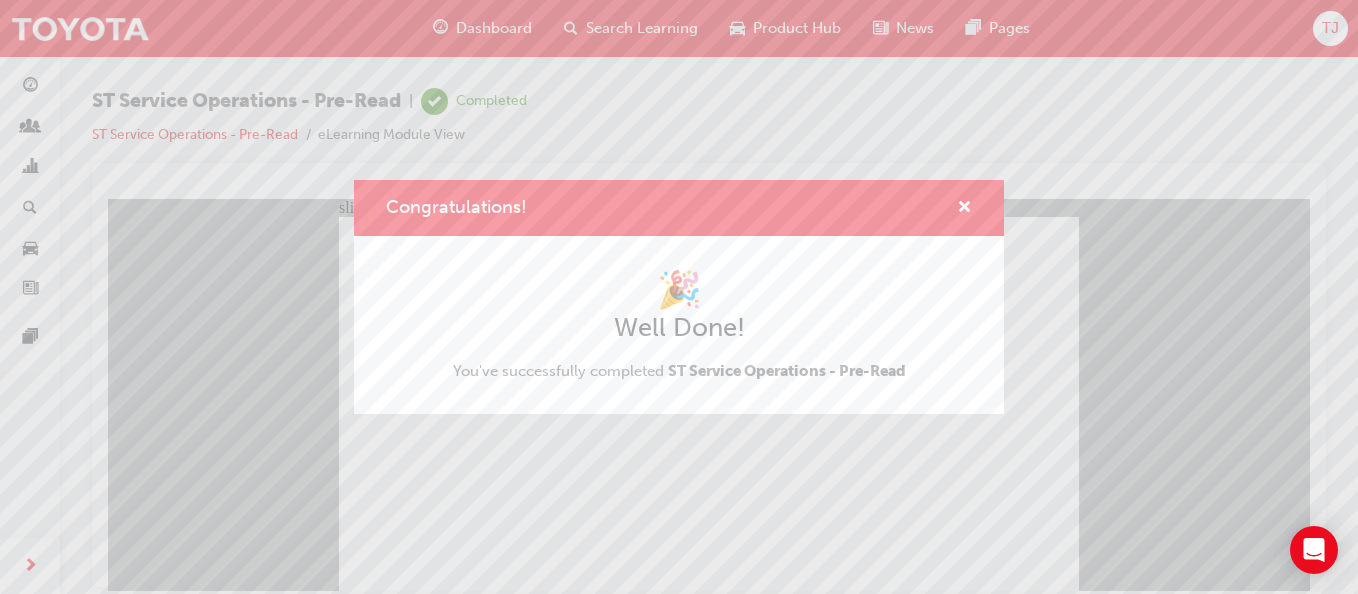 click on "Congratulations! 🎉 Well Done! You've successfully completed   ST Service Operations - Pre-Read" at bounding box center (679, 297) 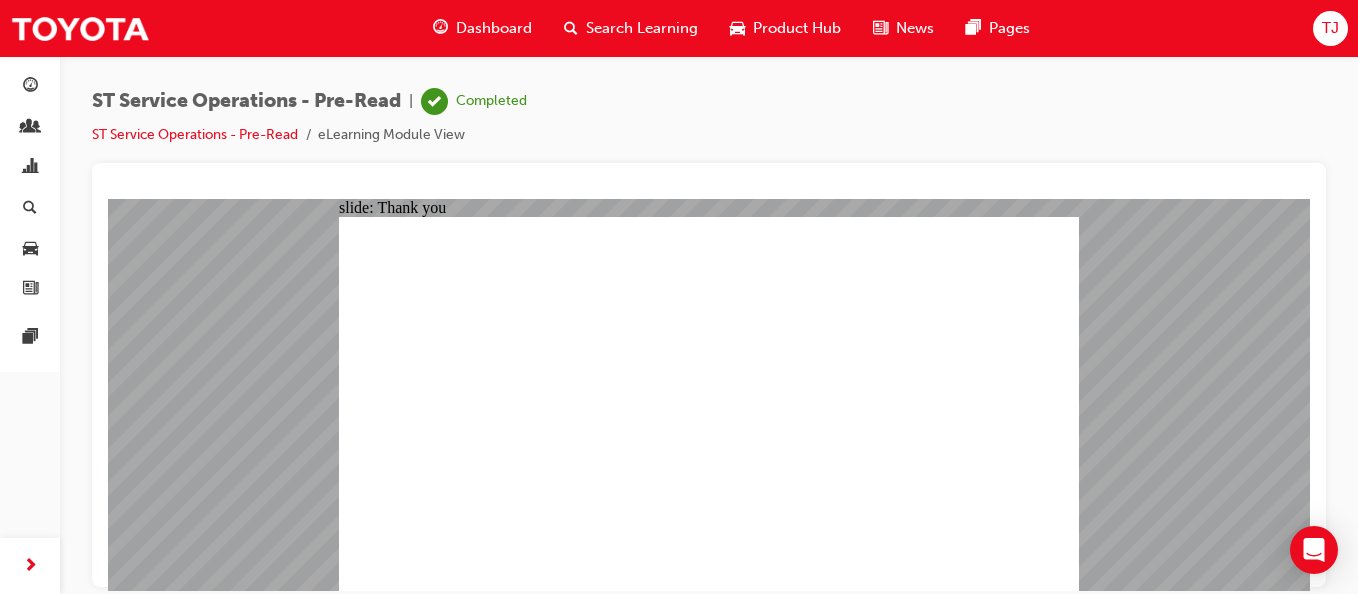 click 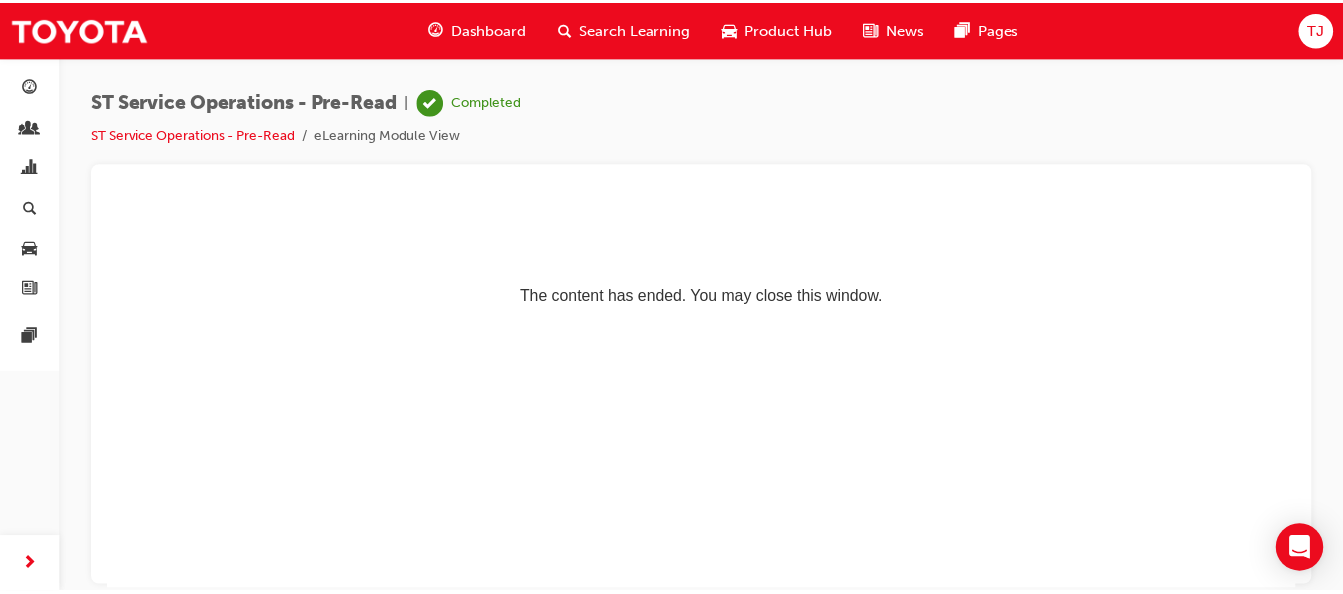 scroll, scrollTop: 0, scrollLeft: 0, axis: both 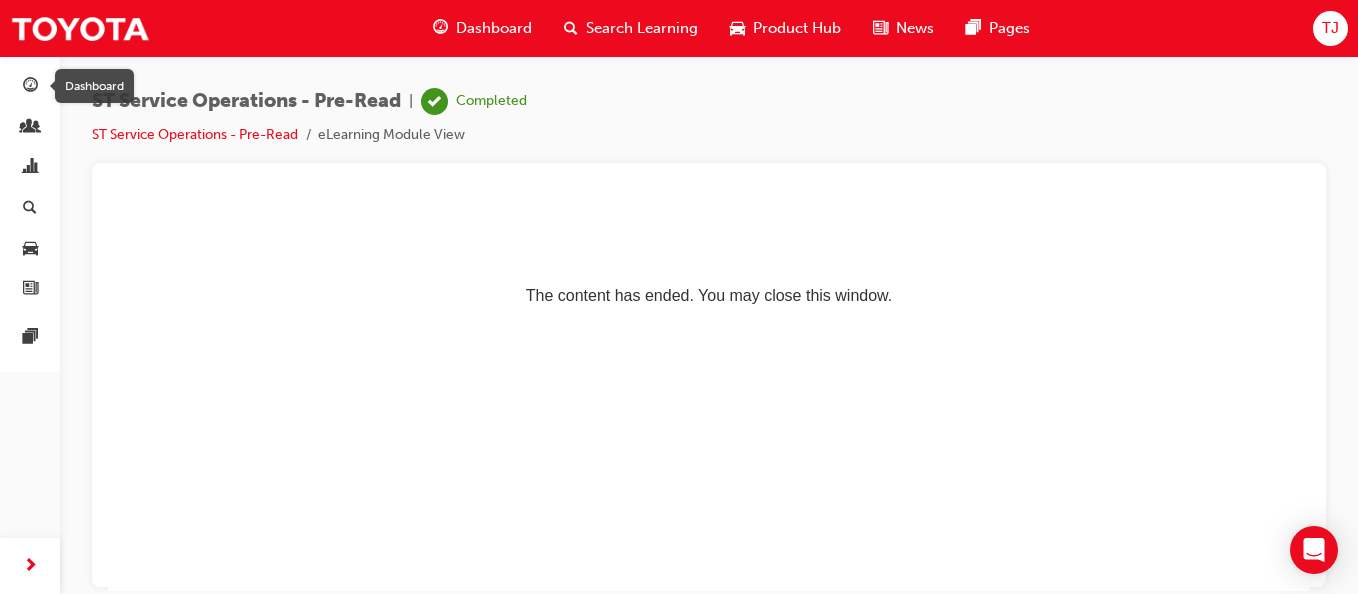 click at bounding box center (30, 87) 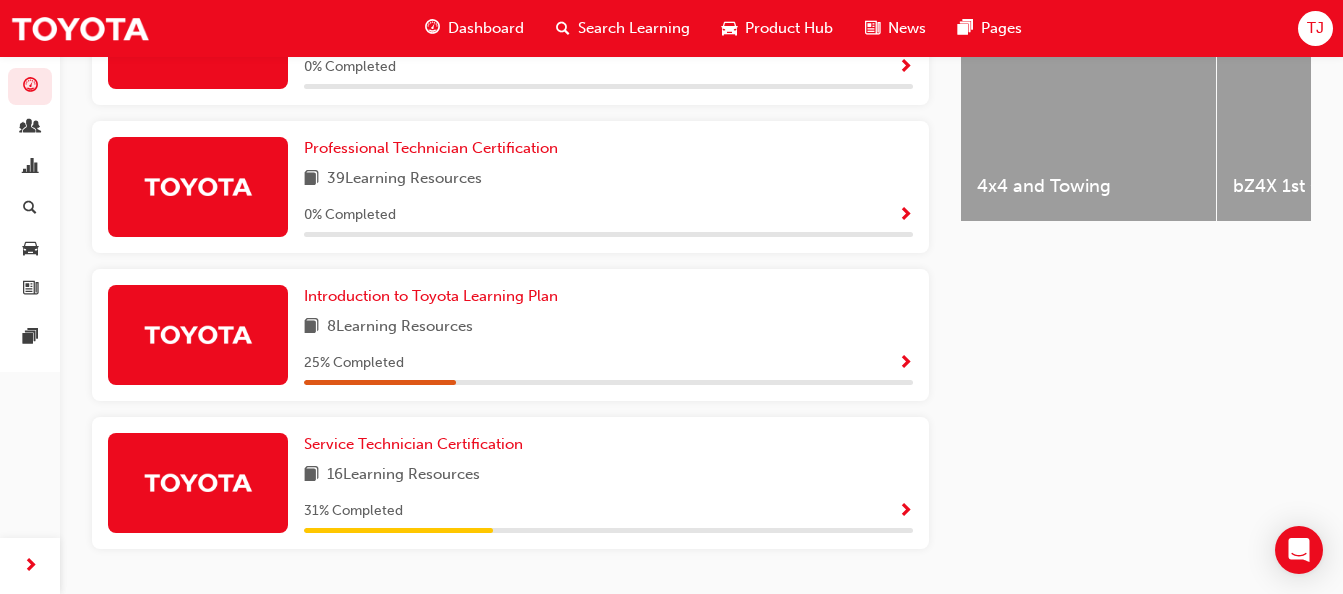 scroll, scrollTop: 873, scrollLeft: 0, axis: vertical 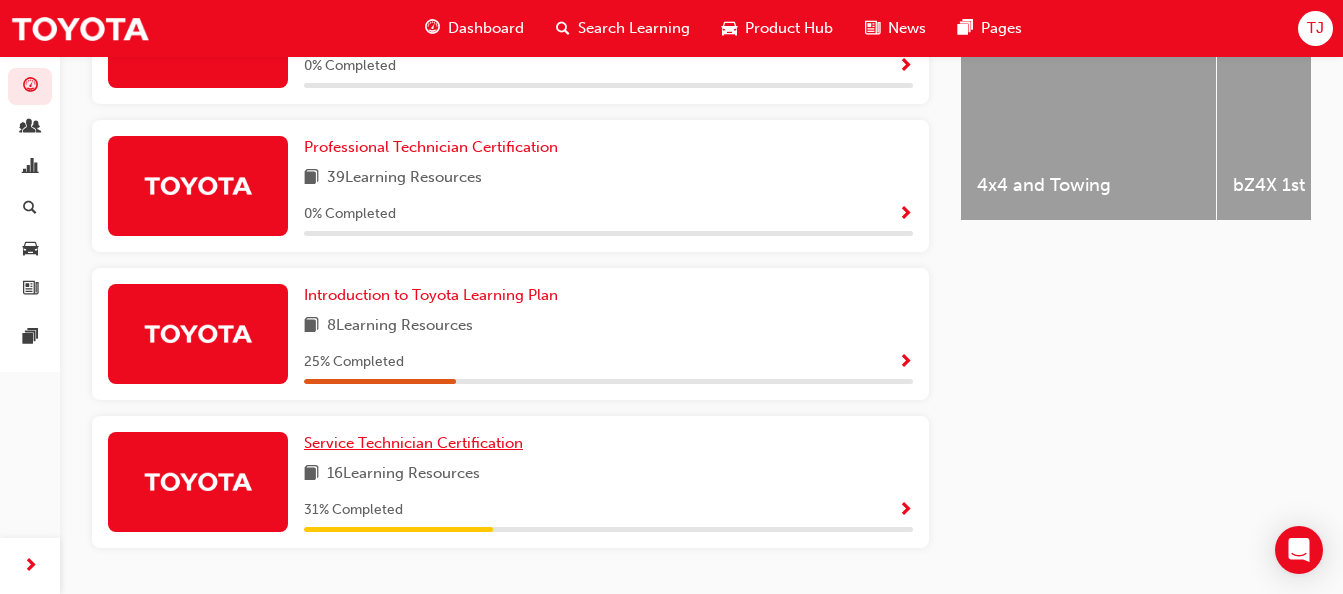 click on "Service Technician Certification" at bounding box center (413, 443) 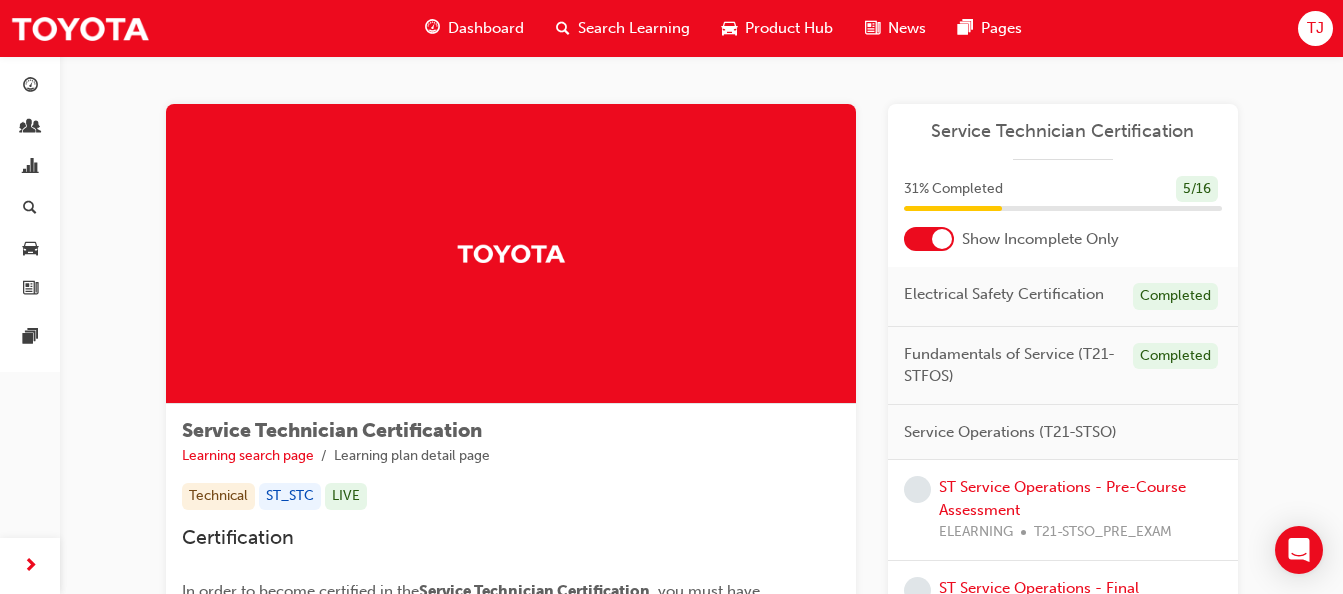 scroll, scrollTop: 166, scrollLeft: 0, axis: vertical 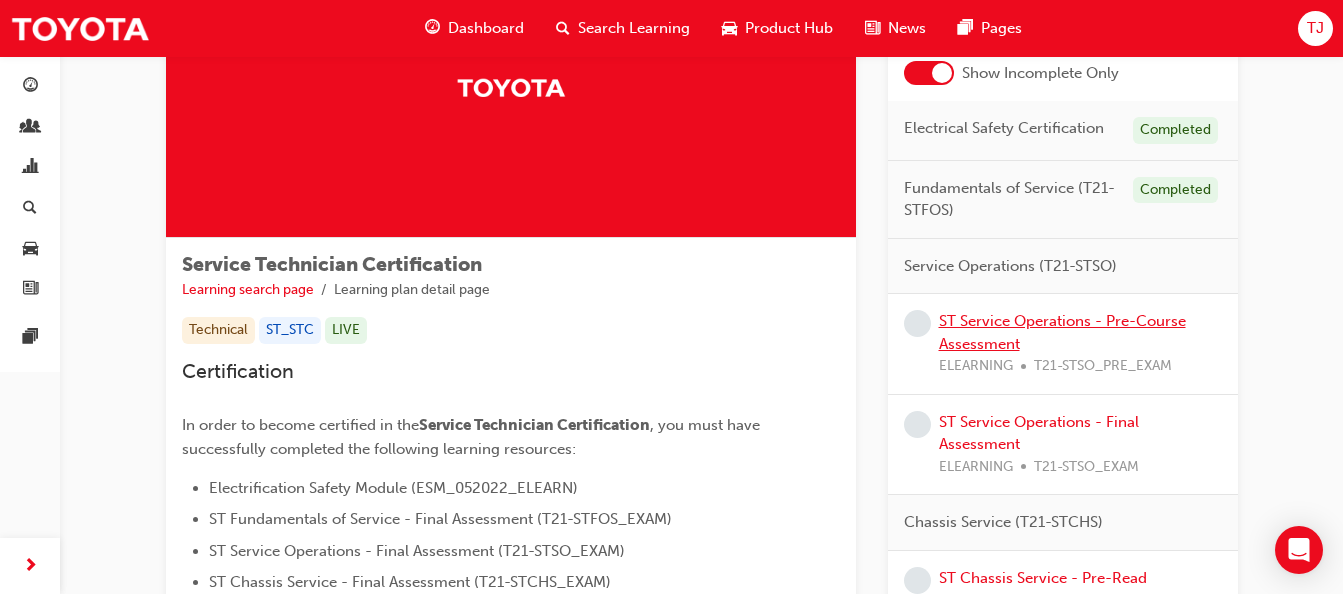 click on "ST Service Operations - Pre-Course Assessment" at bounding box center [1062, 332] 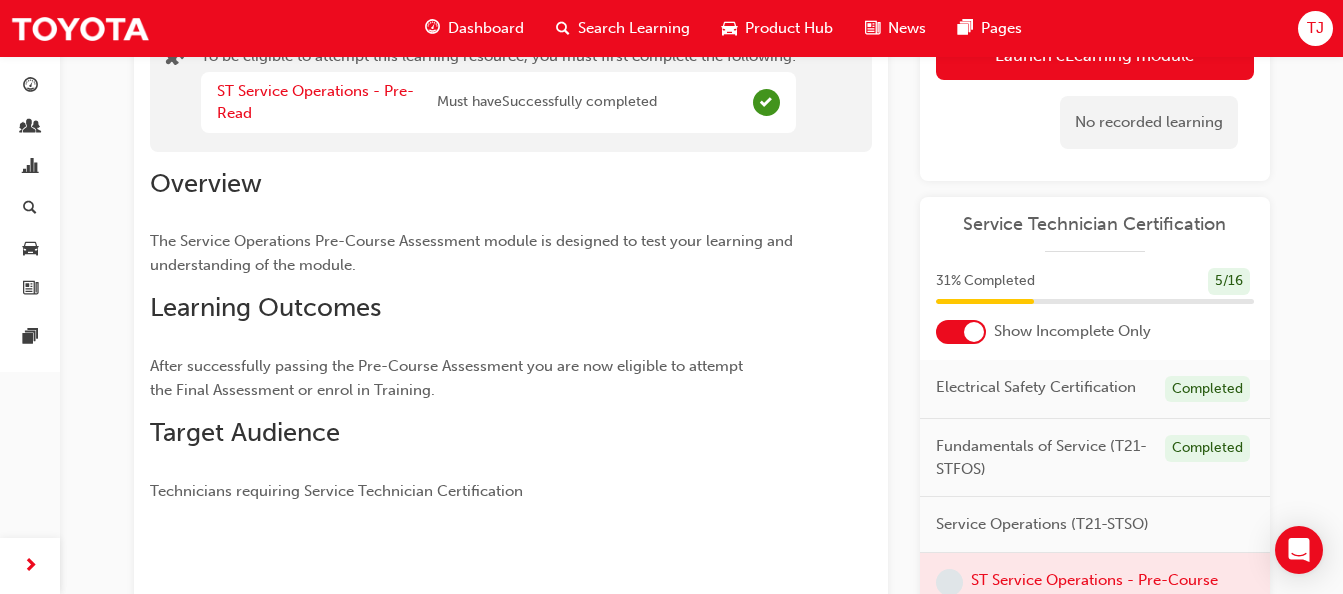 scroll, scrollTop: 0, scrollLeft: 0, axis: both 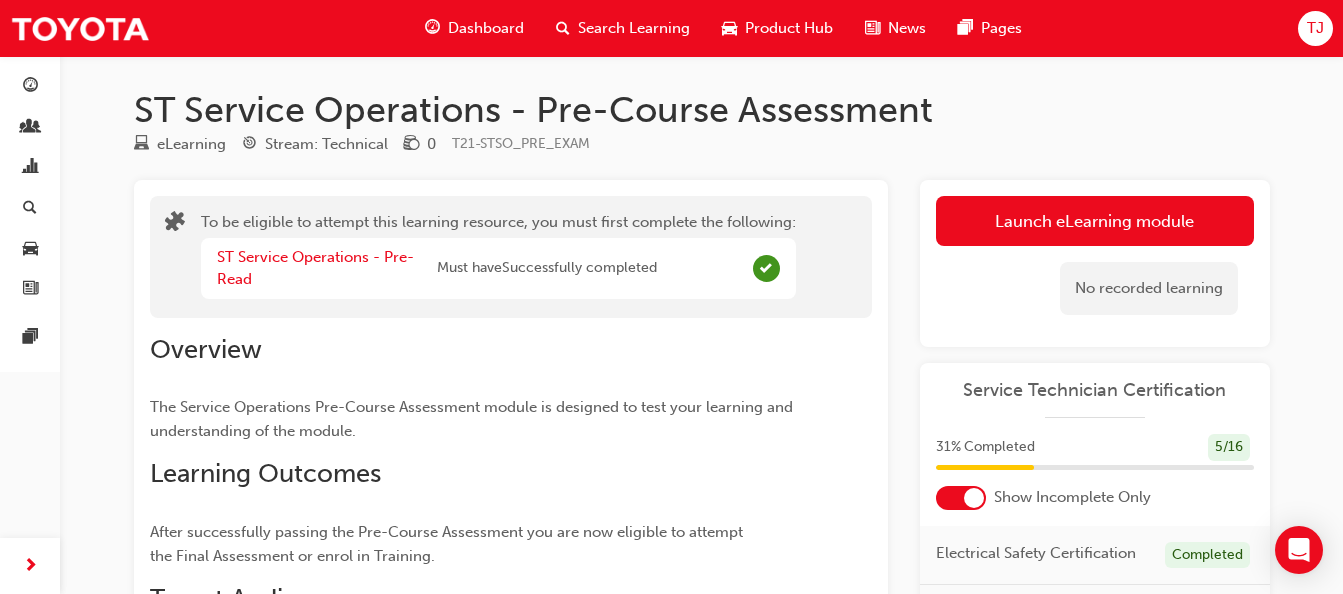click on "Launch eLearning module" at bounding box center [1095, 221] 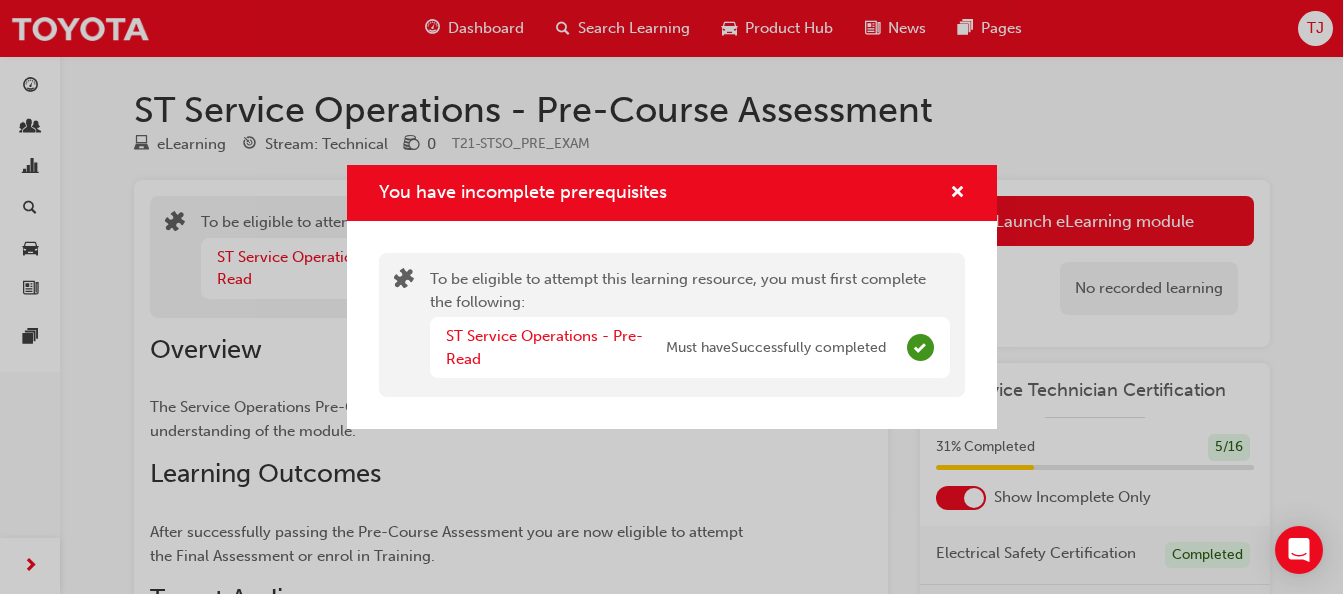 click on "To be eligible to attempt this learning resource, you must first complete  the following: ST Service Operations - Pre-Read Must have  Successfully completed" at bounding box center (690, 325) 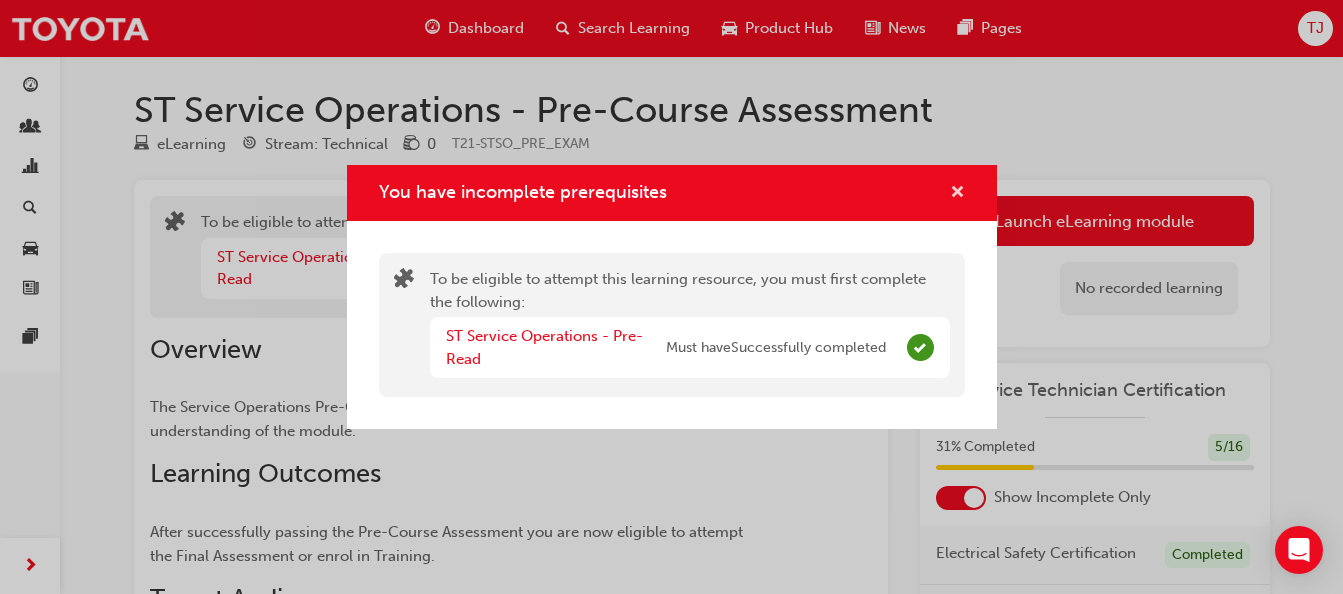 click at bounding box center (957, 194) 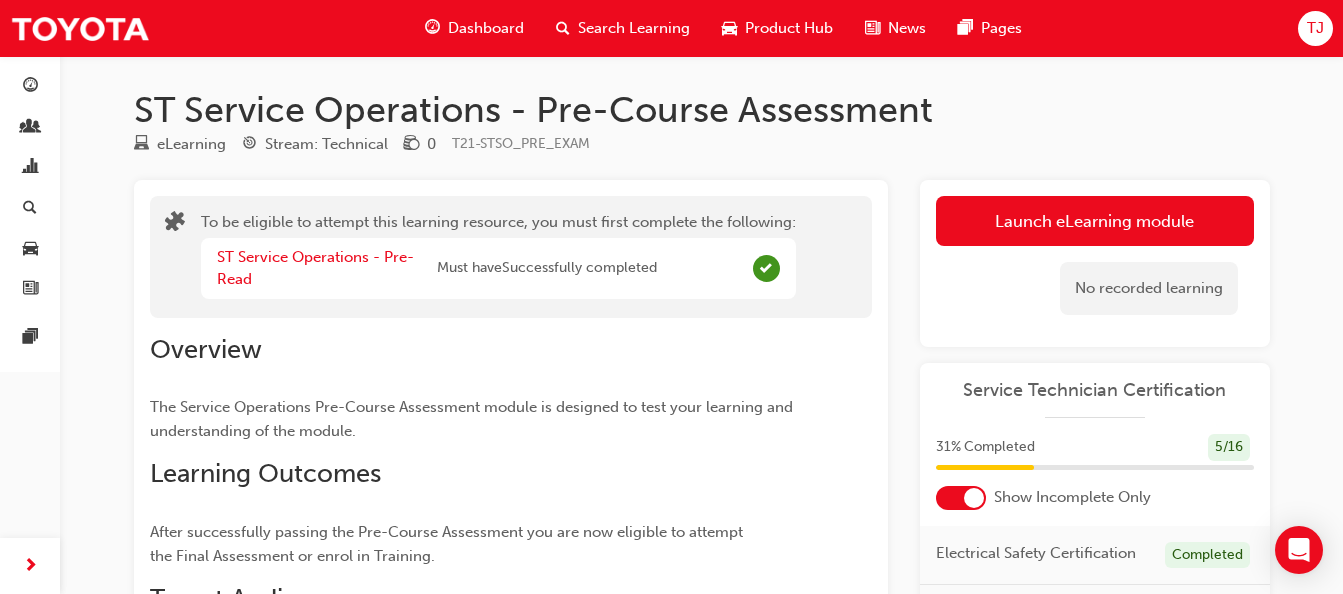 click on "Launch eLearning module" at bounding box center [1095, 221] 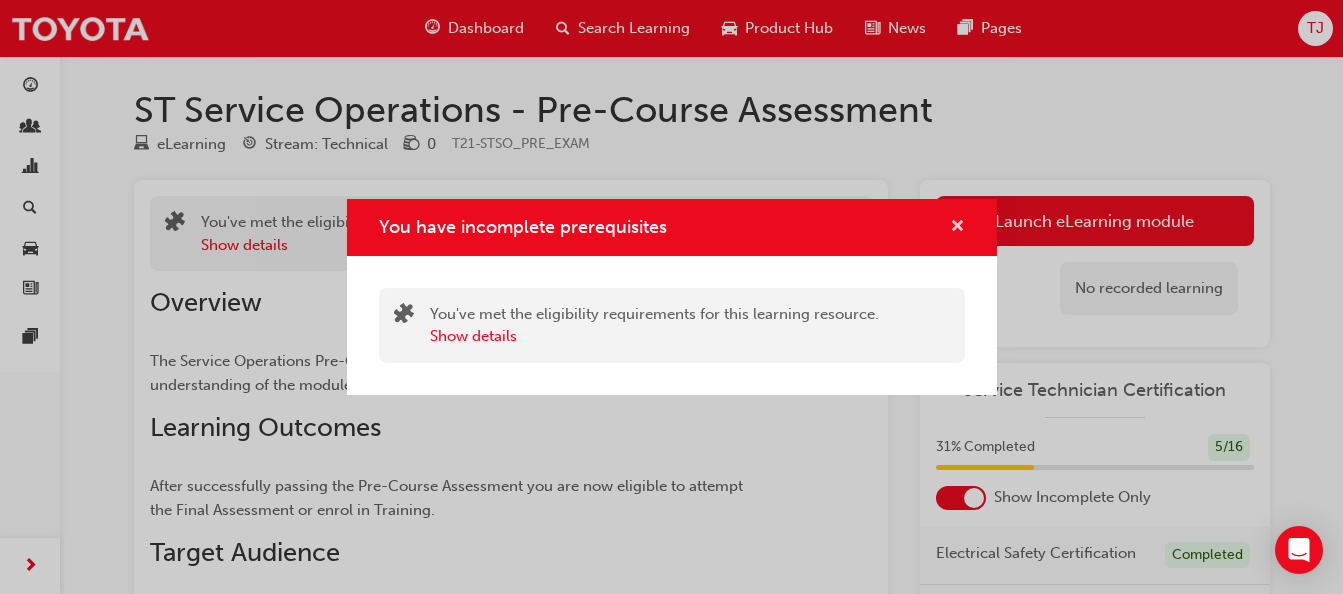 click at bounding box center (957, 228) 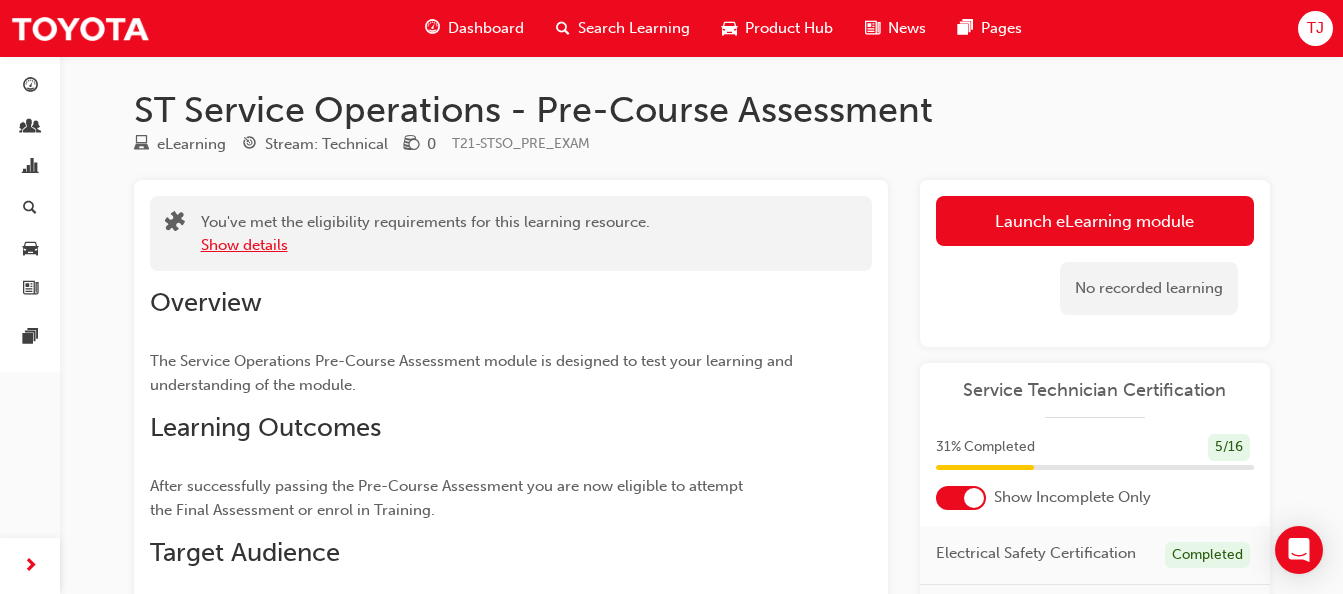 click on "Show details" at bounding box center [244, 245] 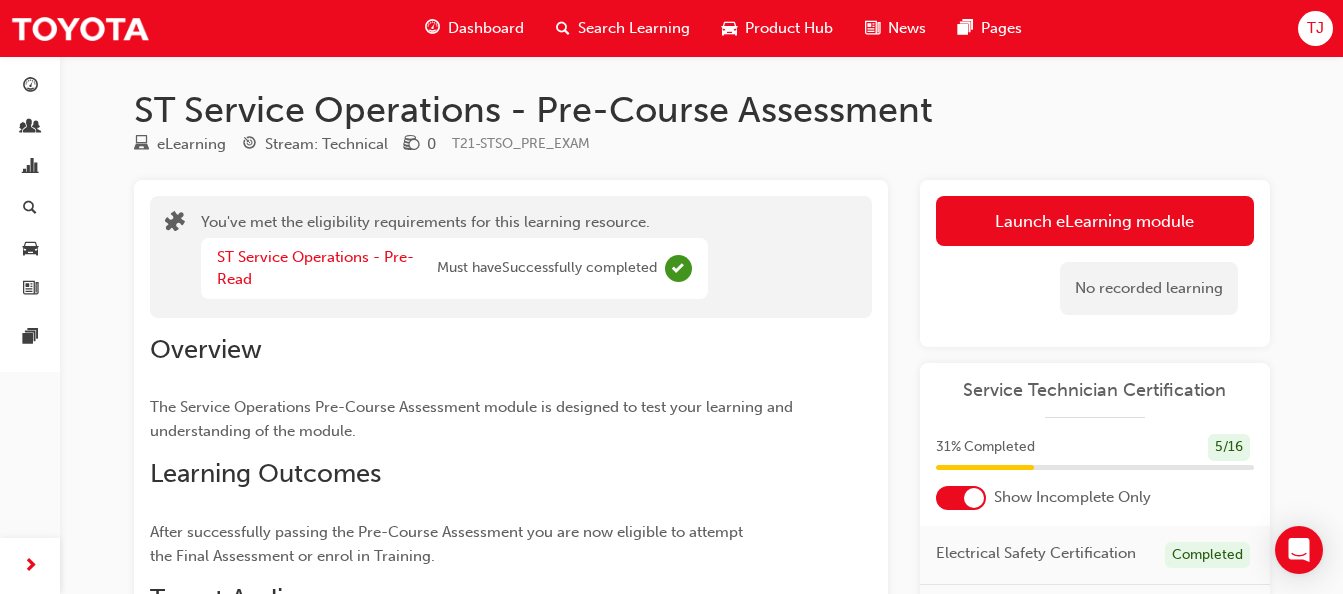 click on "Launch eLearning module" at bounding box center [1095, 221] 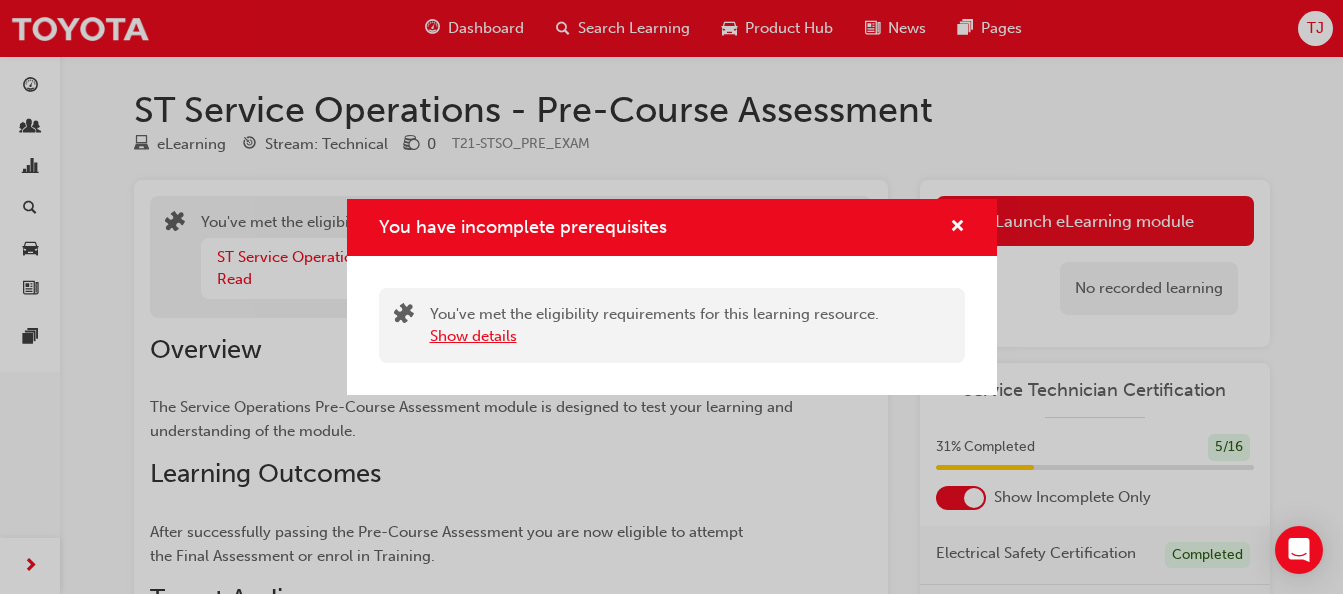 click on "Show details" at bounding box center (473, 336) 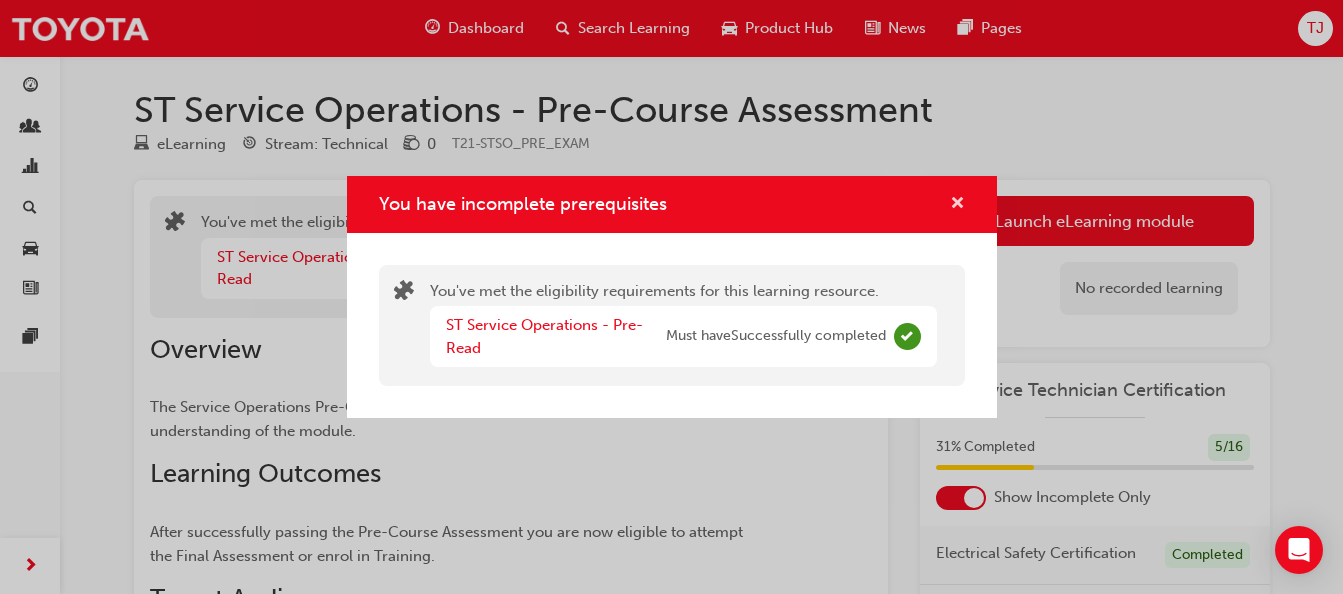 click at bounding box center (957, 205) 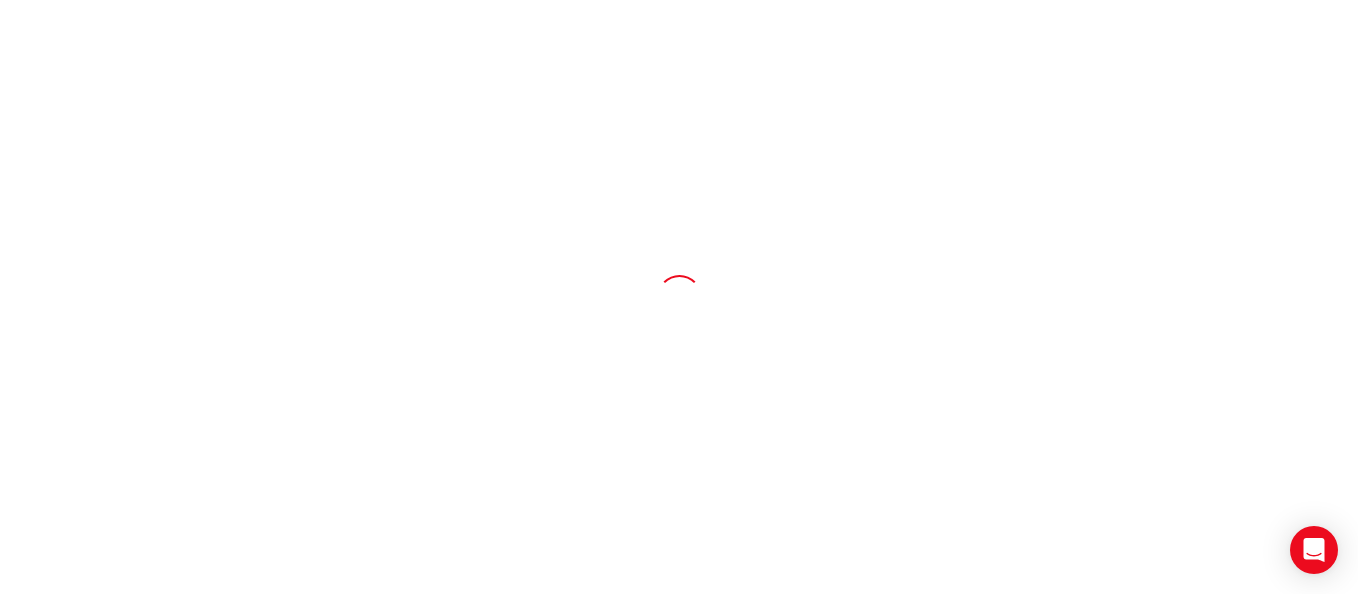 scroll, scrollTop: 0, scrollLeft: 0, axis: both 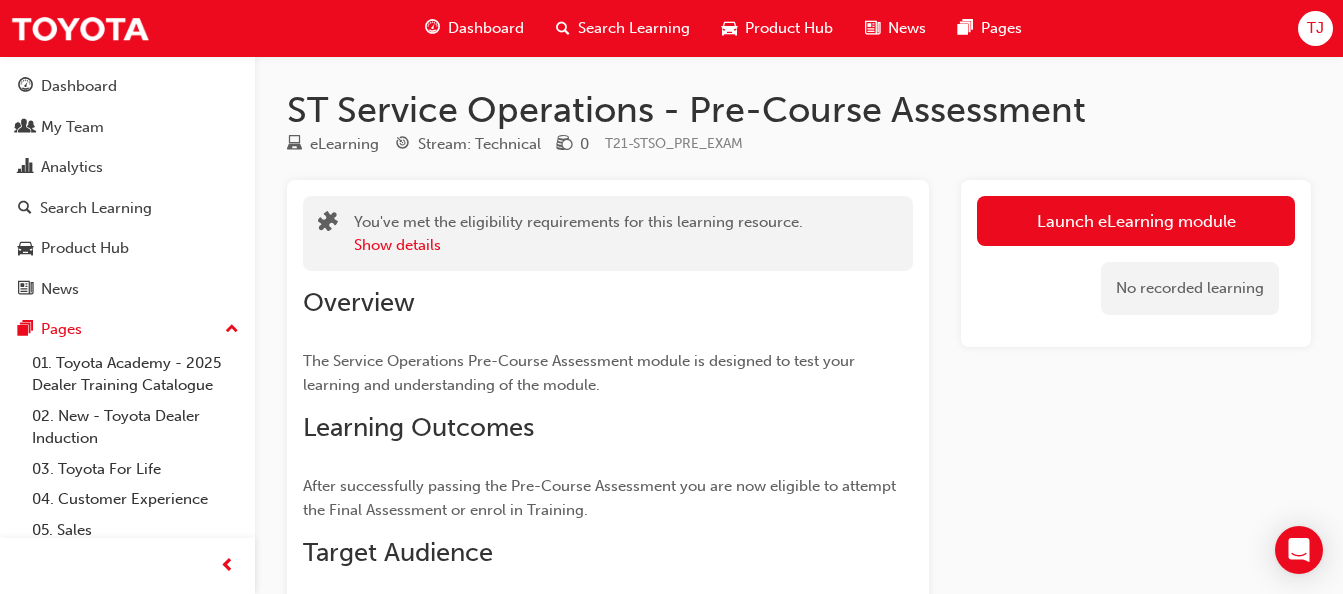 click on "Launch eLearning module" at bounding box center [1136, 221] 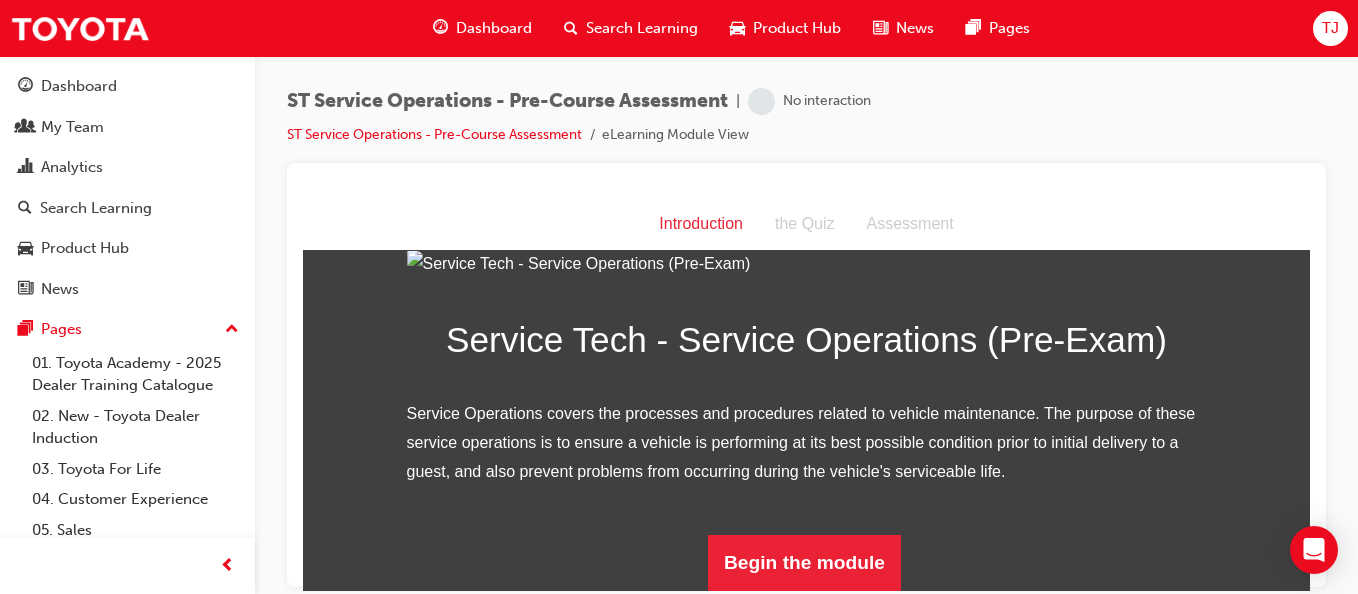 scroll, scrollTop: 275, scrollLeft: 0, axis: vertical 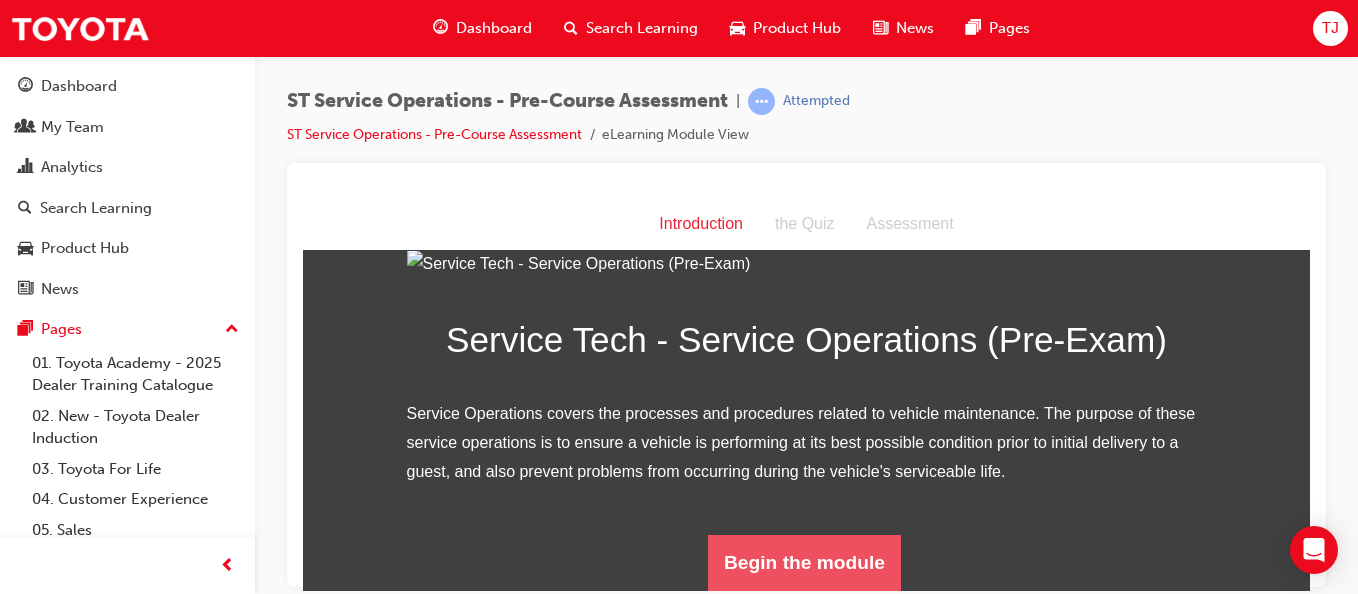 click on "Begin the module" at bounding box center [804, 562] 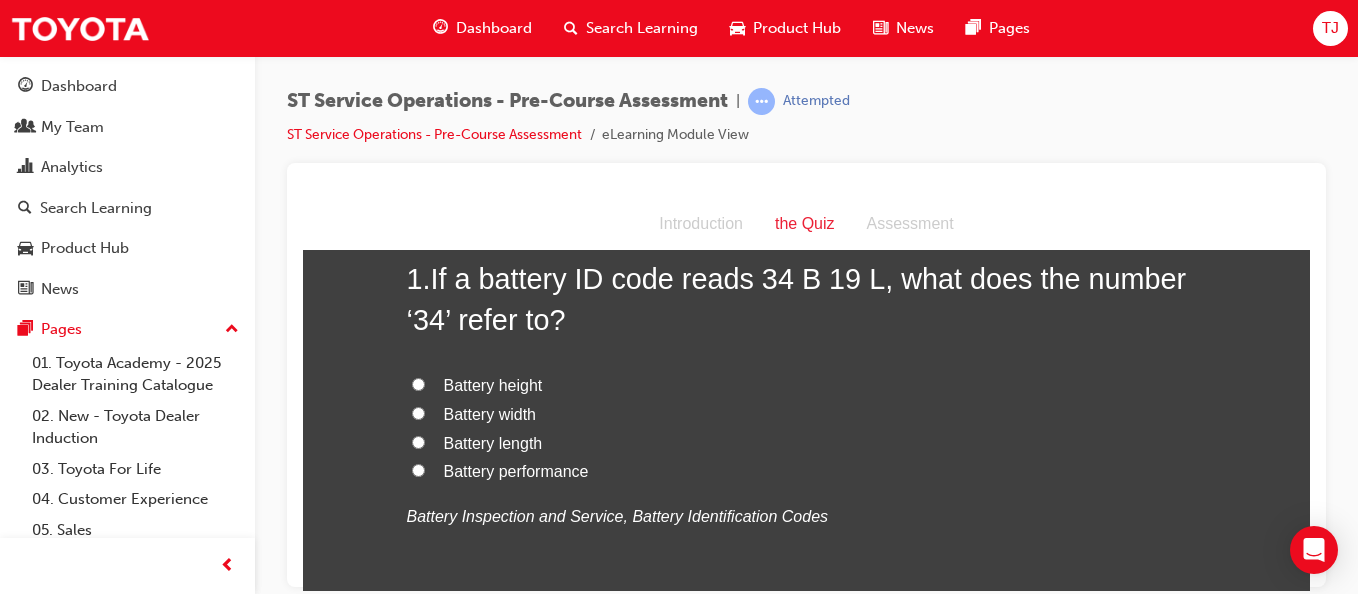 scroll, scrollTop: 118, scrollLeft: 0, axis: vertical 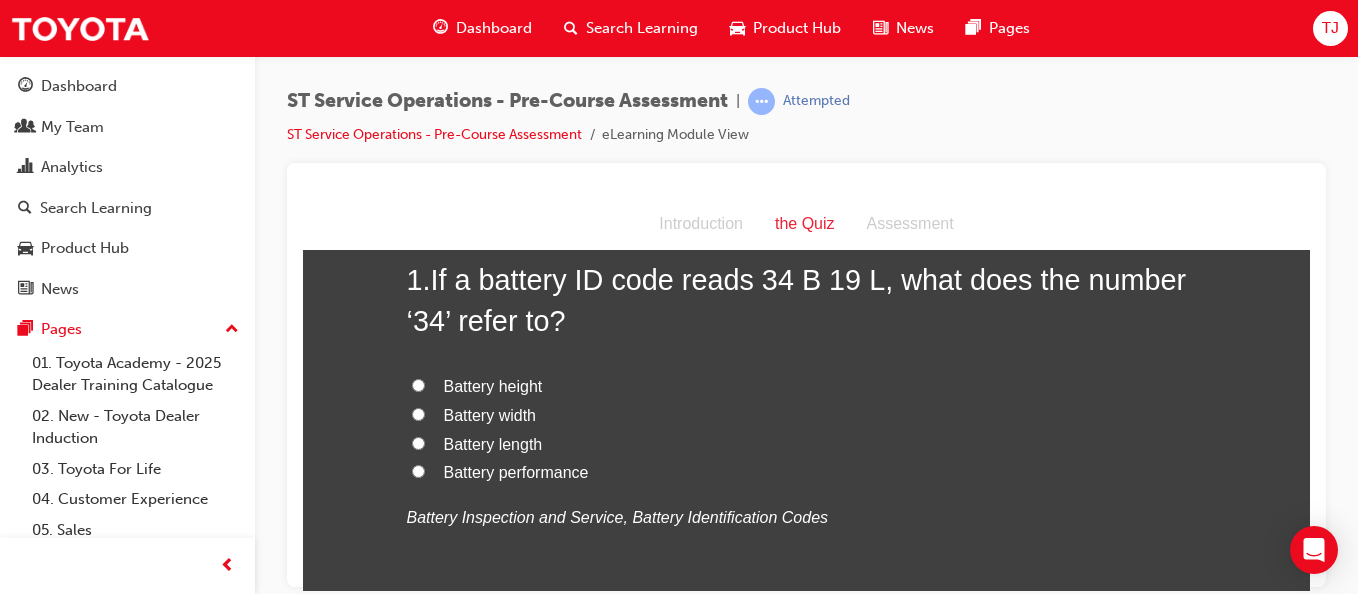 click on "Battery height" at bounding box center [418, 384] 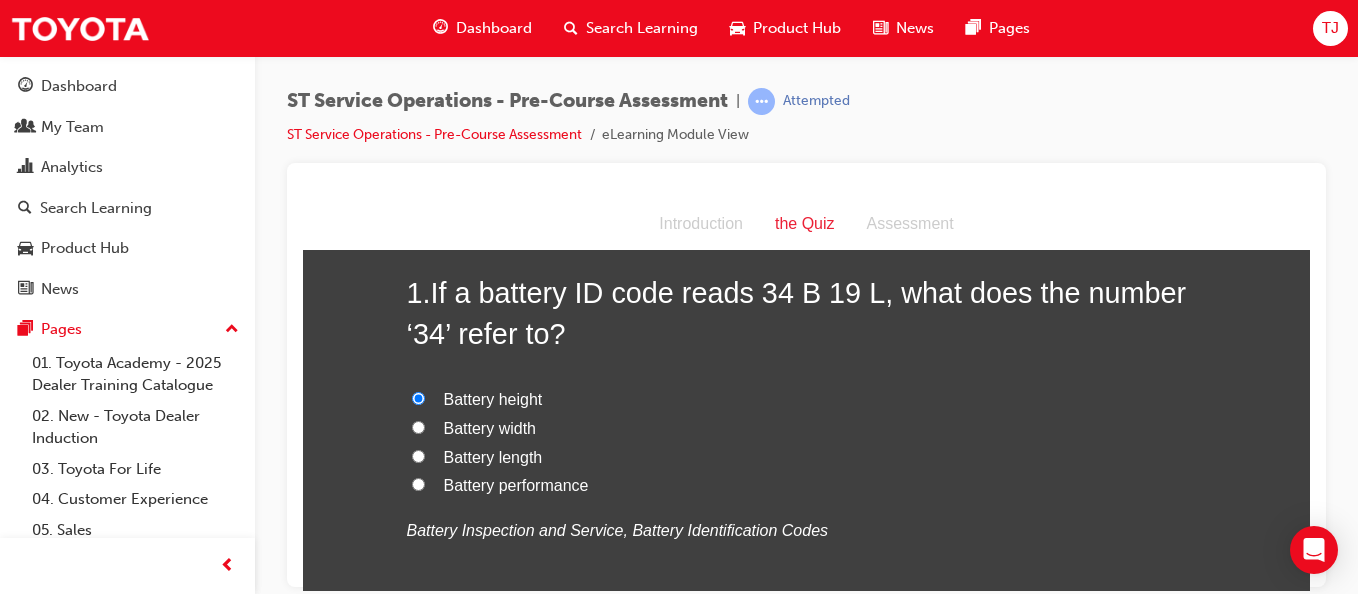 scroll, scrollTop: 69, scrollLeft: 0, axis: vertical 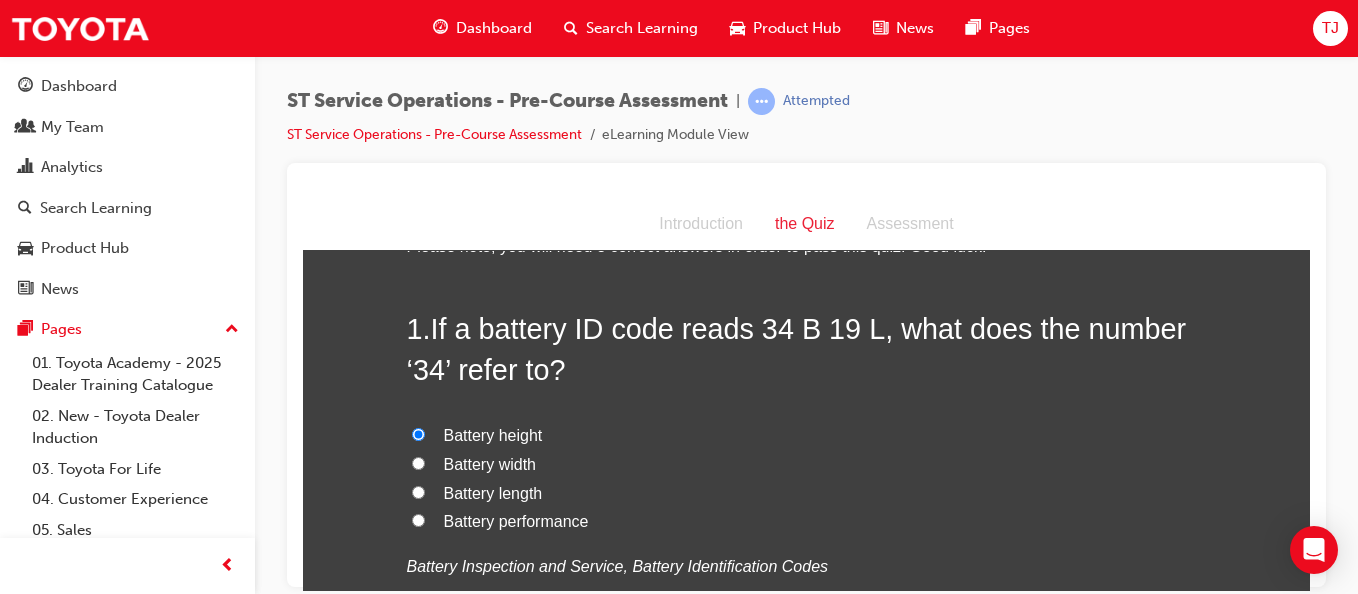 click on "Battery width" at bounding box center [807, 464] 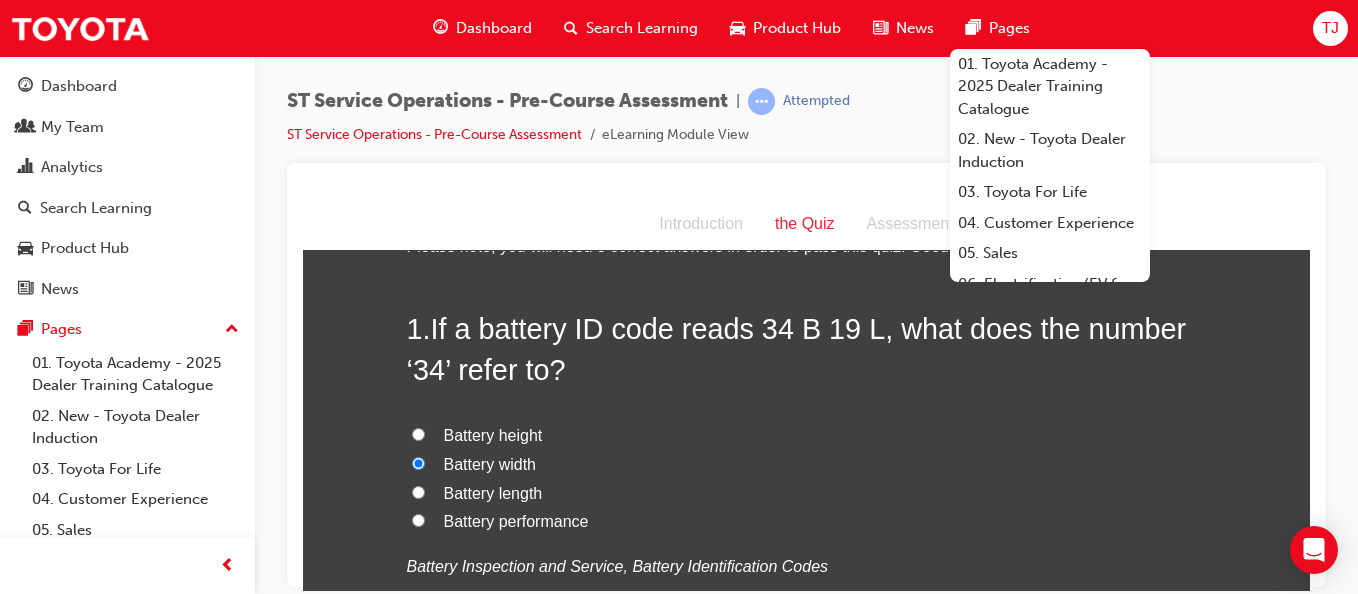 click on "Battery height" at bounding box center (807, 435) 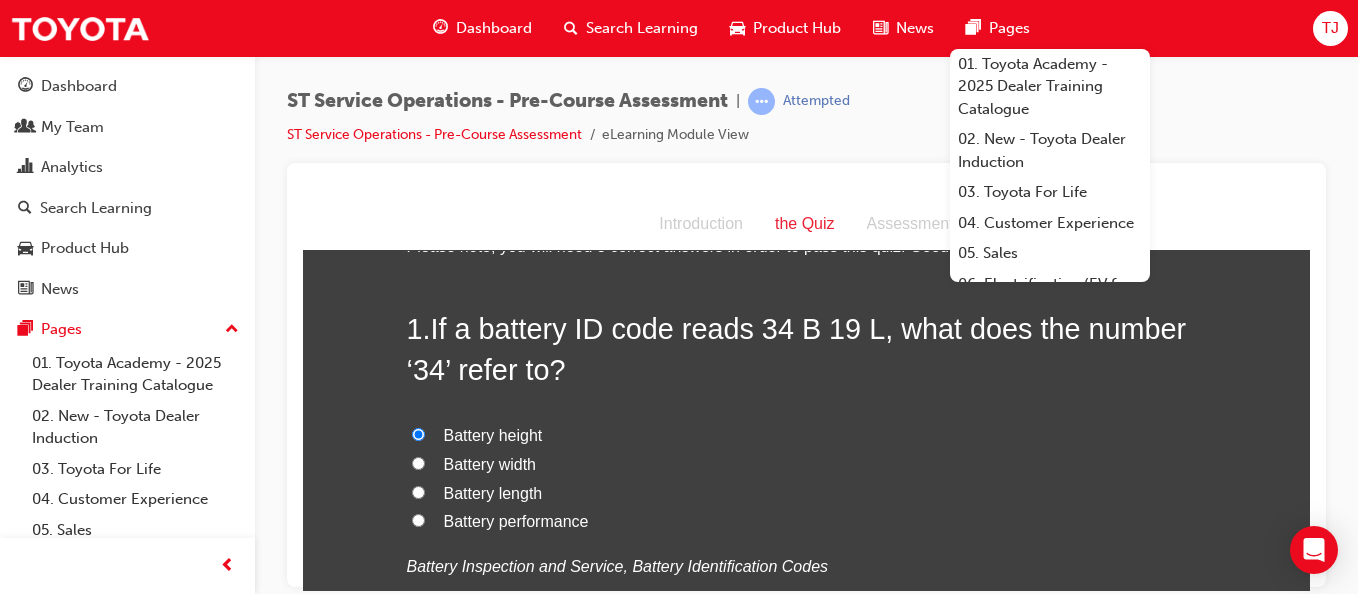 click at bounding box center (806, 375) 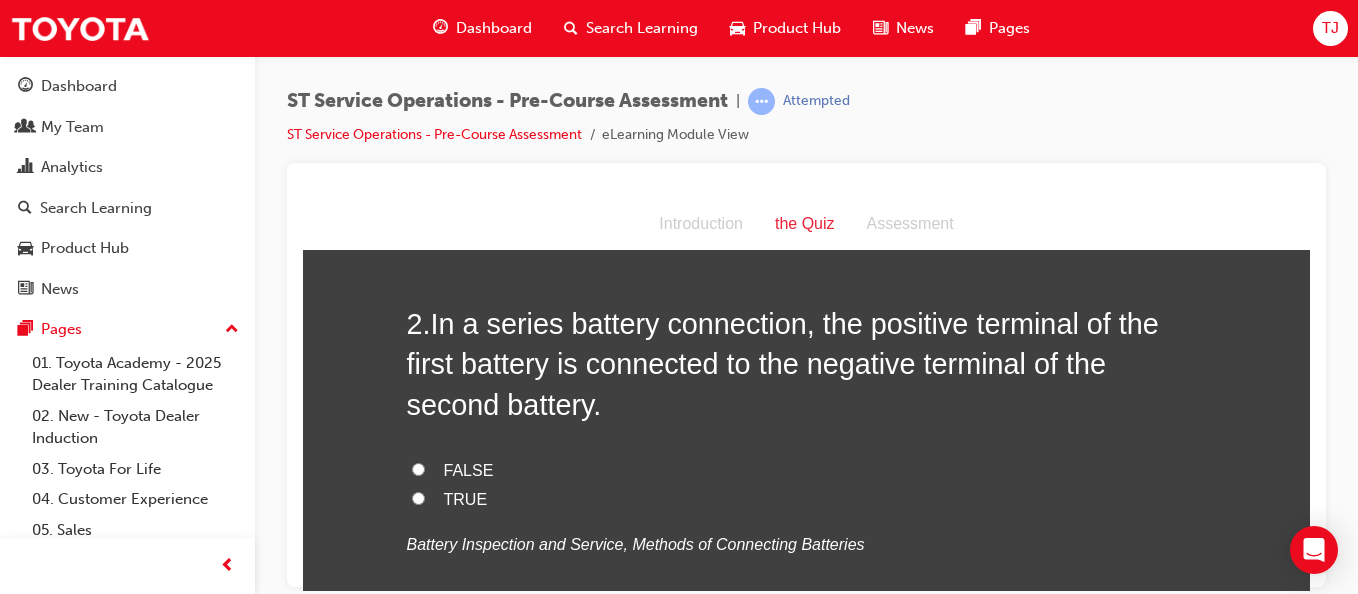 scroll, scrollTop: 549, scrollLeft: 0, axis: vertical 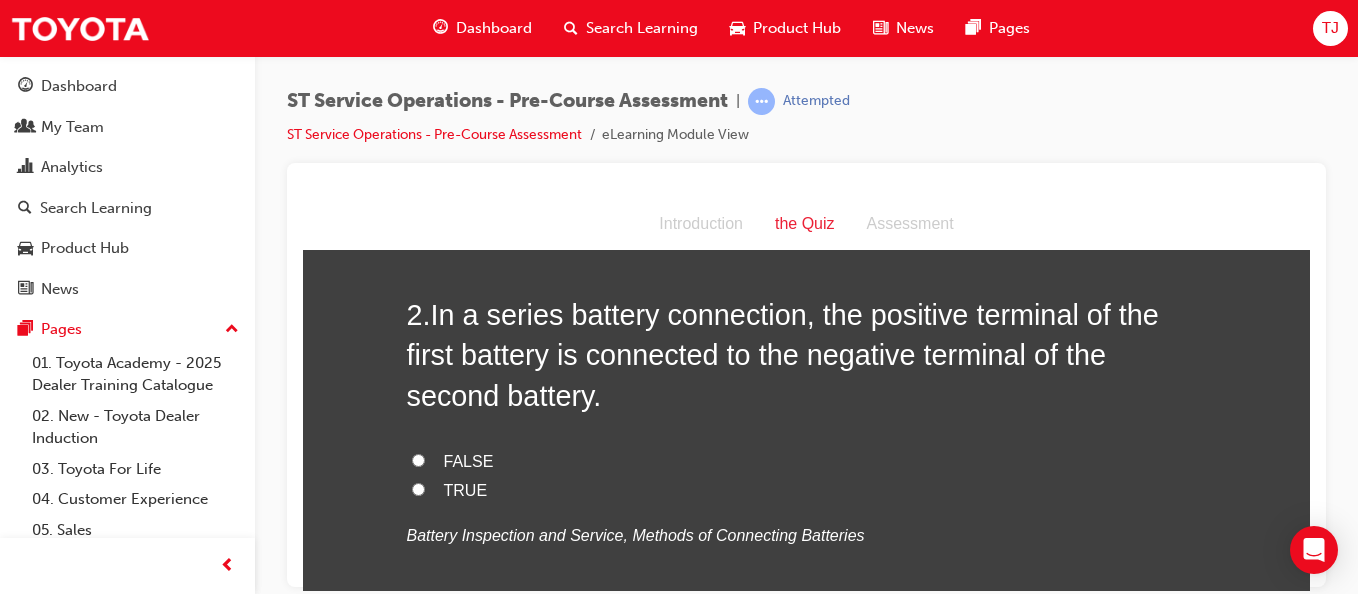 click on "FALSE" at bounding box center [418, 459] 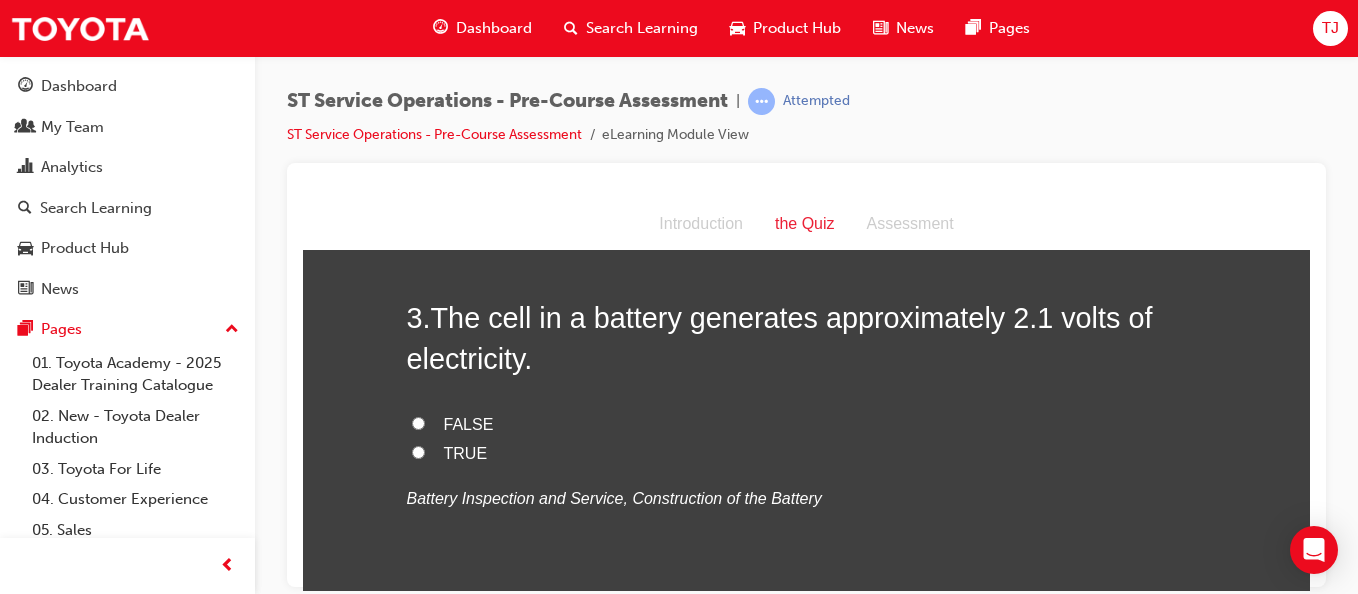 scroll, scrollTop: 995, scrollLeft: 0, axis: vertical 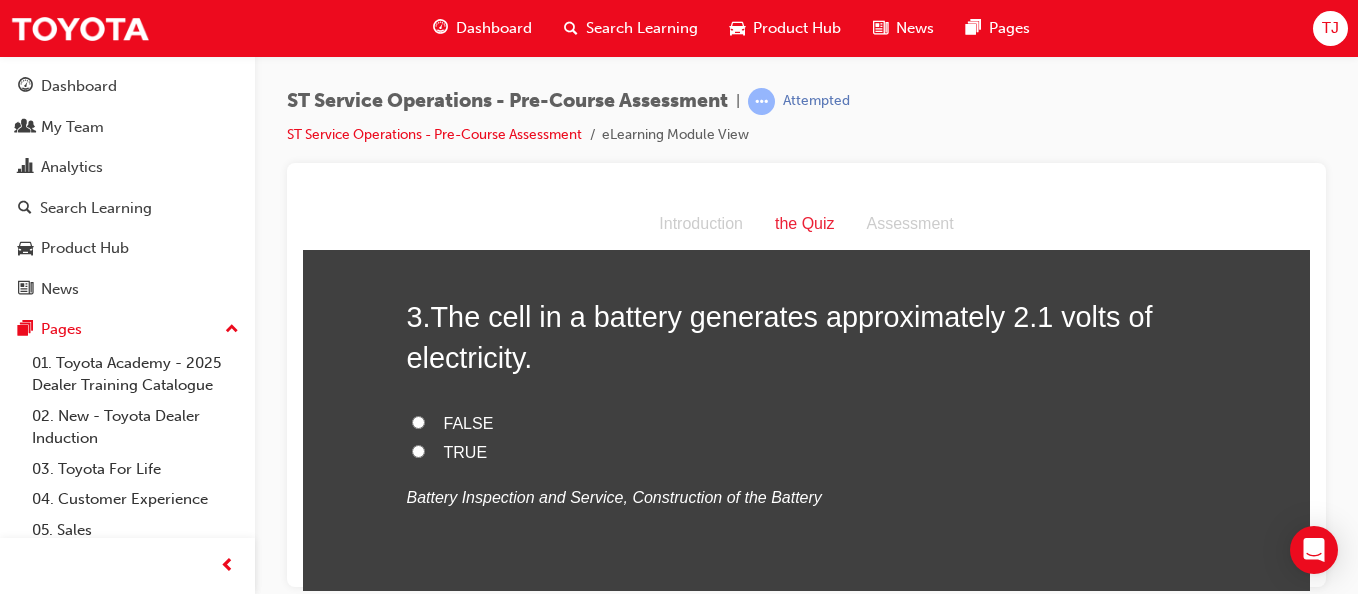click on "TRUE" at bounding box center (418, 450) 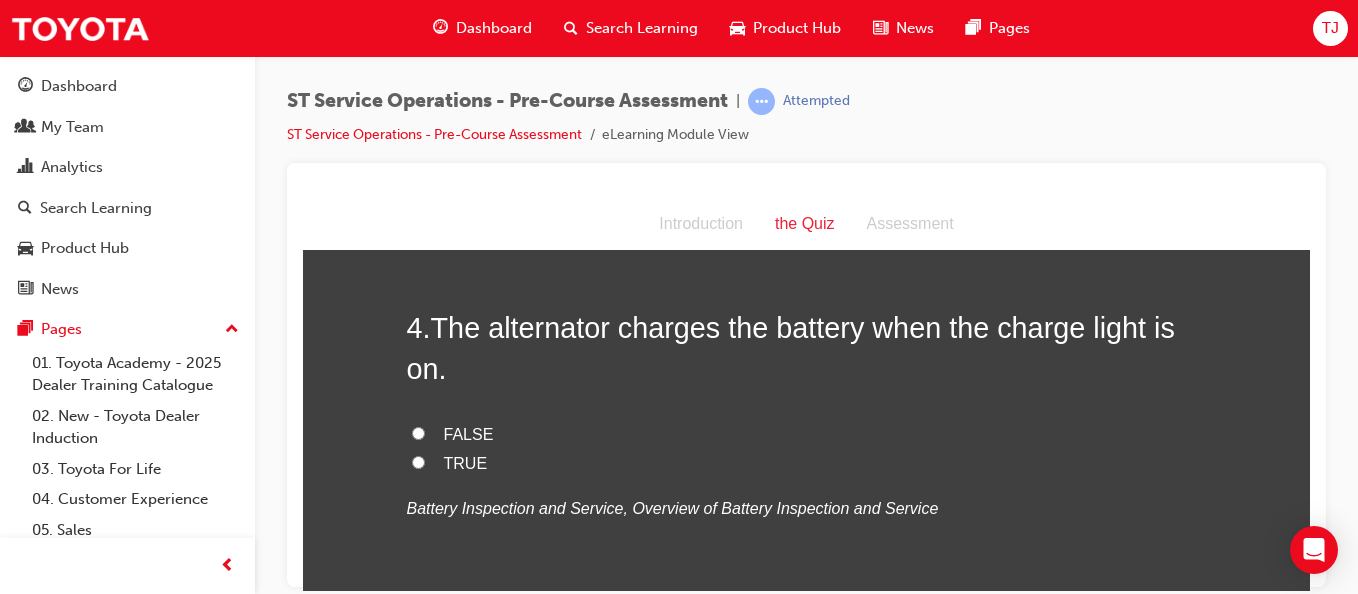 scroll, scrollTop: 1396, scrollLeft: 0, axis: vertical 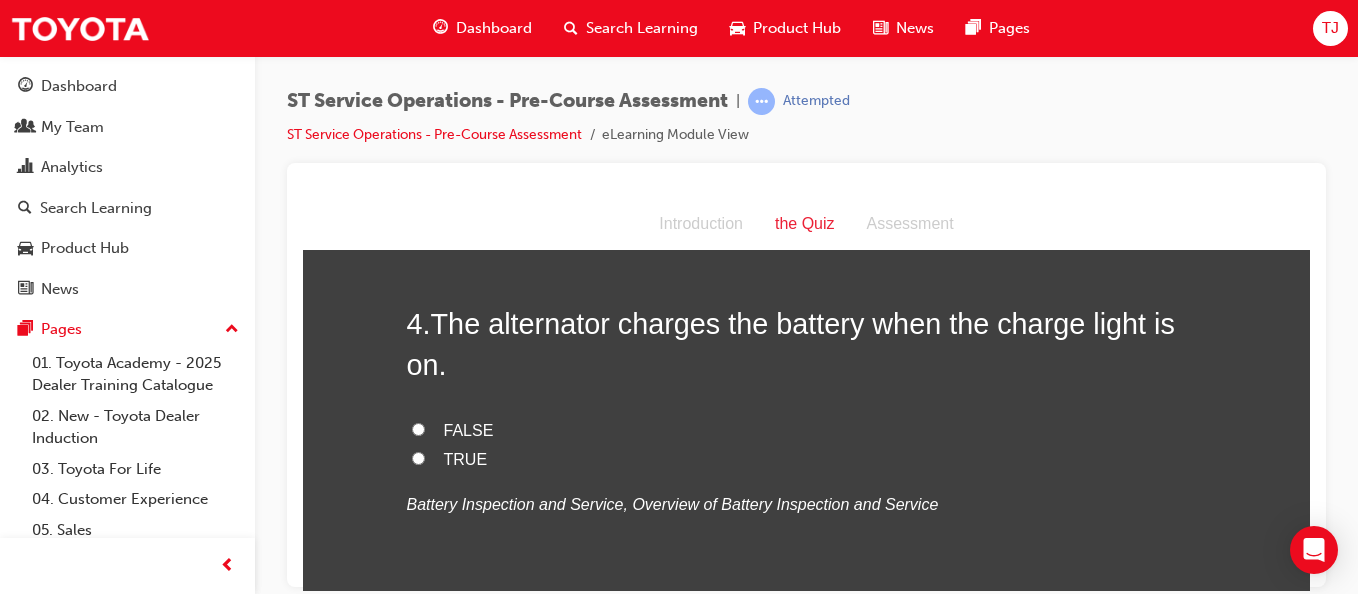 click on "FALSE" at bounding box center [418, 428] 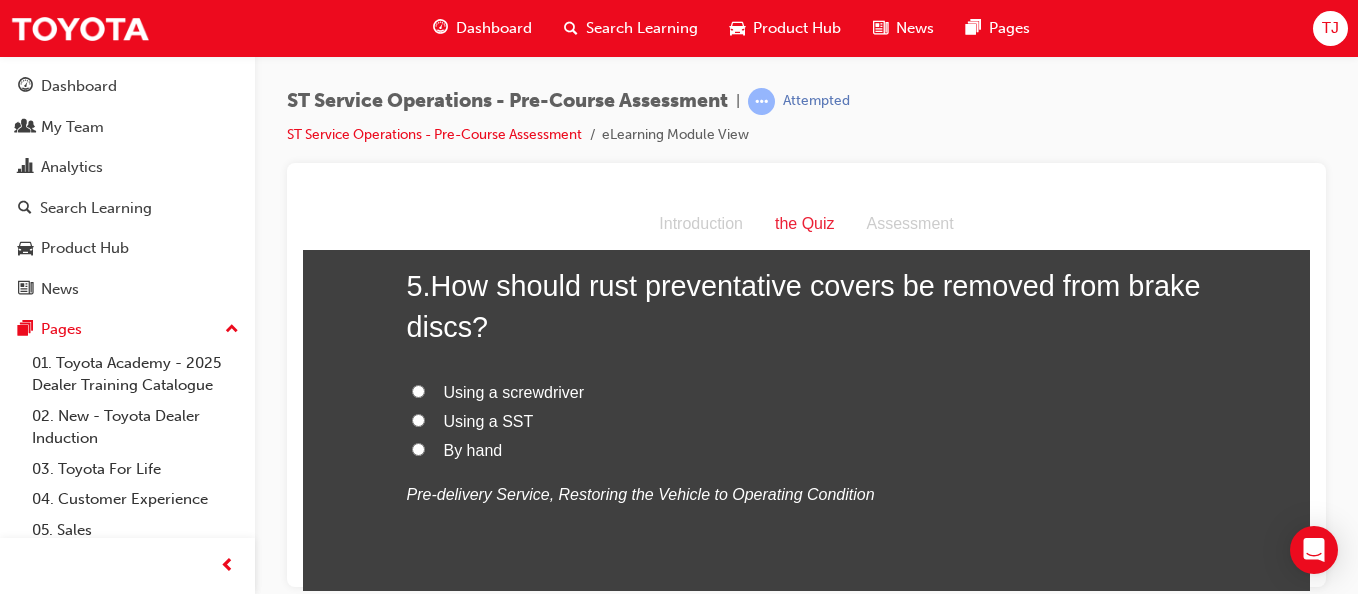 scroll, scrollTop: 1845, scrollLeft: 0, axis: vertical 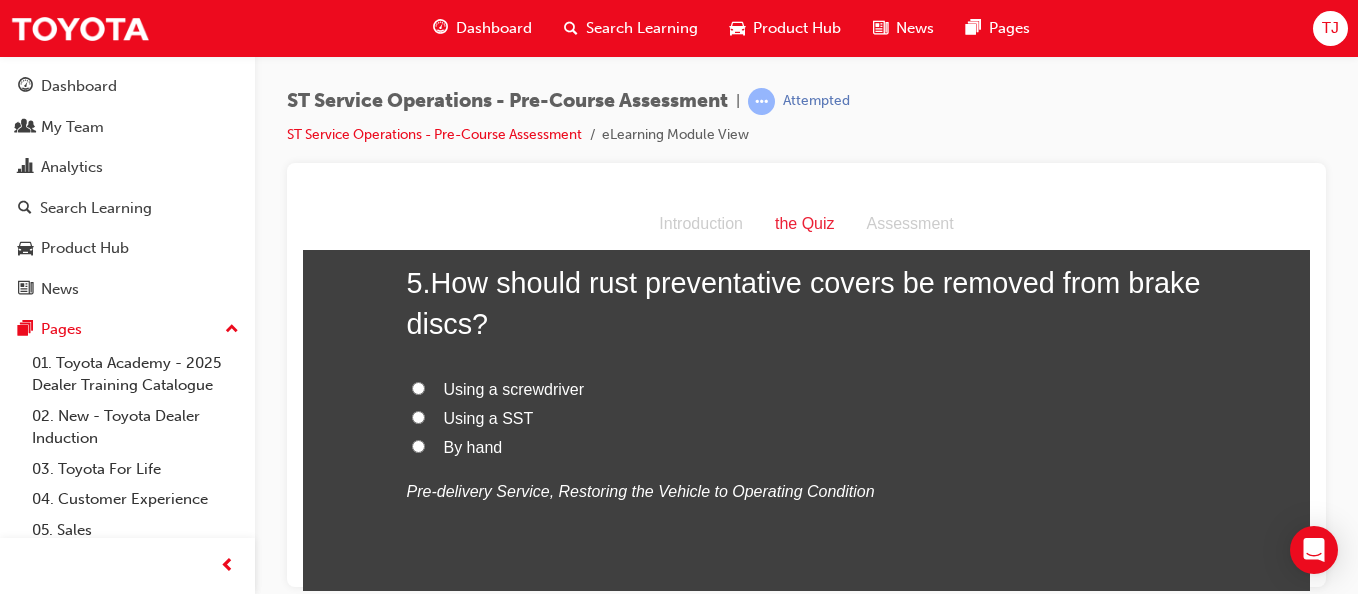click on "Using a SST" at bounding box center [418, 416] 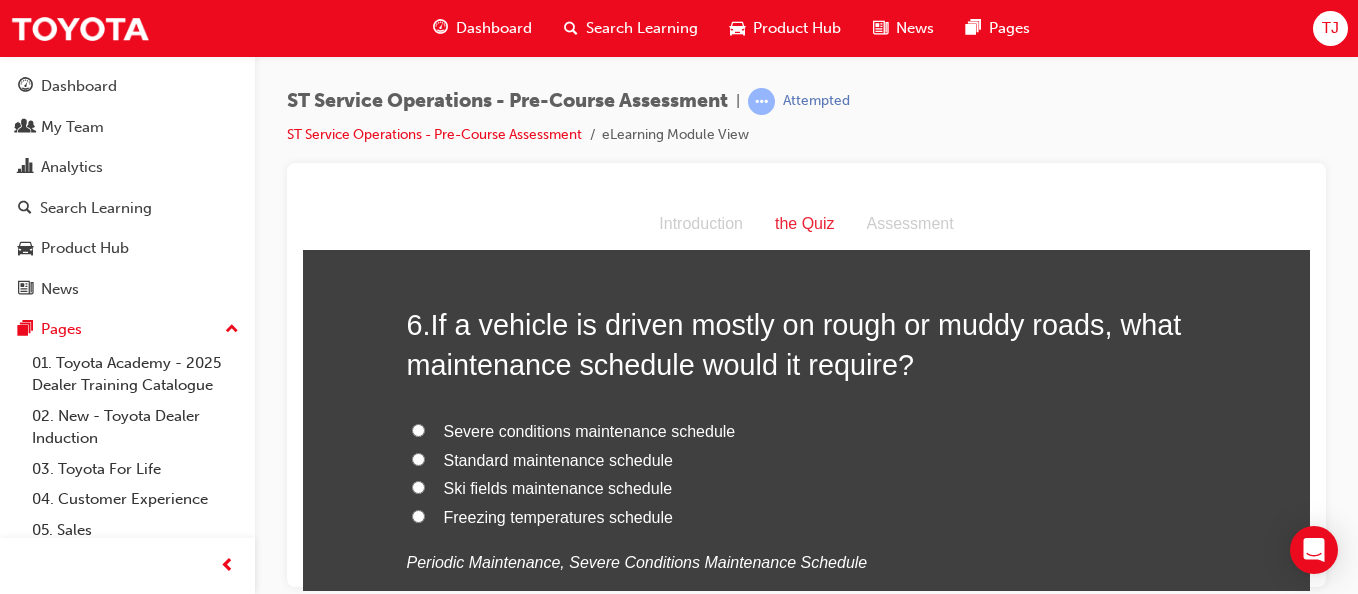 scroll, scrollTop: 2239, scrollLeft: 0, axis: vertical 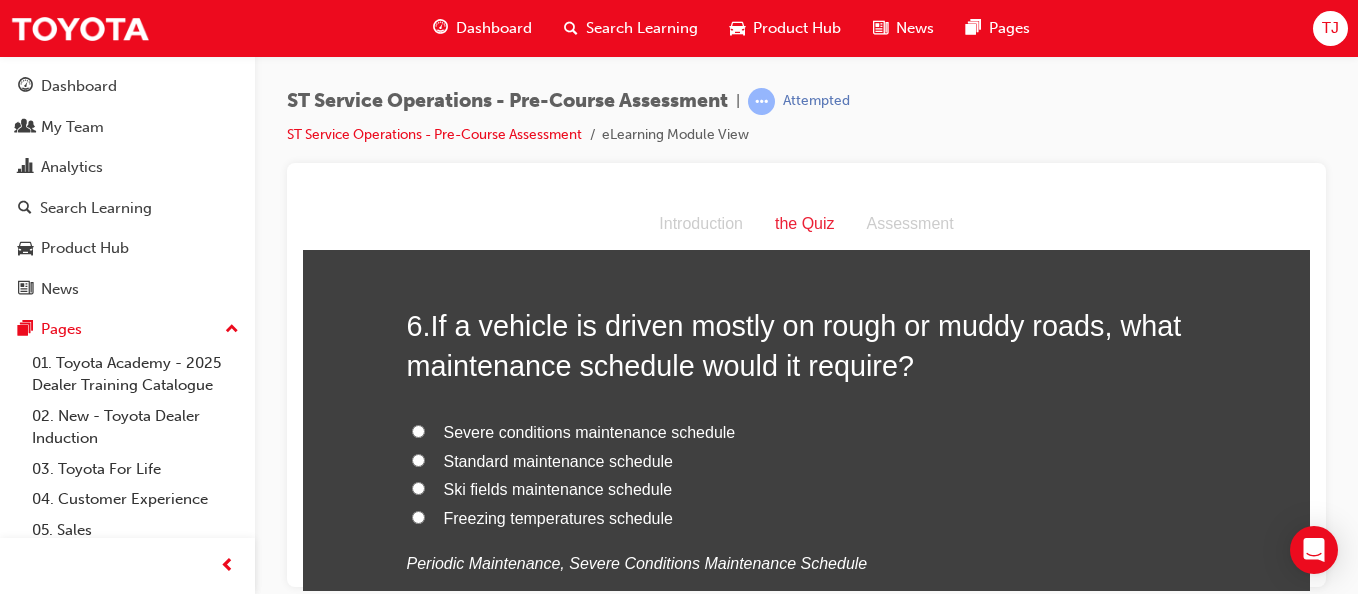 click on "Severe conditions maintenance schedule" at bounding box center (418, 430) 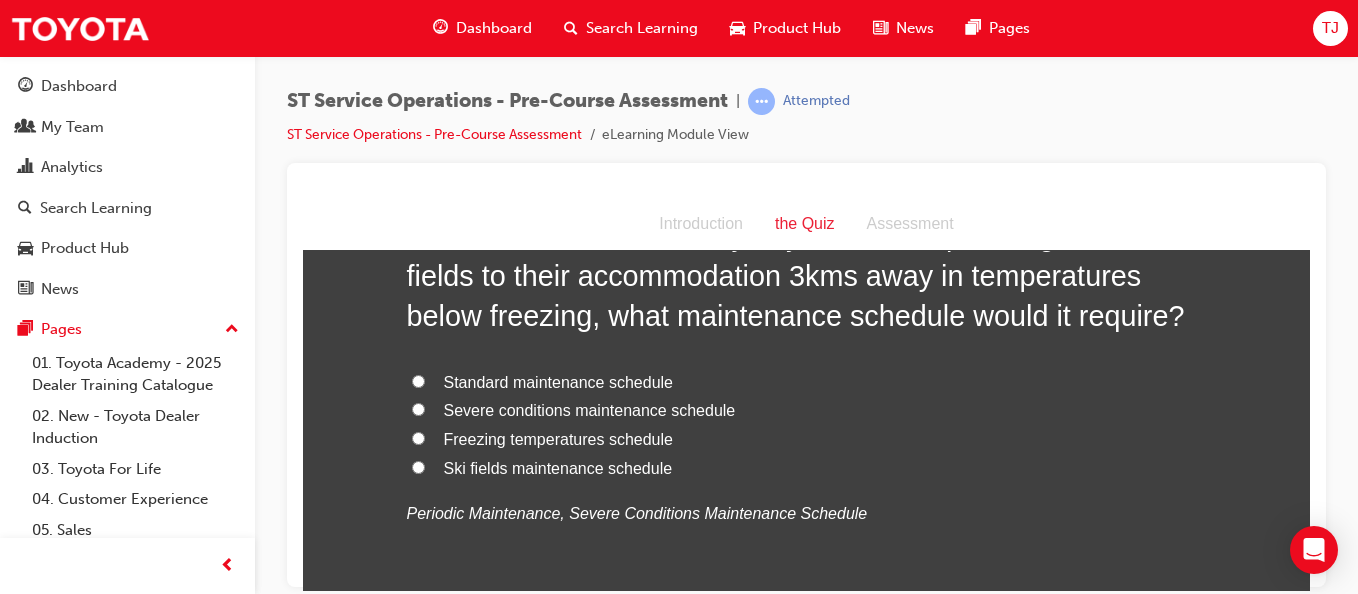 scroll, scrollTop: 2796, scrollLeft: 0, axis: vertical 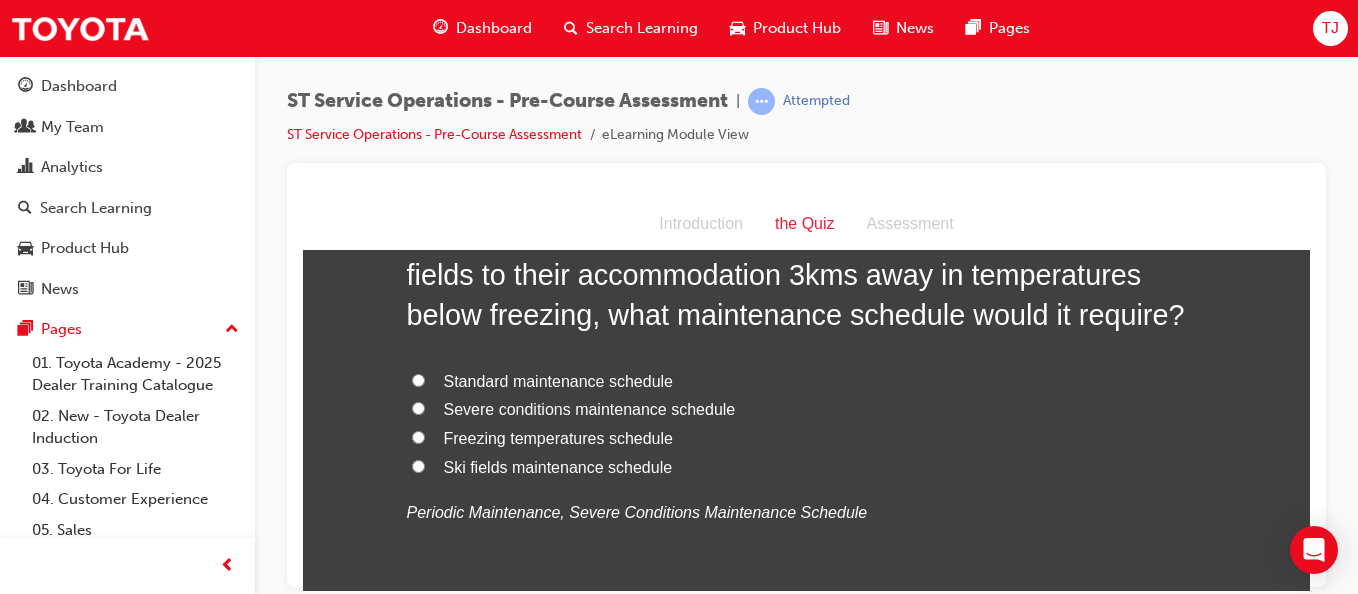click on "Freezing temperatures schedule" at bounding box center [418, 436] 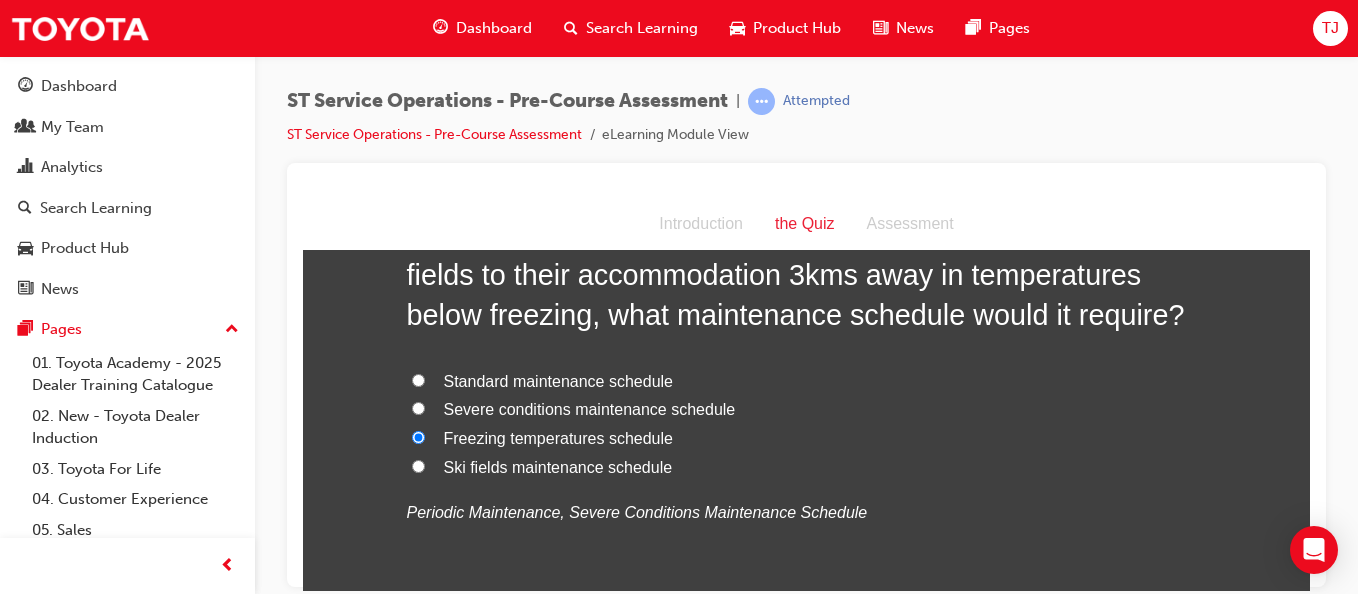 click on "Ski fields maintenance schedule" at bounding box center [418, 465] 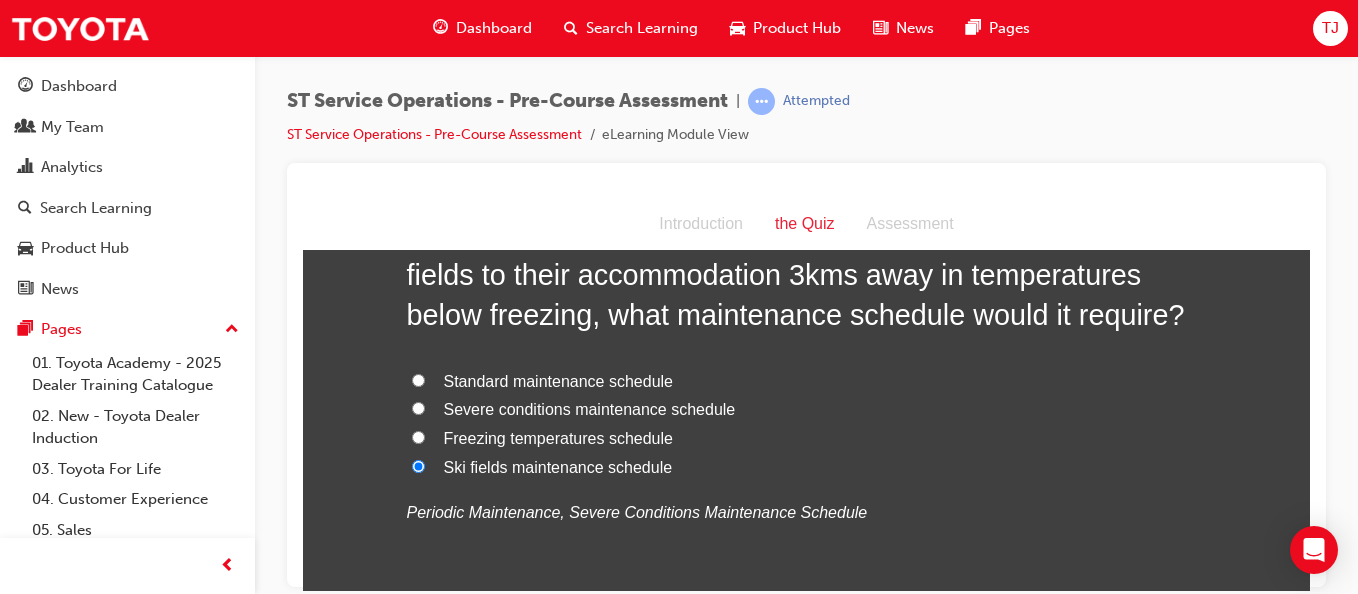 click on "Freezing temperatures schedule" at bounding box center [418, 436] 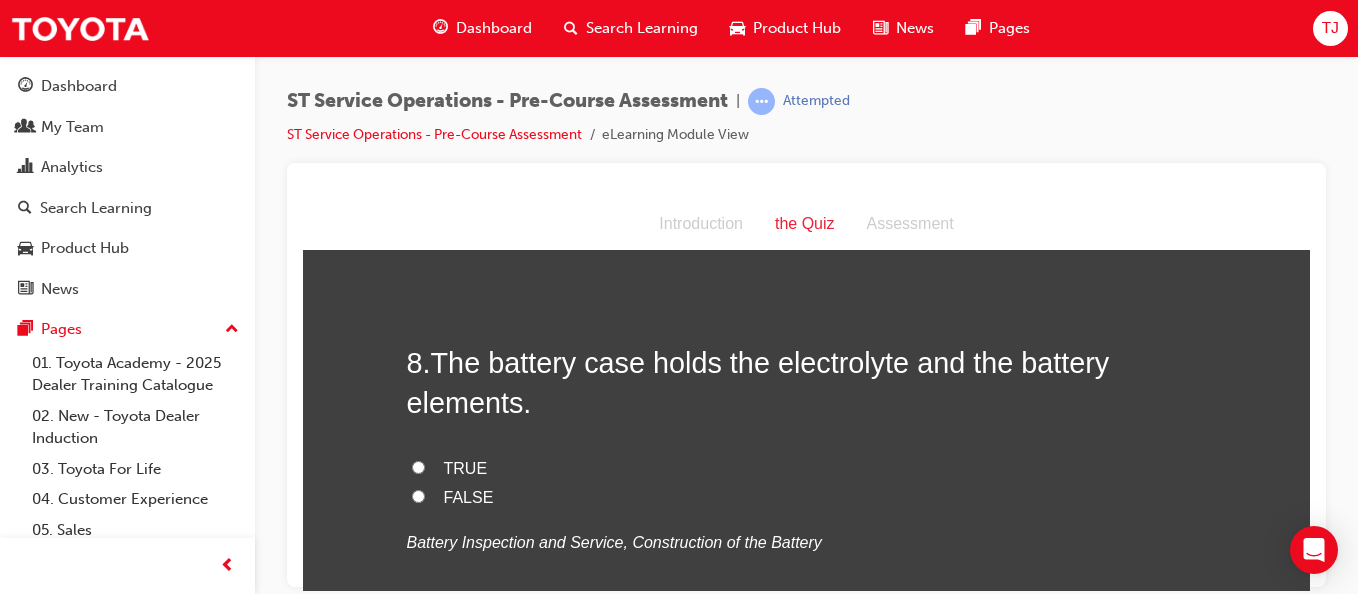 scroll, scrollTop: 3176, scrollLeft: 0, axis: vertical 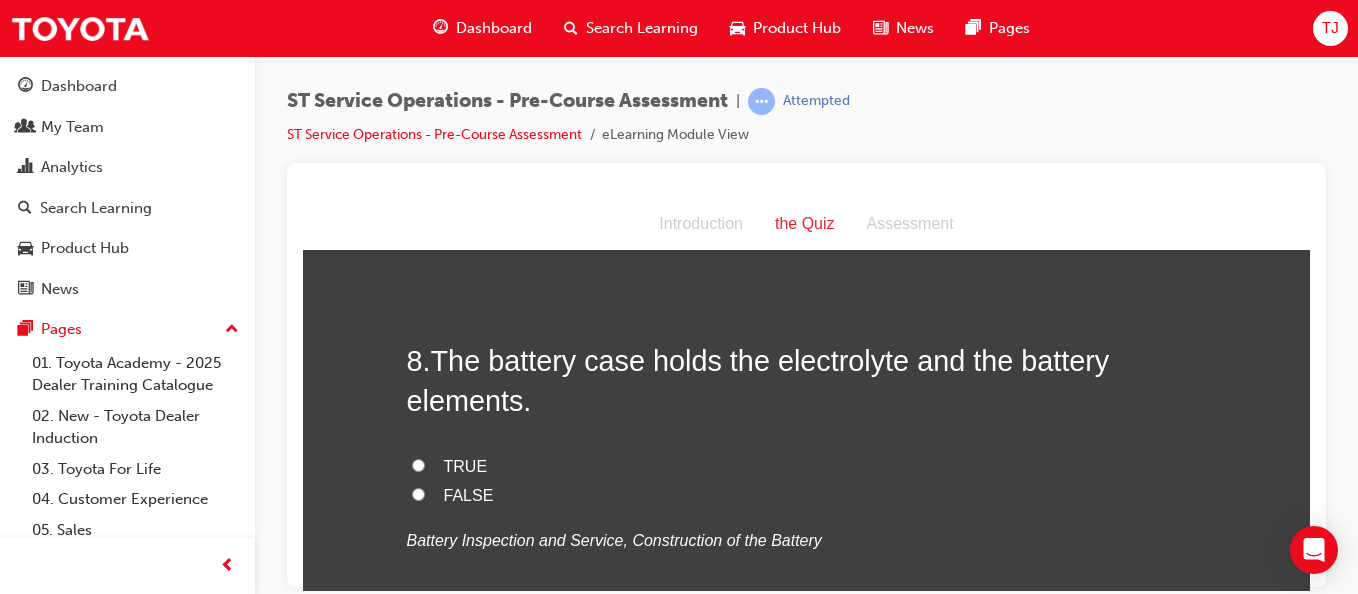 click on "TRUE" at bounding box center [418, 464] 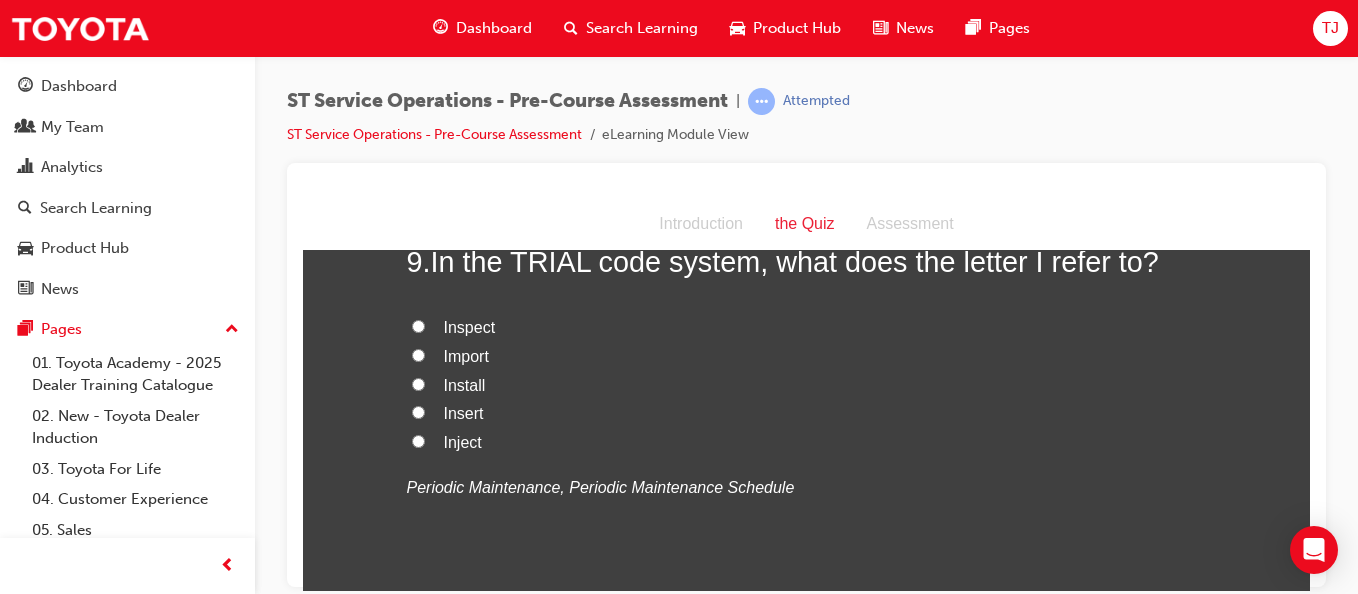 scroll, scrollTop: 3648, scrollLeft: 0, axis: vertical 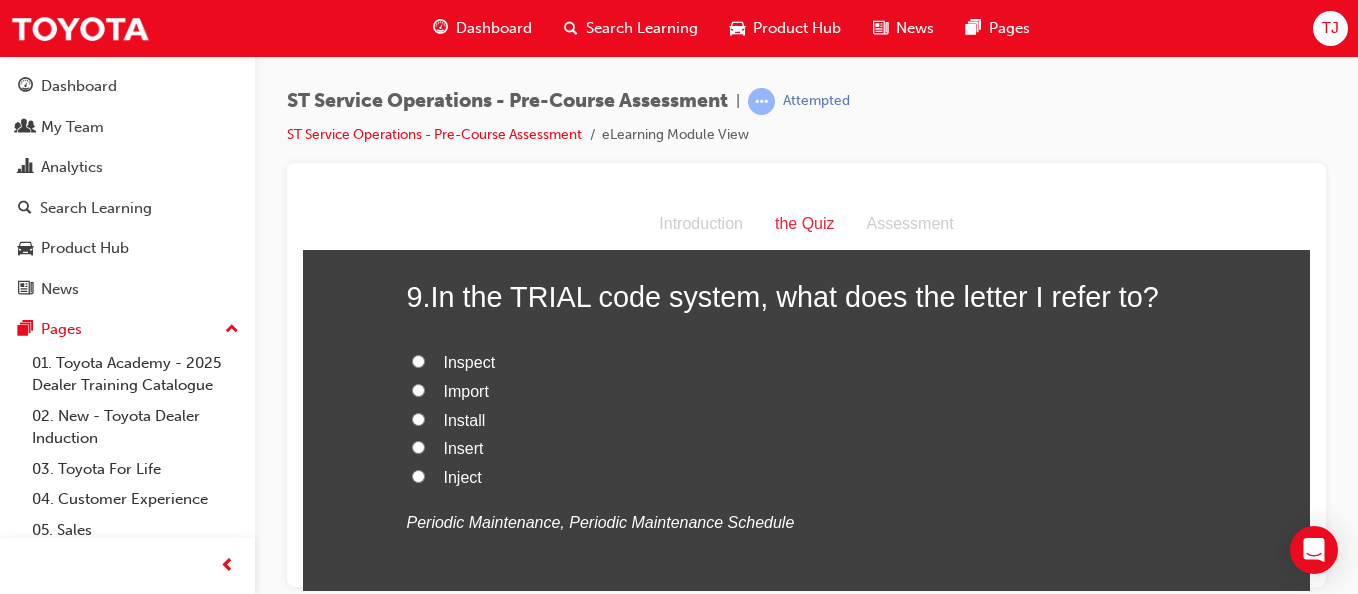 click on "Inspect" at bounding box center (807, 362) 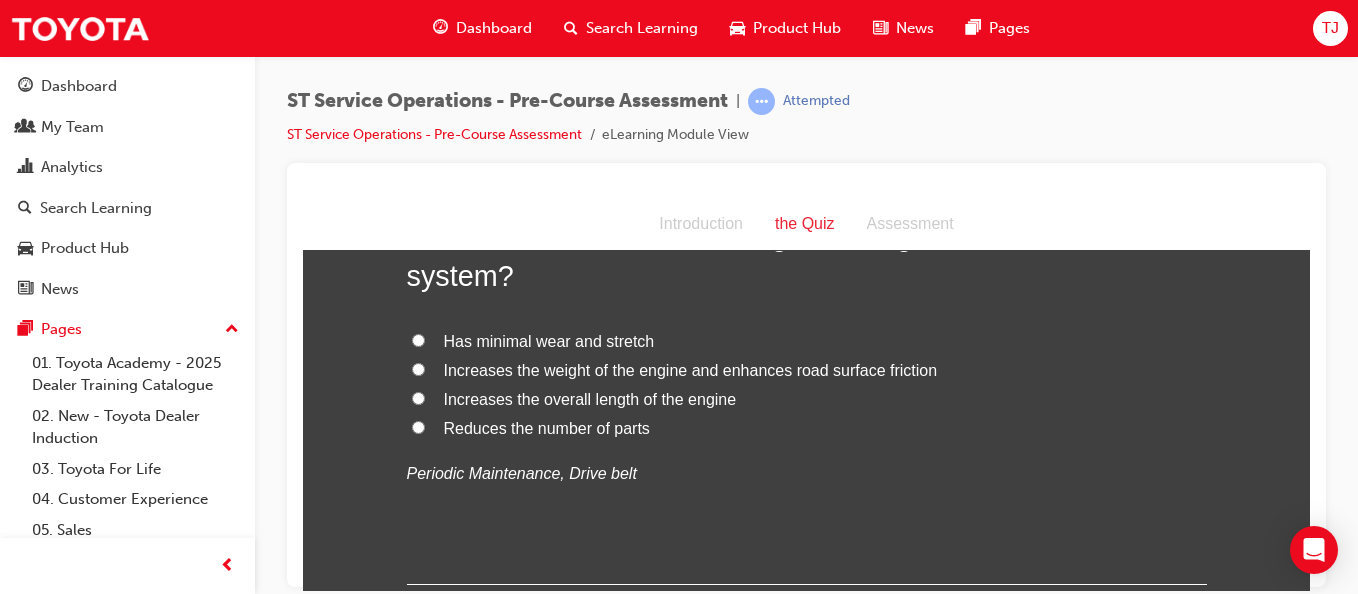 scroll, scrollTop: 4159, scrollLeft: 0, axis: vertical 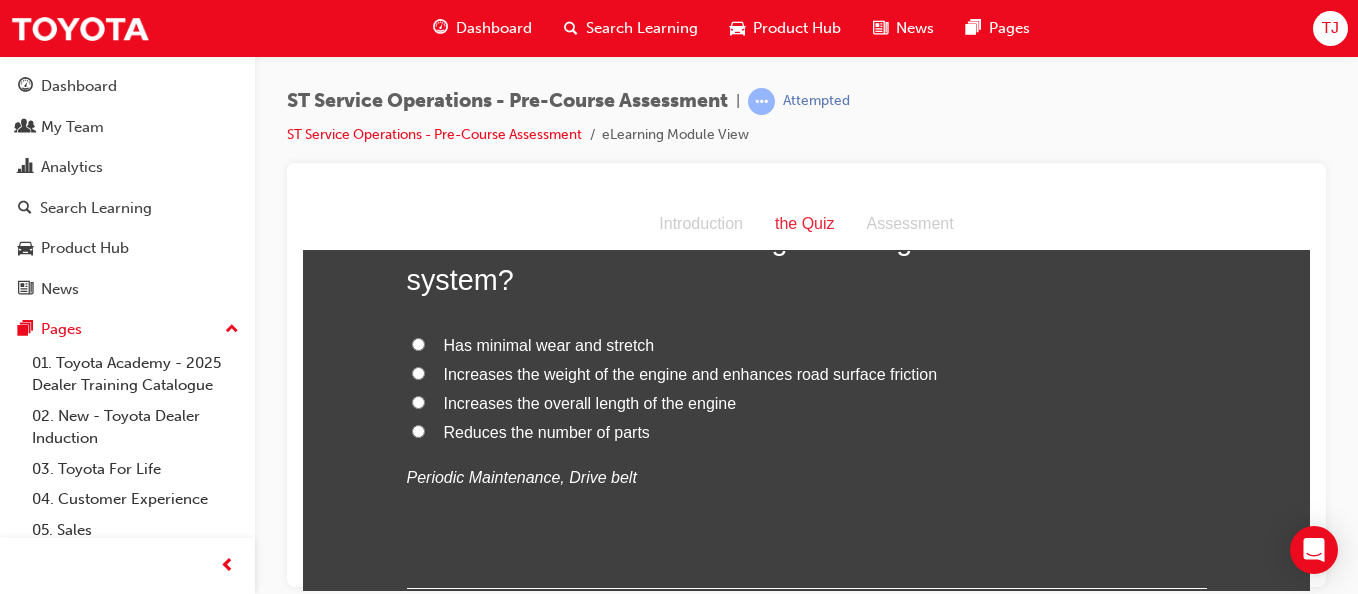 click on "Has minimal wear and stretch" at bounding box center [807, 345] 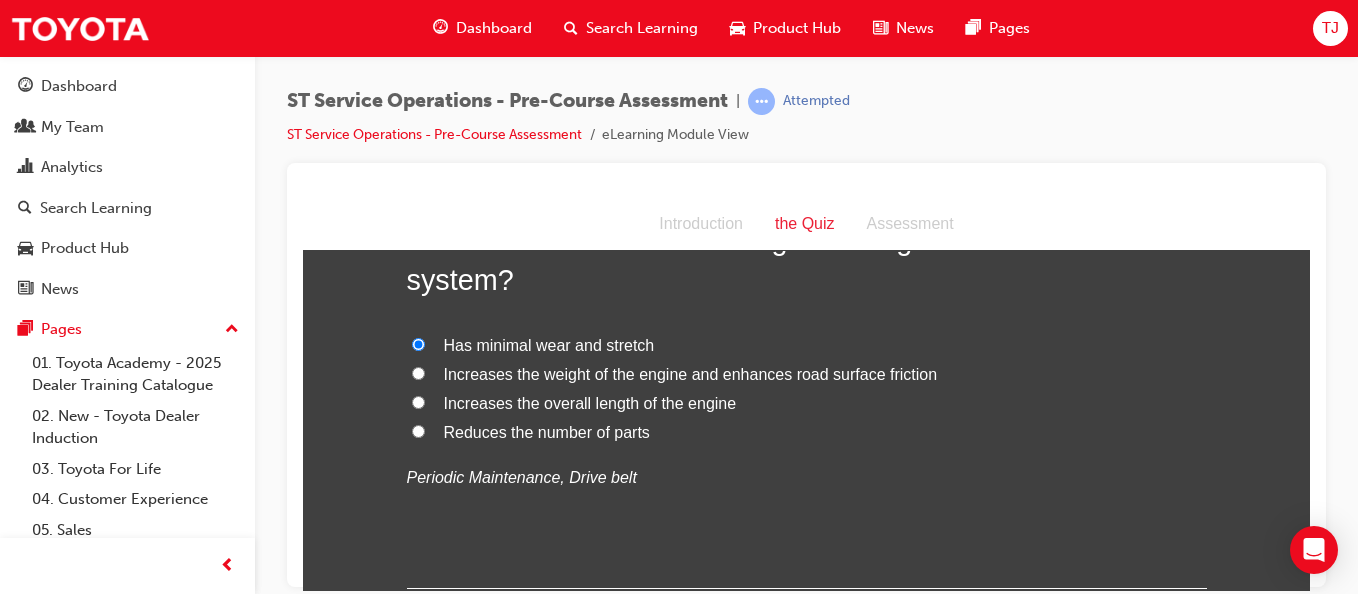 scroll, scrollTop: 4308, scrollLeft: 0, axis: vertical 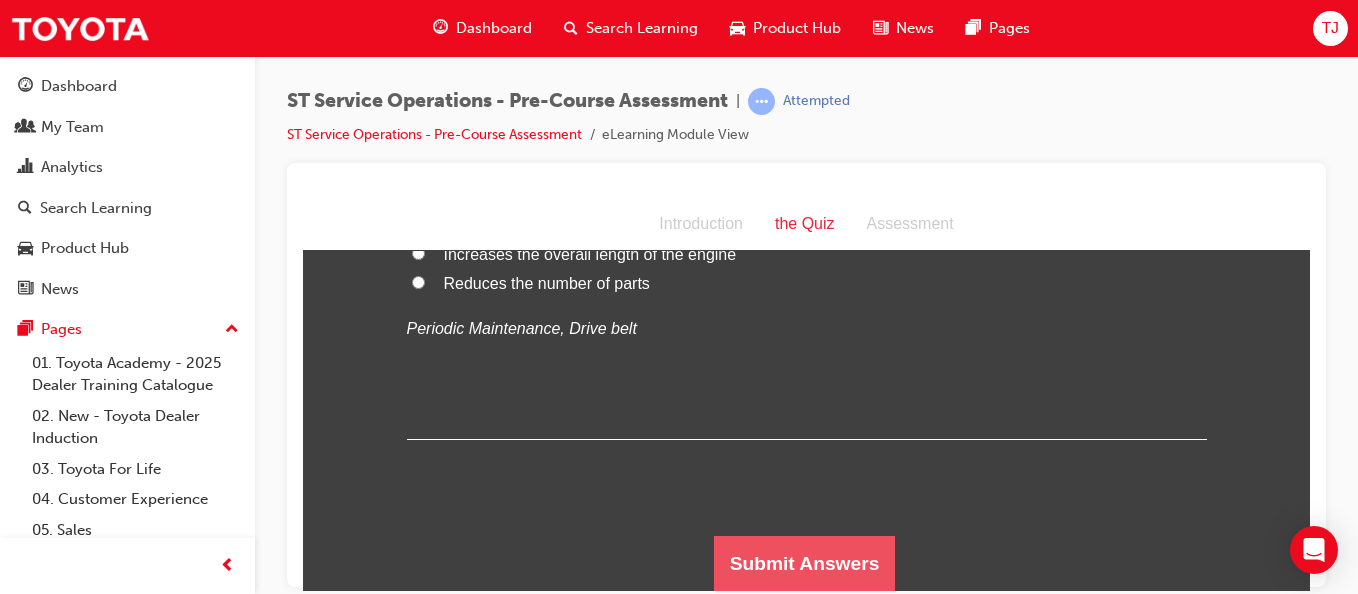 click on "Submit Answers" at bounding box center (805, 563) 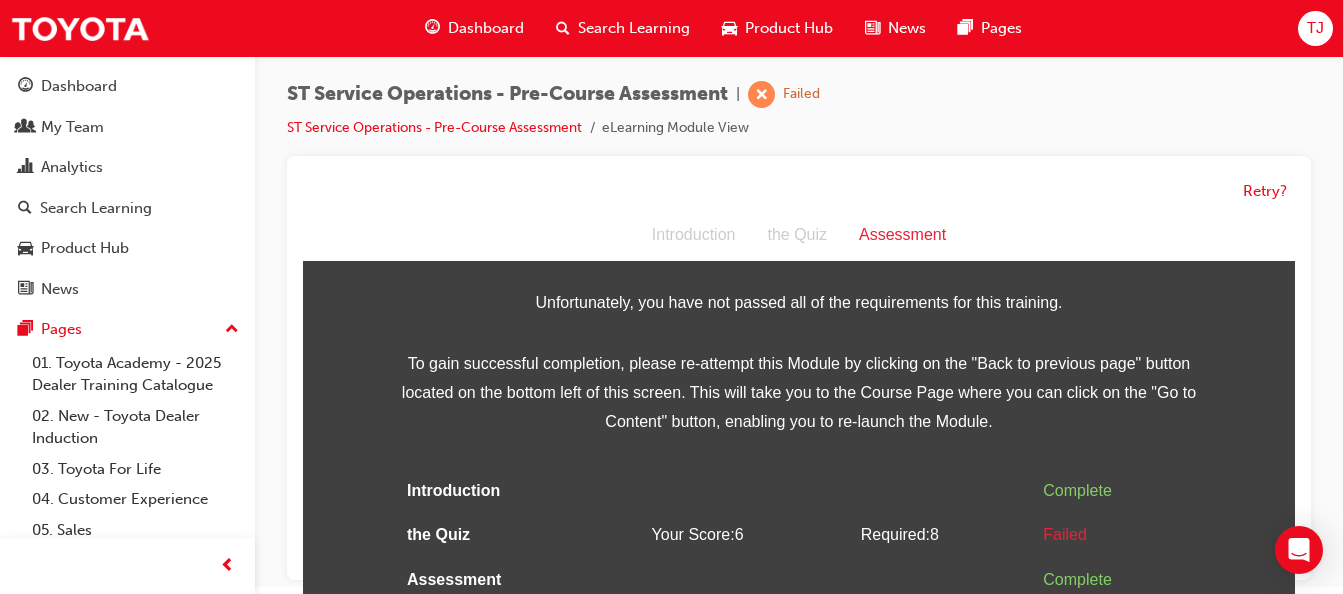 scroll, scrollTop: 15, scrollLeft: 0, axis: vertical 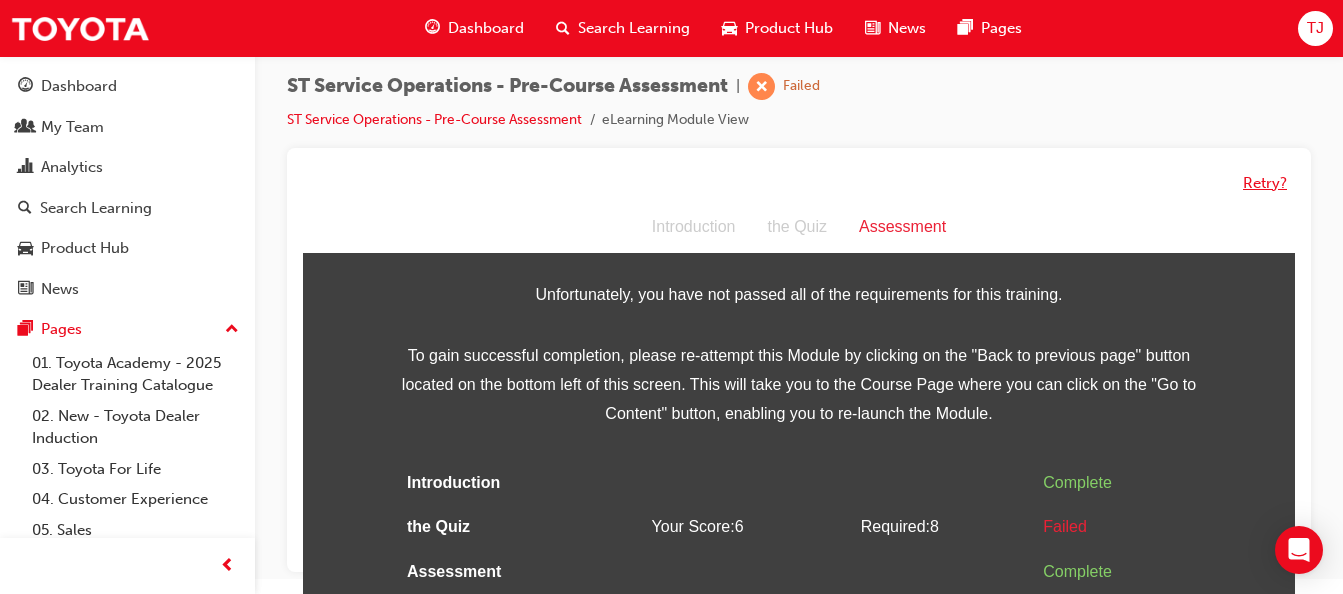 click on "Retry?" at bounding box center [1265, 183] 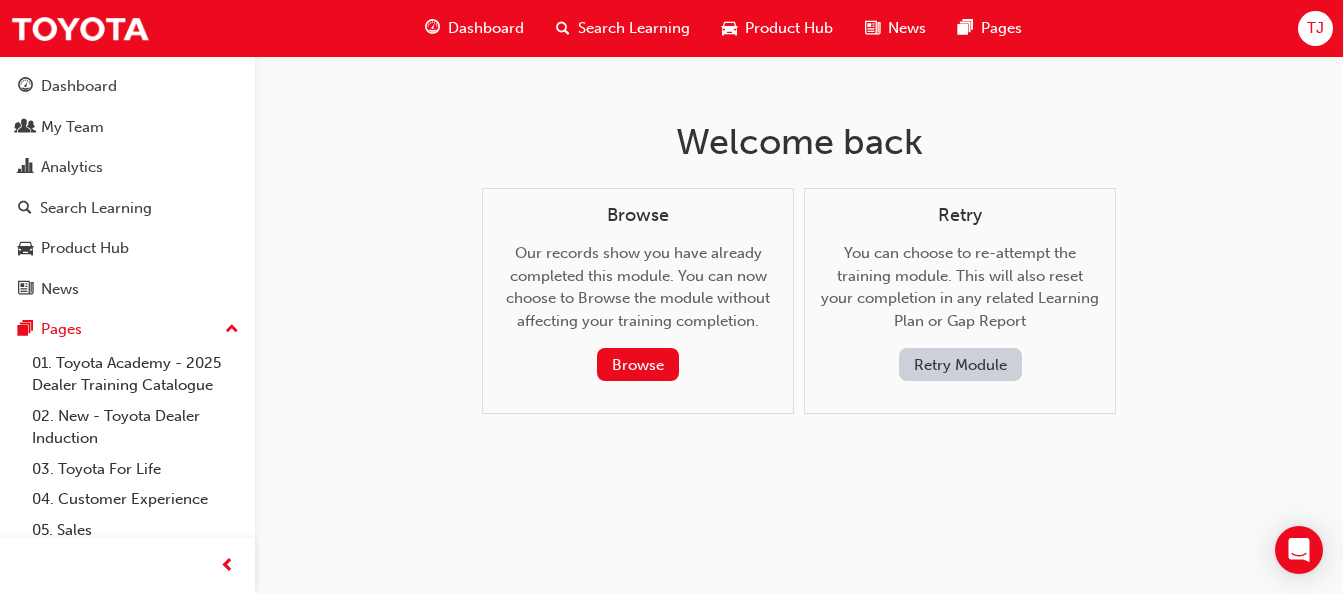 scroll, scrollTop: 0, scrollLeft: 0, axis: both 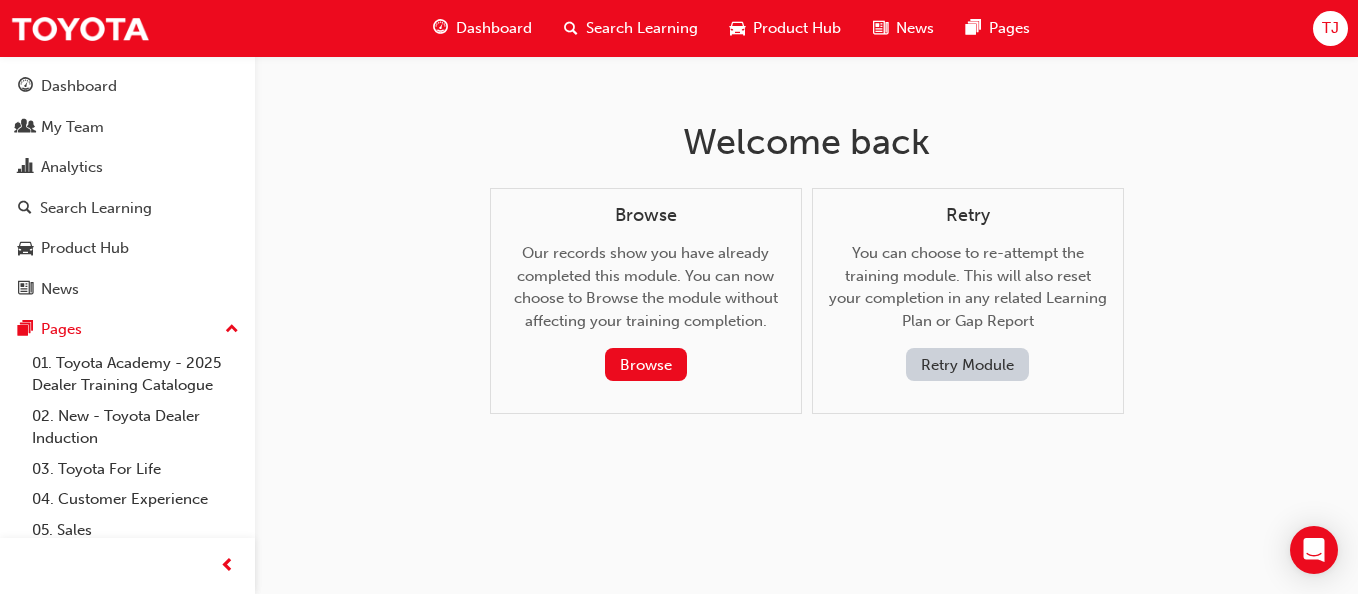 click on "Retry Module" at bounding box center (967, 364) 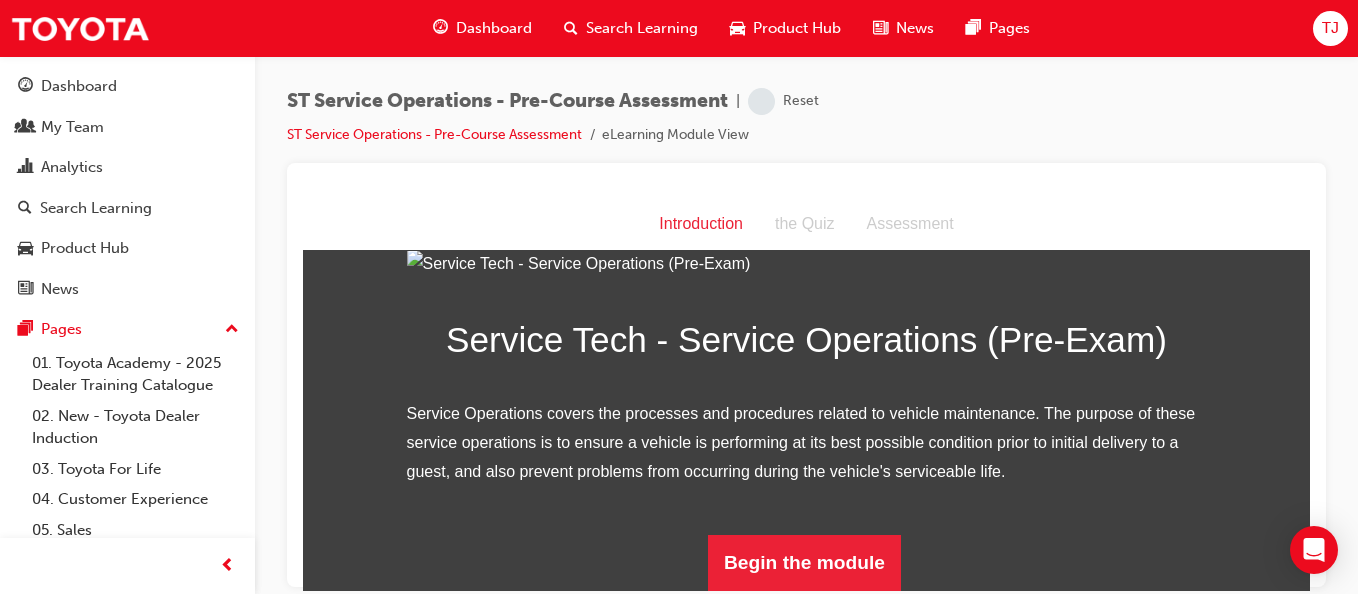 scroll, scrollTop: 275, scrollLeft: 0, axis: vertical 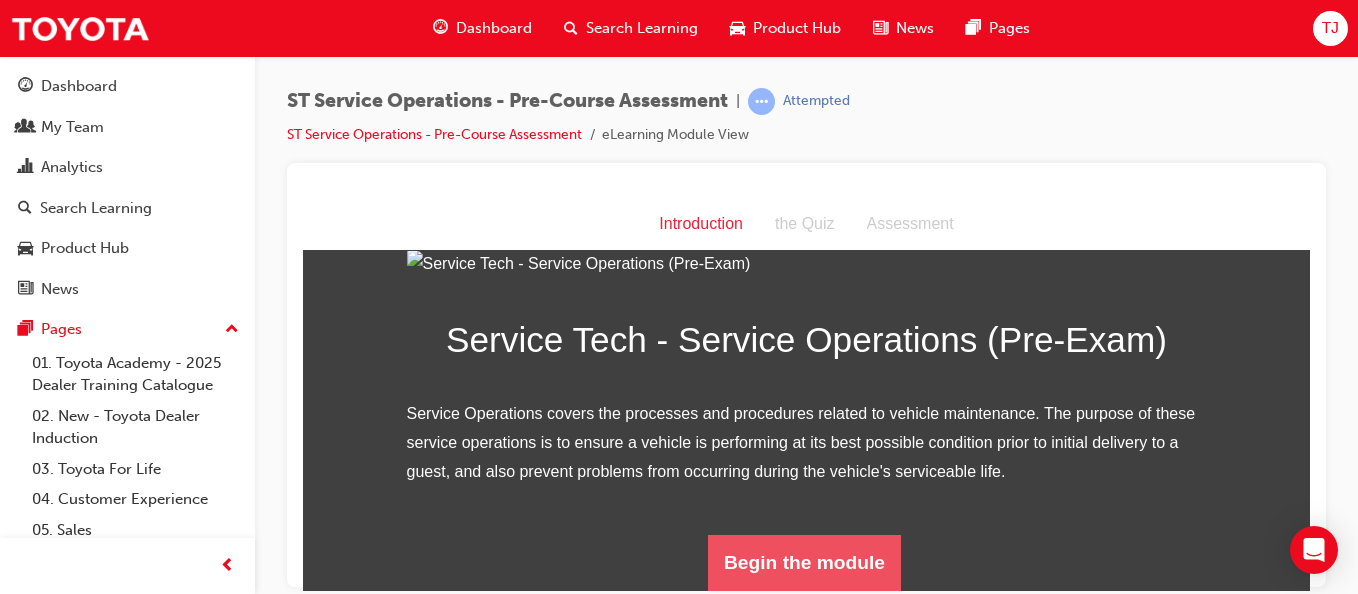 click on "Begin the module" at bounding box center [804, 562] 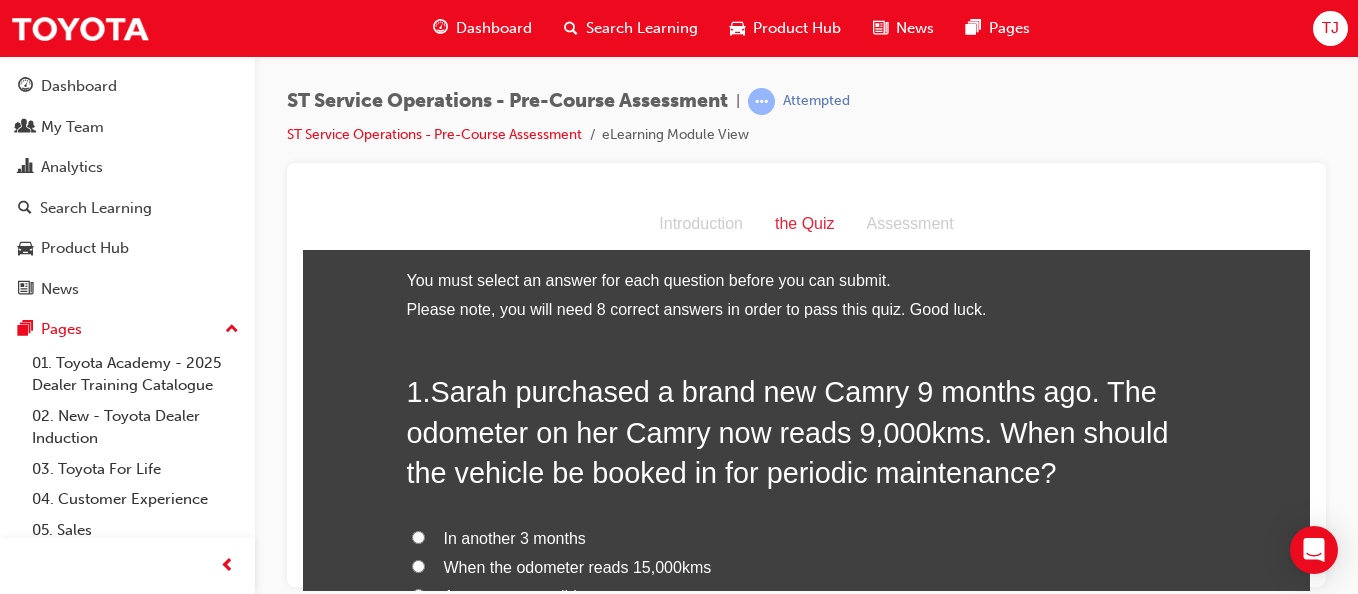 scroll, scrollTop: 89, scrollLeft: 0, axis: vertical 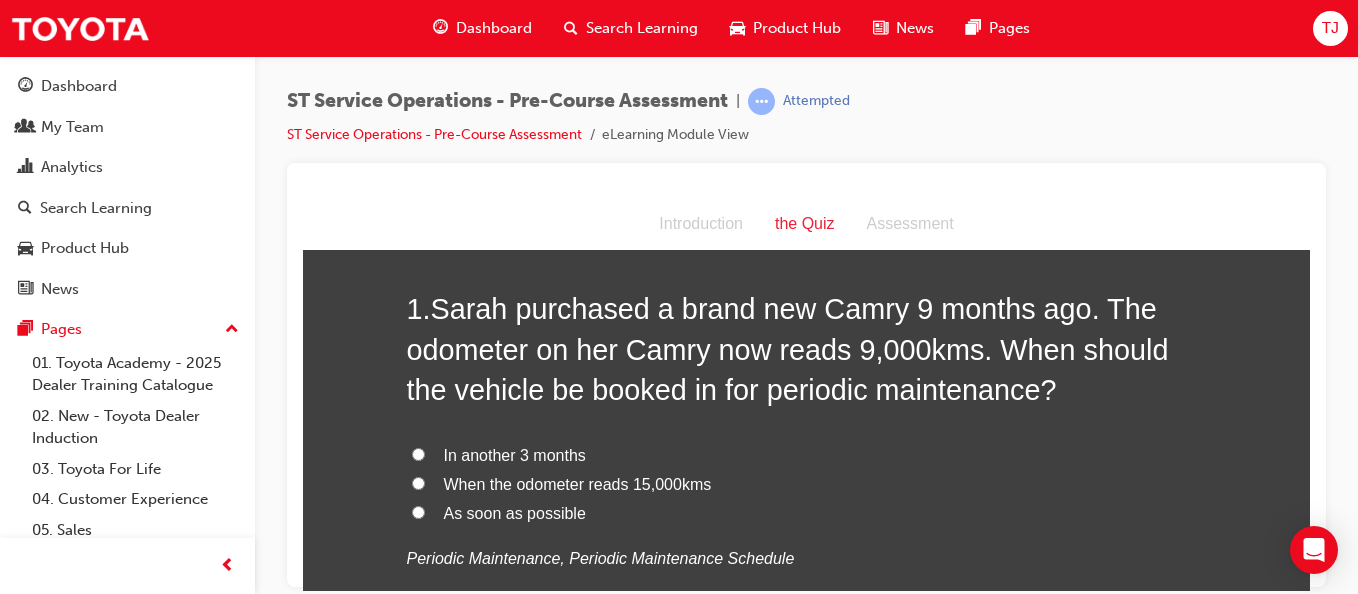 click on "In another 3 months" at bounding box center [418, 453] 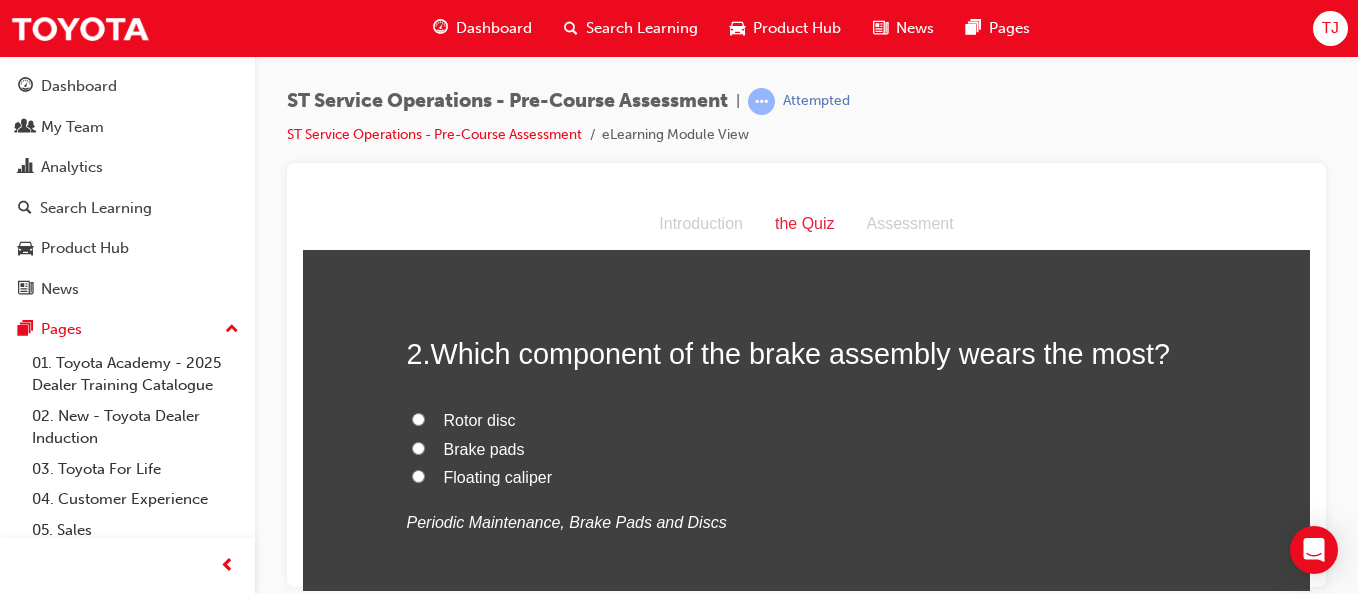 scroll, scrollTop: 524, scrollLeft: 0, axis: vertical 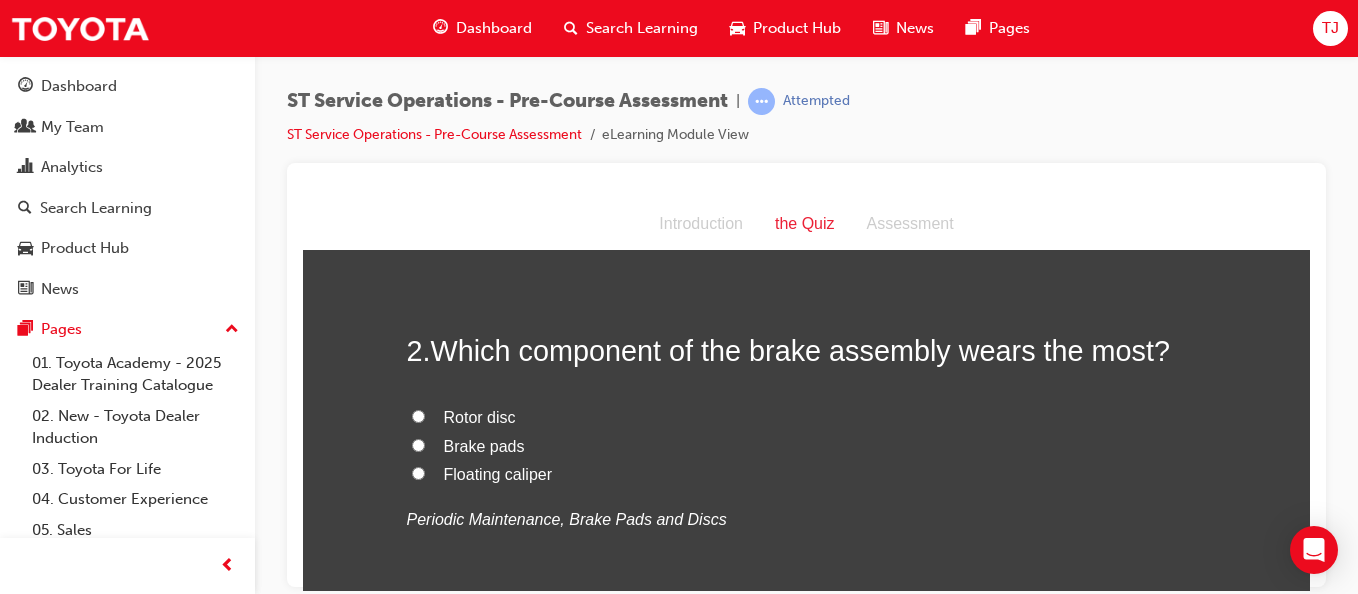 click on "Brake pads" at bounding box center (418, 444) 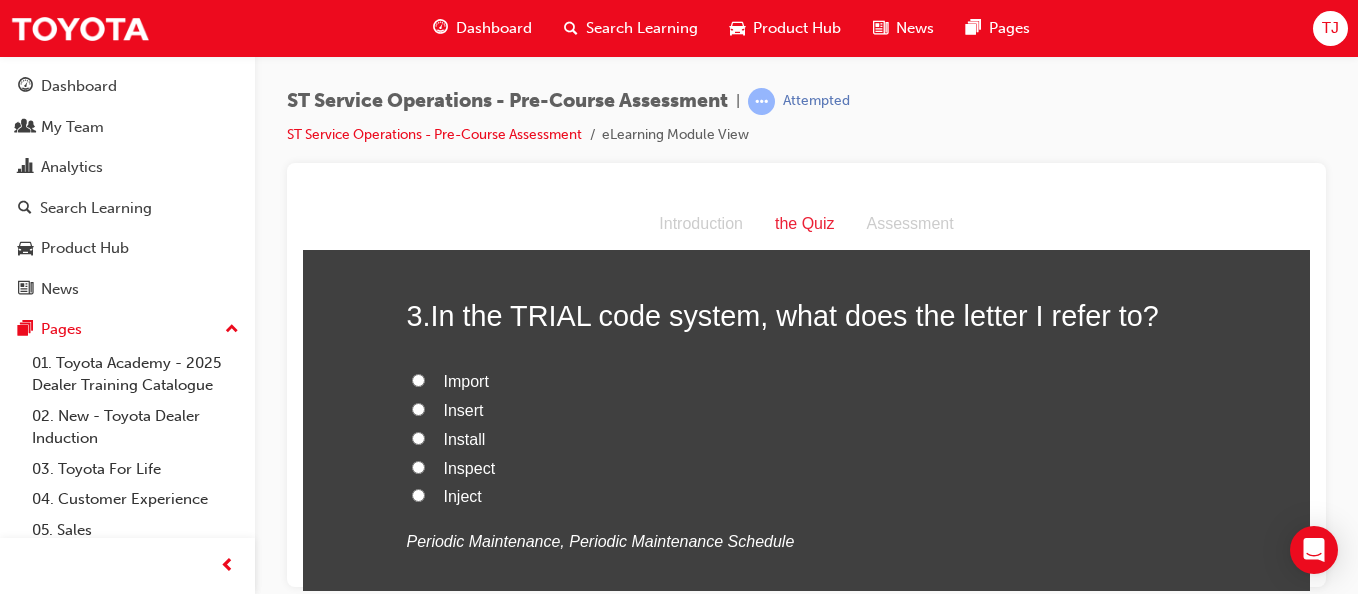scroll, scrollTop: 957, scrollLeft: 0, axis: vertical 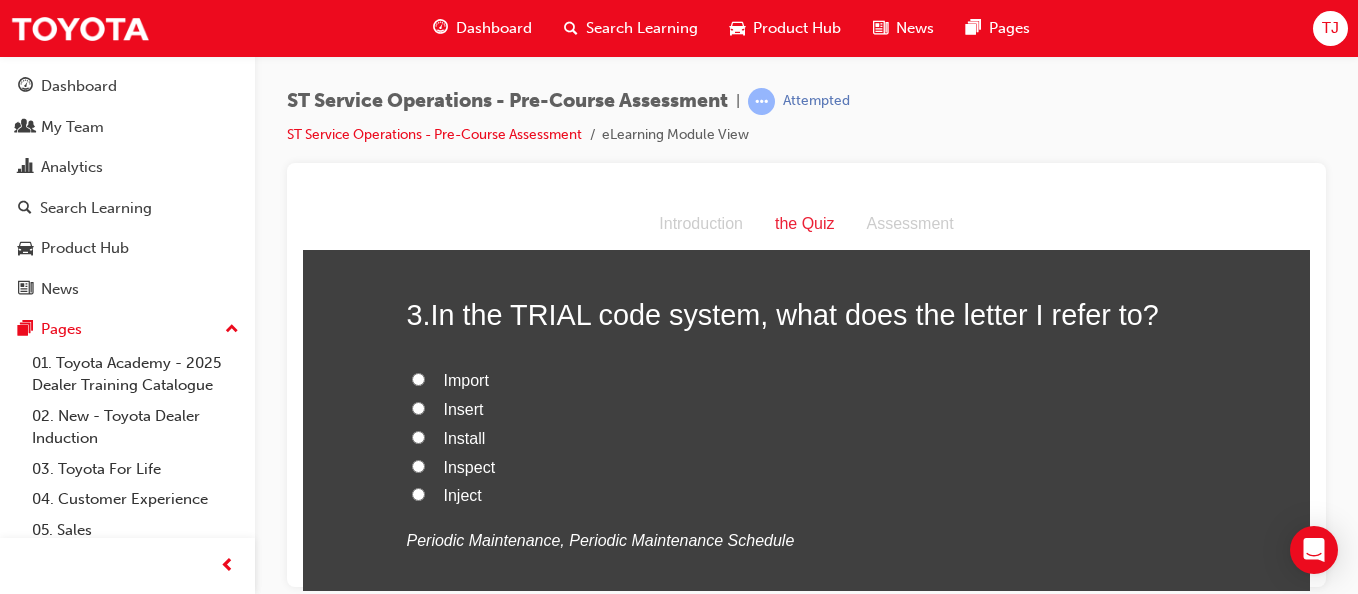 click on "Inspect" at bounding box center (418, 465) 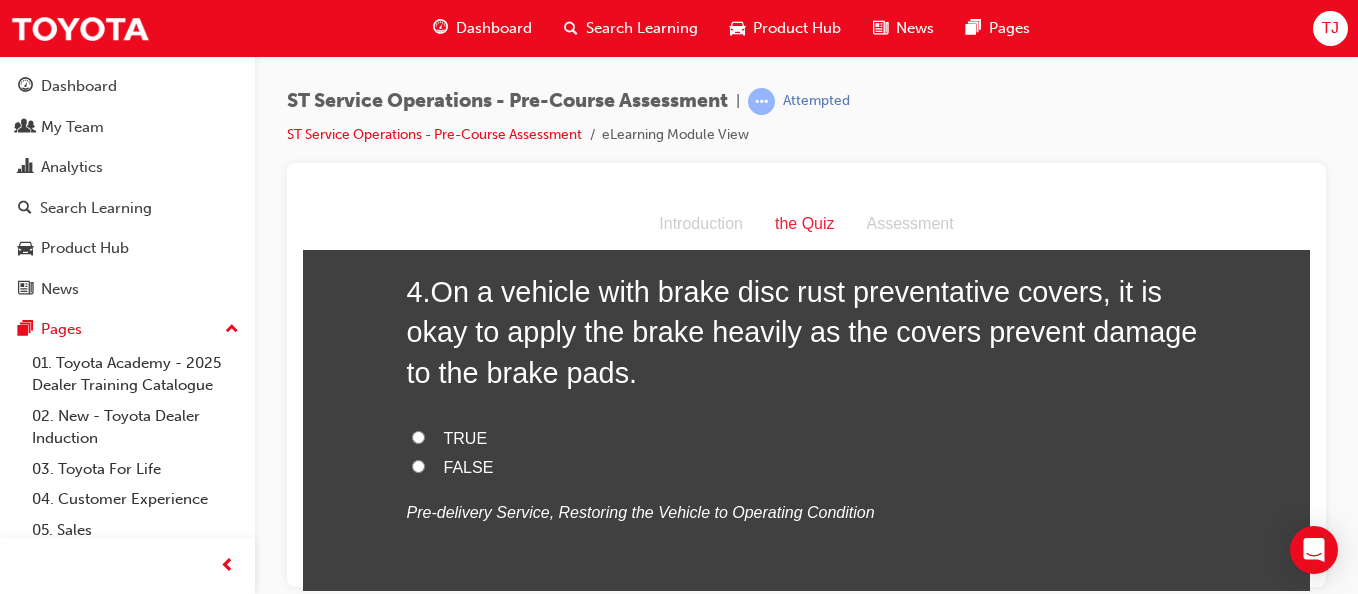 scroll, scrollTop: 1435, scrollLeft: 0, axis: vertical 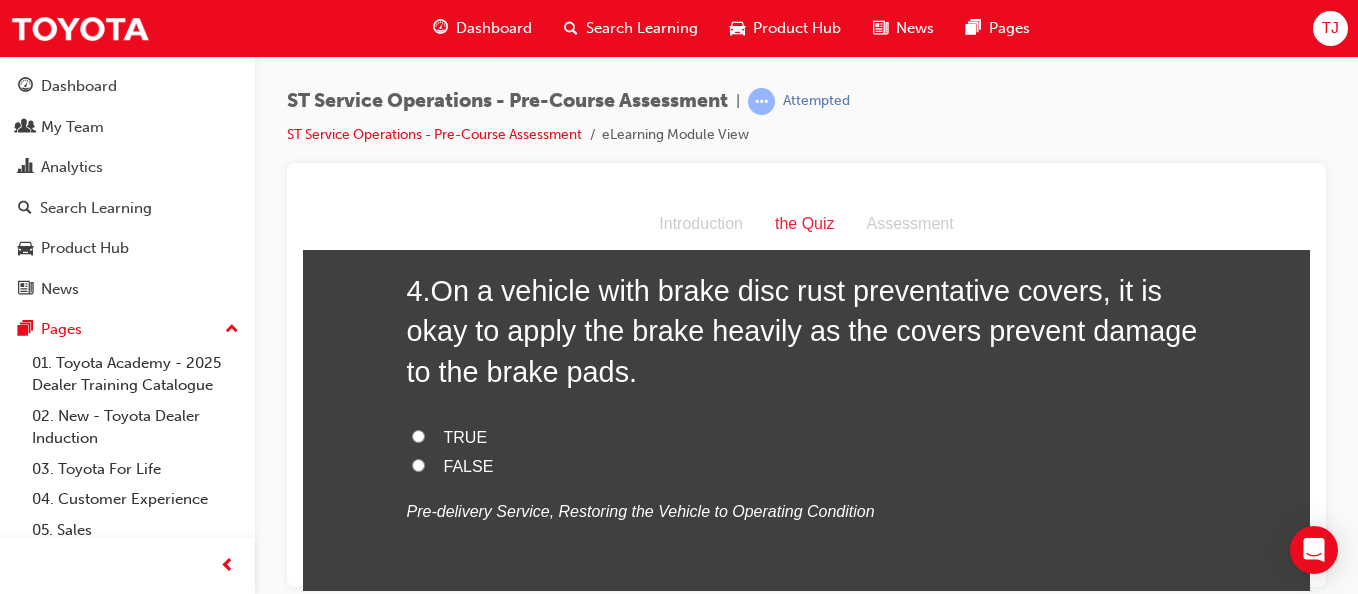click on "FALSE" at bounding box center (418, 464) 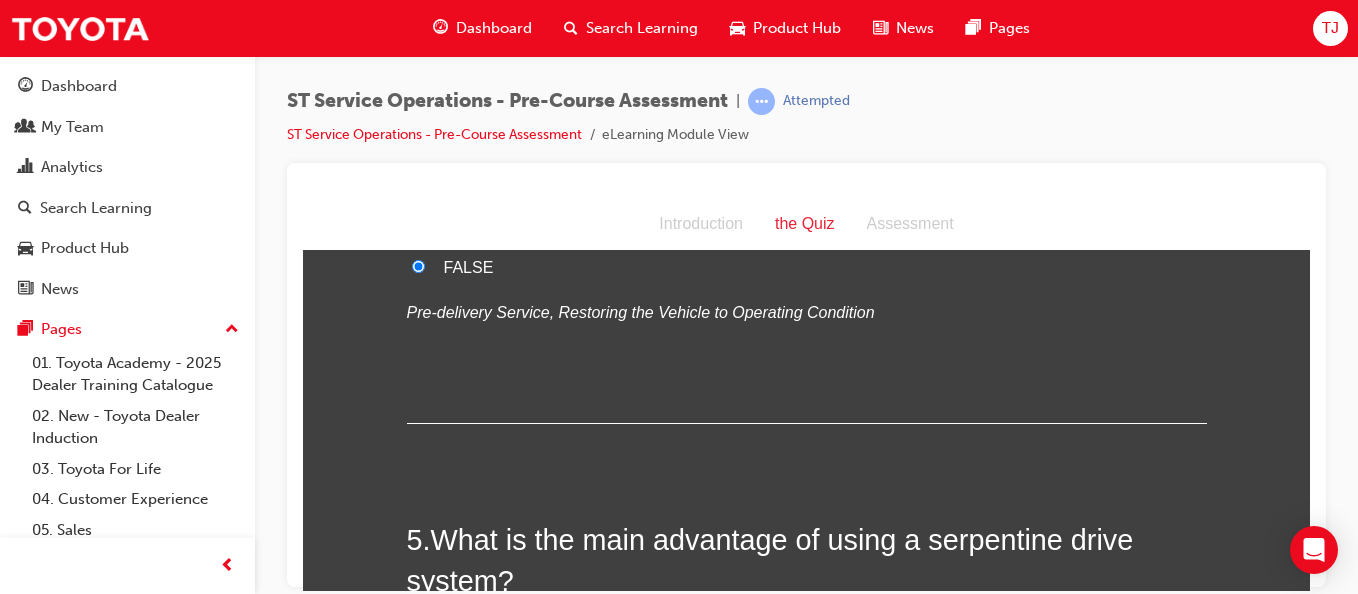 scroll, scrollTop: 1635, scrollLeft: 0, axis: vertical 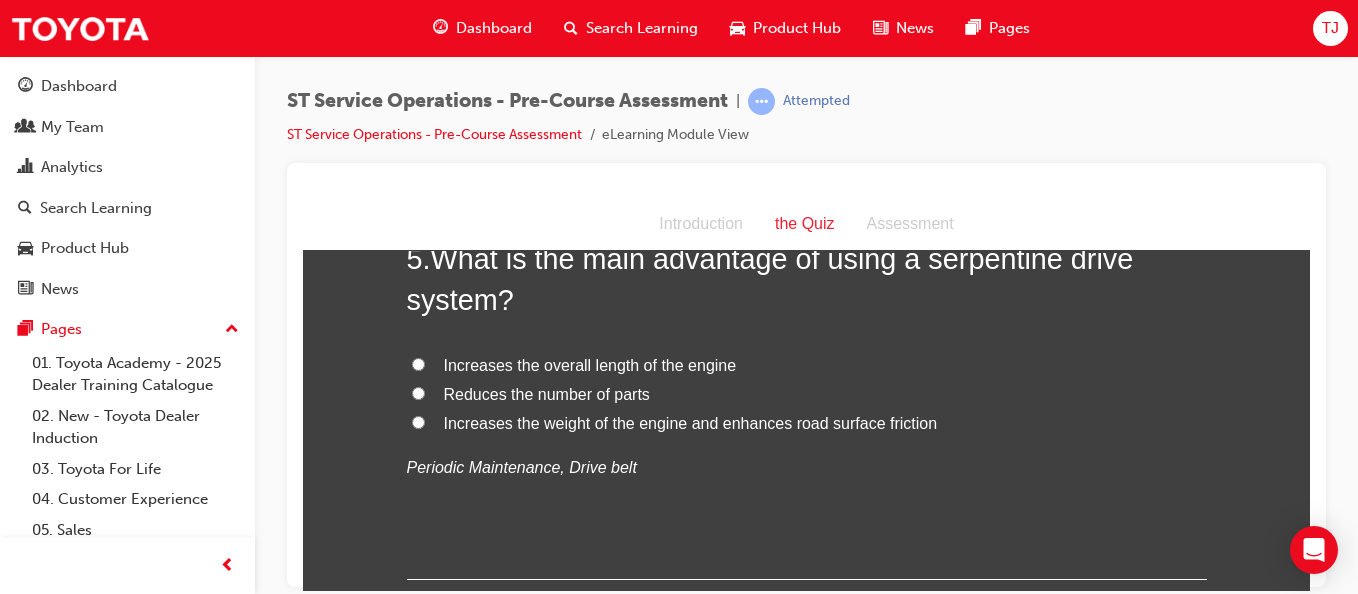 click on "Reduces the number of parts" at bounding box center [418, 392] 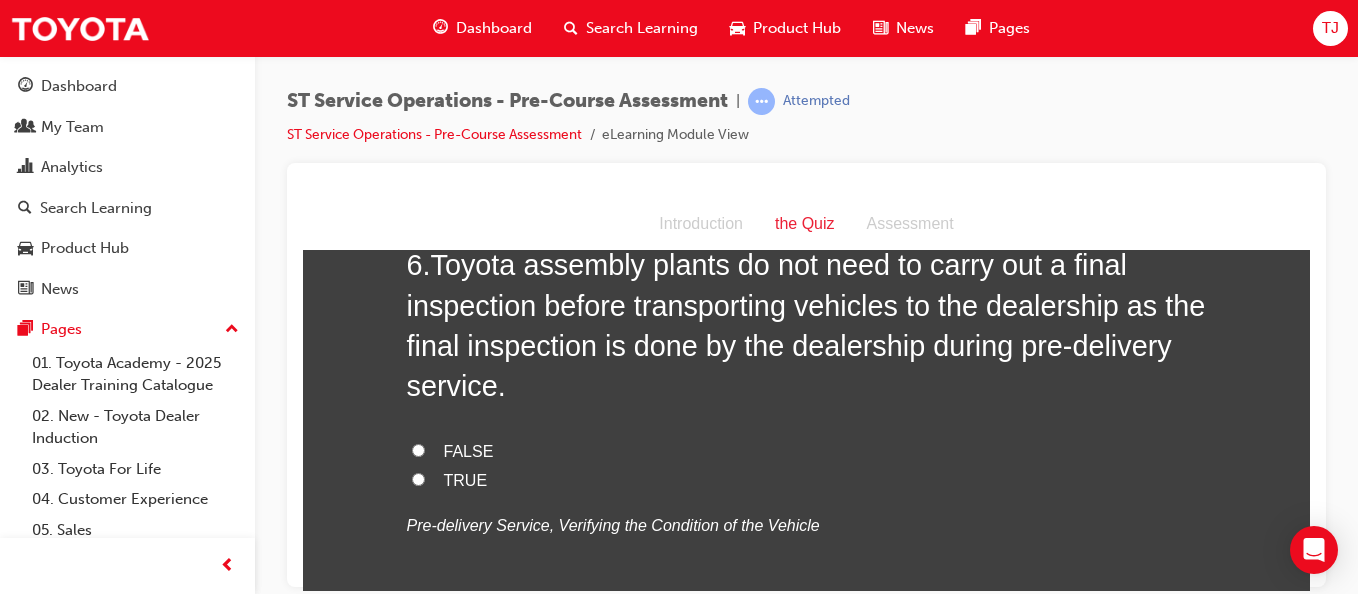 scroll, scrollTop: 2349, scrollLeft: 0, axis: vertical 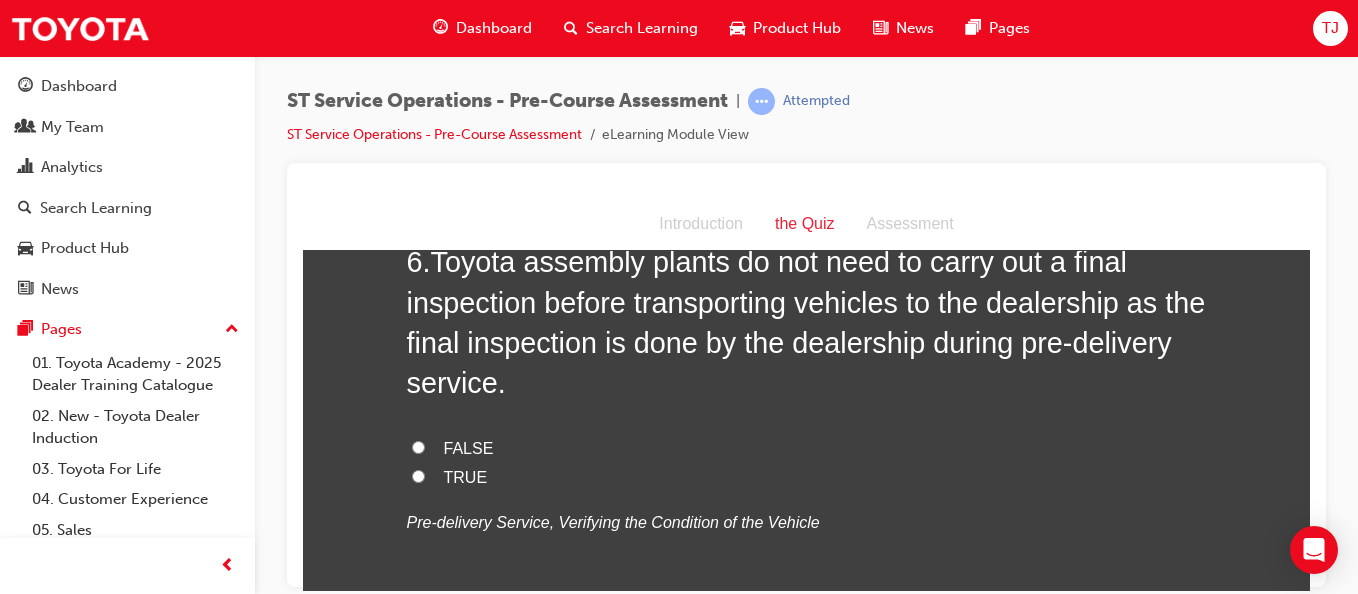click on "FALSE" at bounding box center [418, 446] 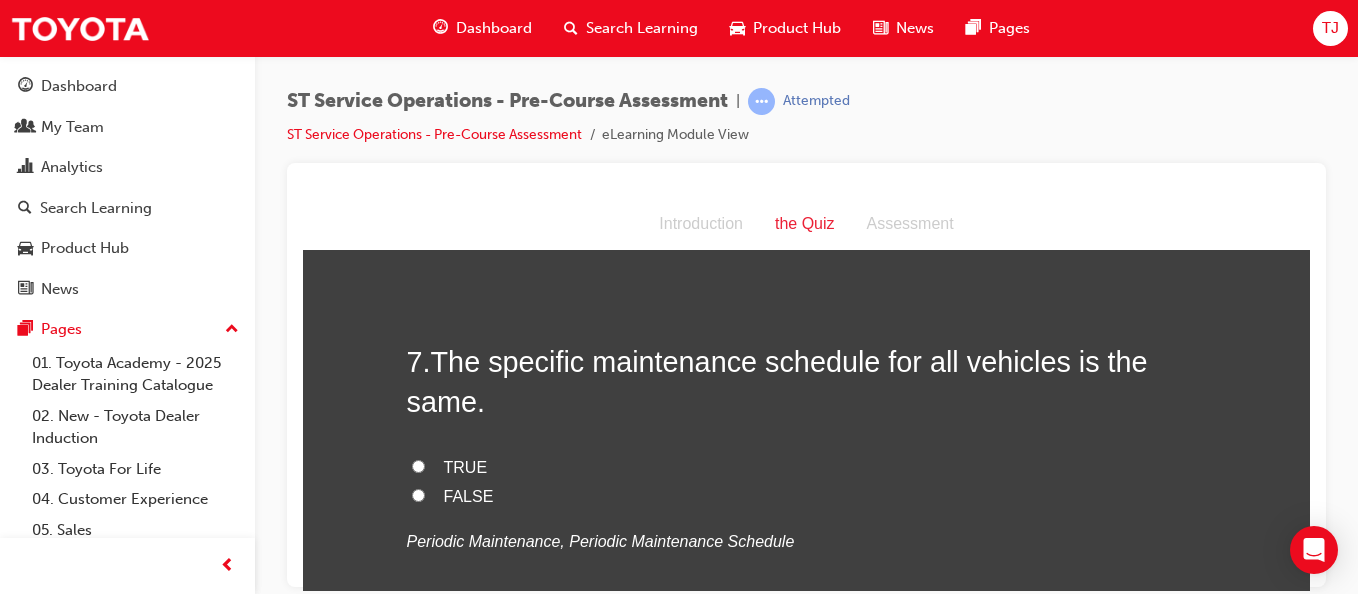 scroll, scrollTop: 2739, scrollLeft: 0, axis: vertical 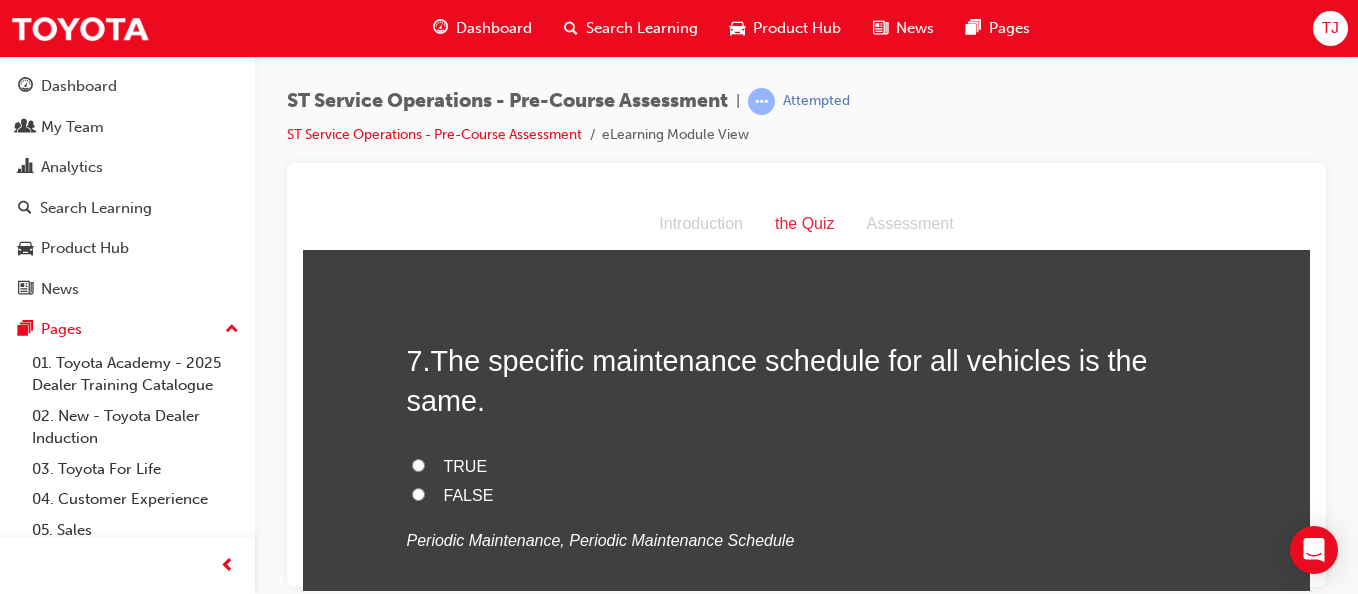 click on "FALSE" at bounding box center [807, 495] 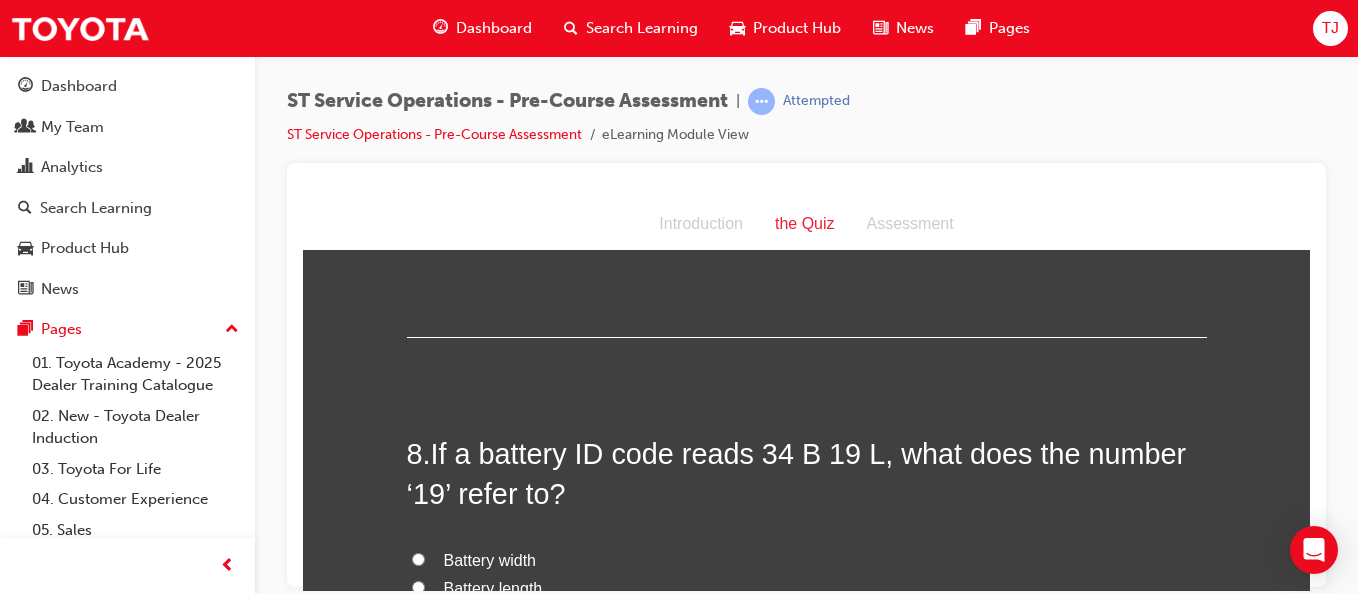 scroll, scrollTop: 3209, scrollLeft: 0, axis: vertical 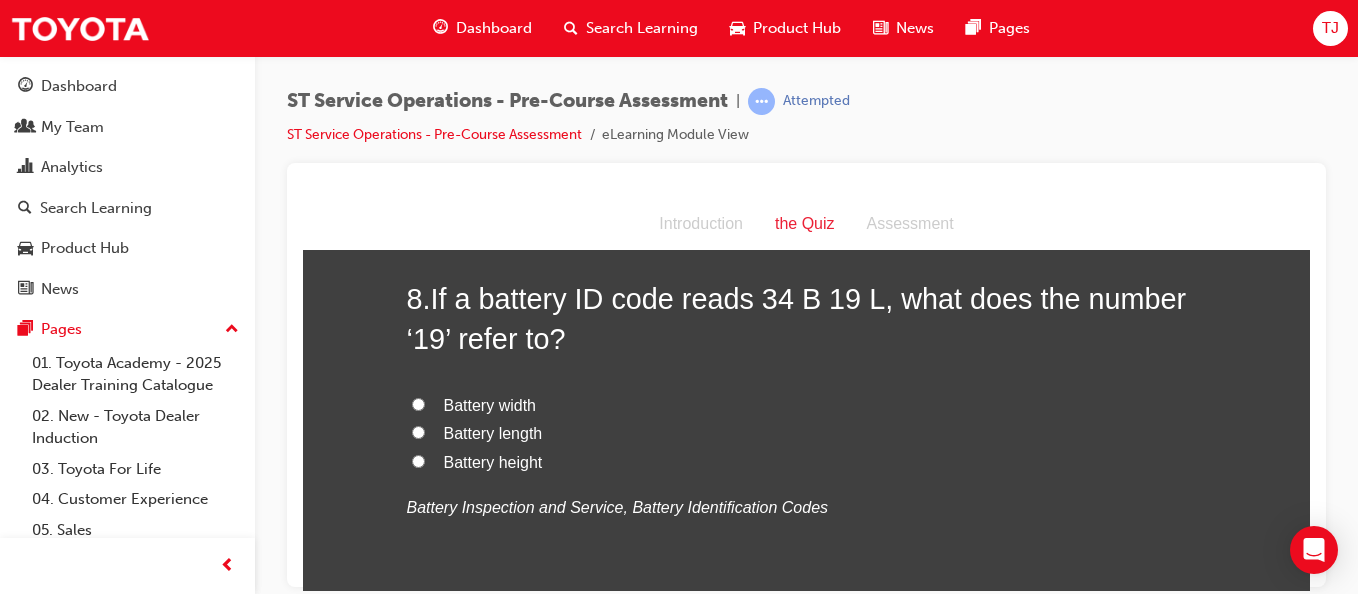 click on "Battery width" at bounding box center (418, 403) 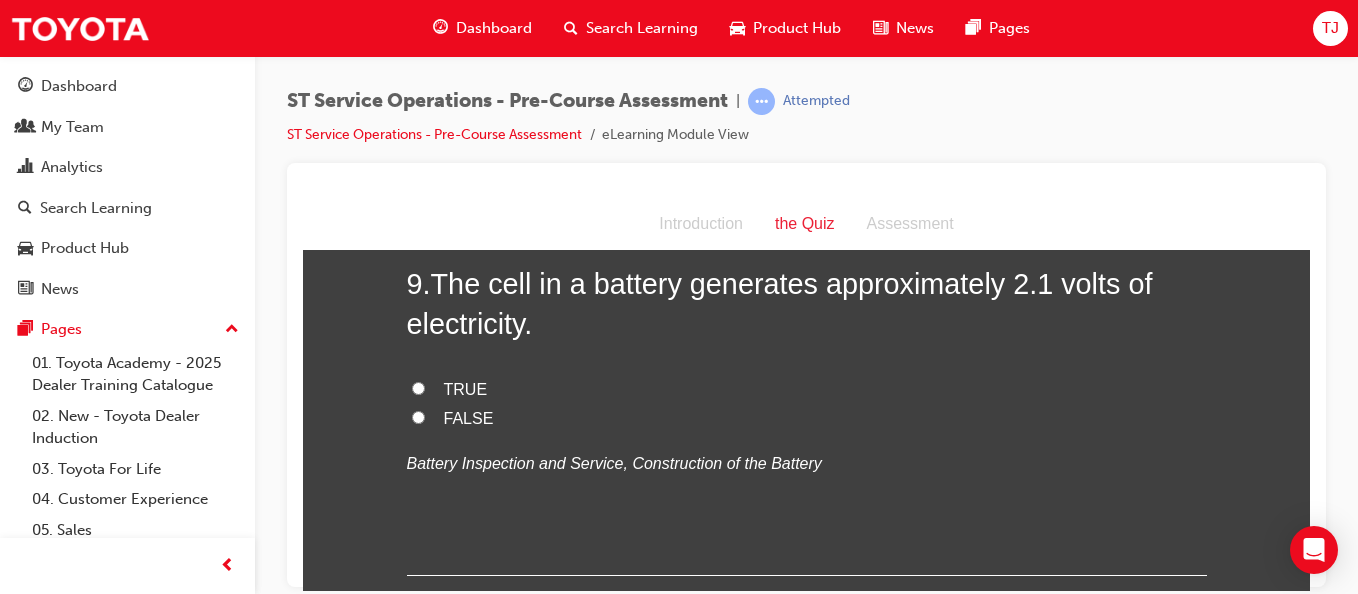 scroll, scrollTop: 3662, scrollLeft: 0, axis: vertical 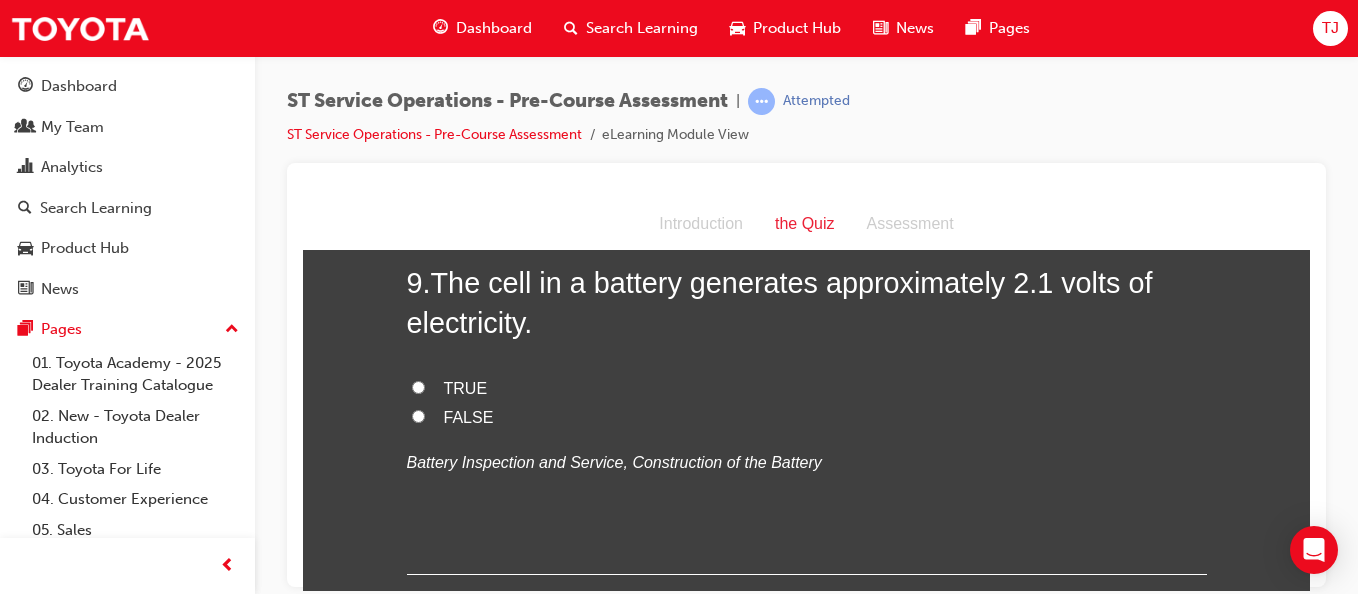 click on "TRUE" at bounding box center [418, 386] 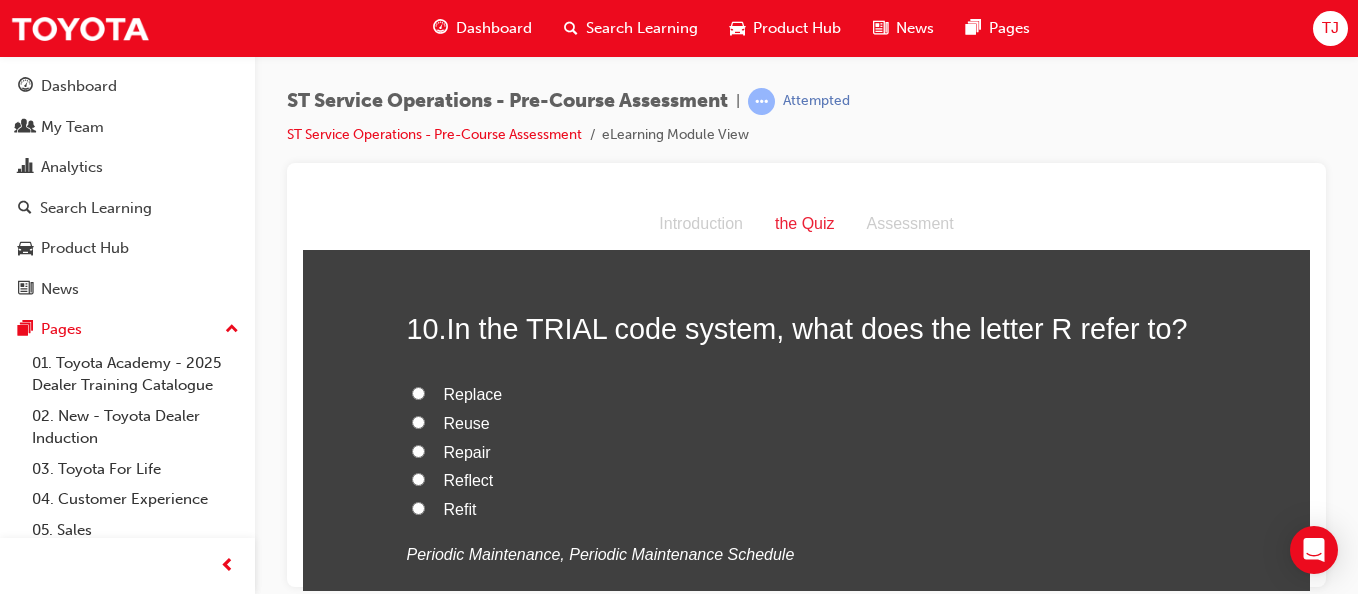 scroll, scrollTop: 4025, scrollLeft: 0, axis: vertical 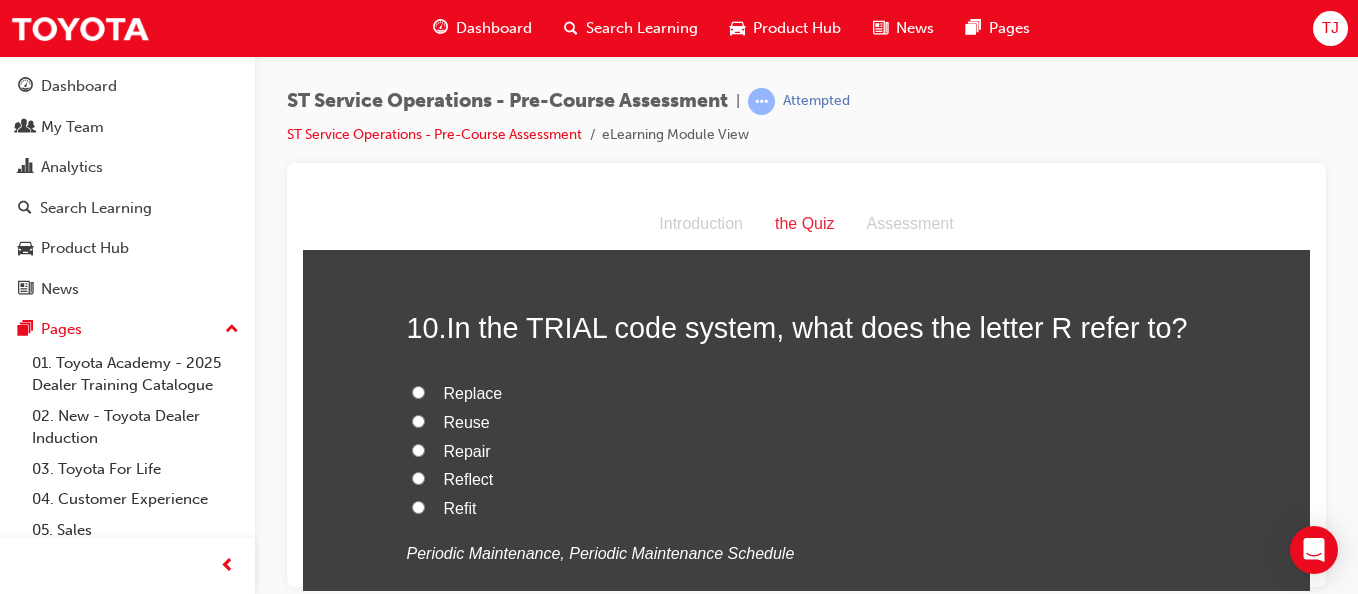 click on "Replace" at bounding box center (418, 391) 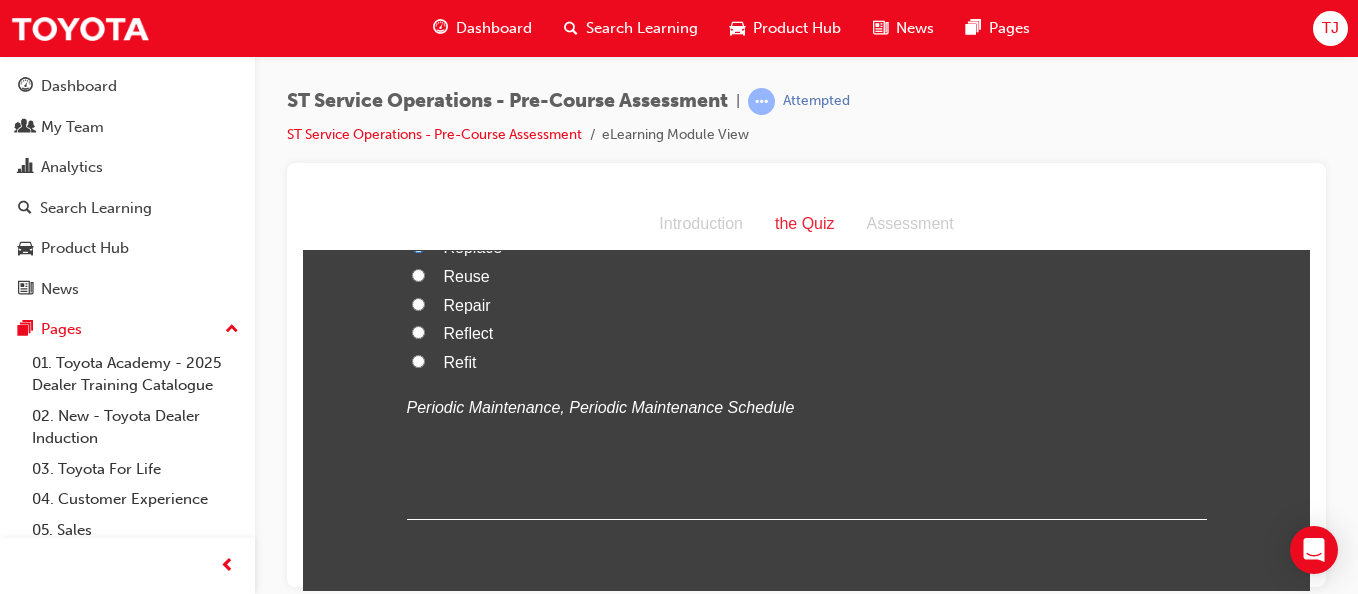scroll, scrollTop: 4251, scrollLeft: 0, axis: vertical 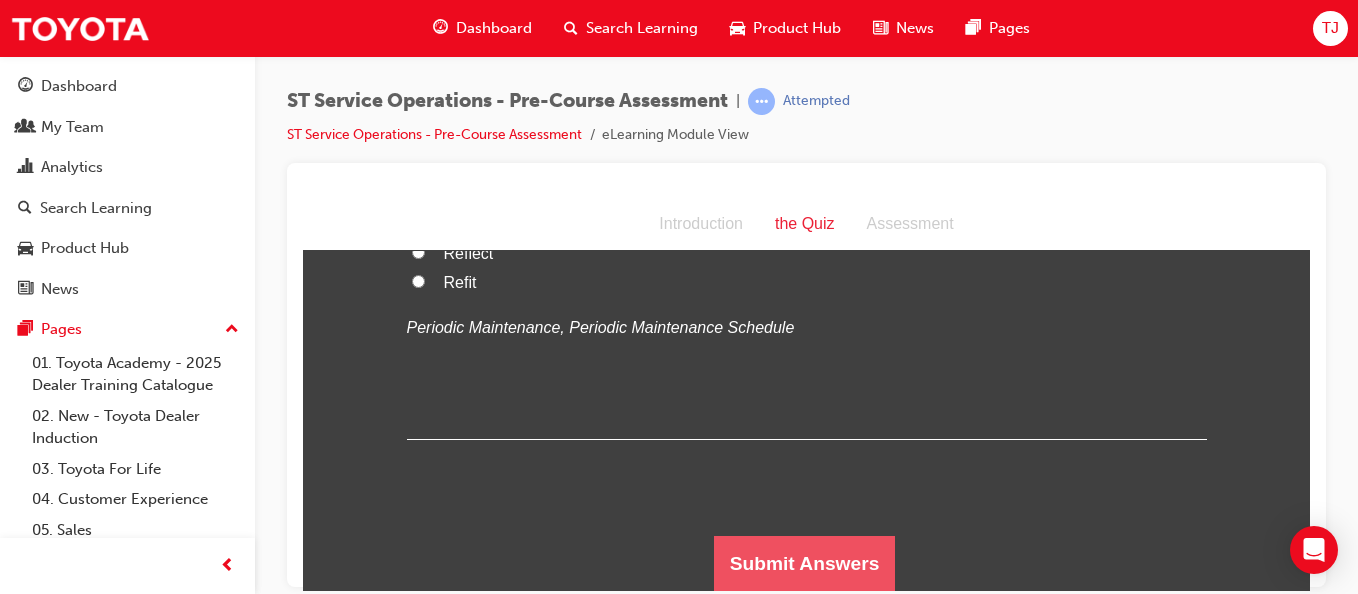 click on "Submit Answers" at bounding box center [805, 563] 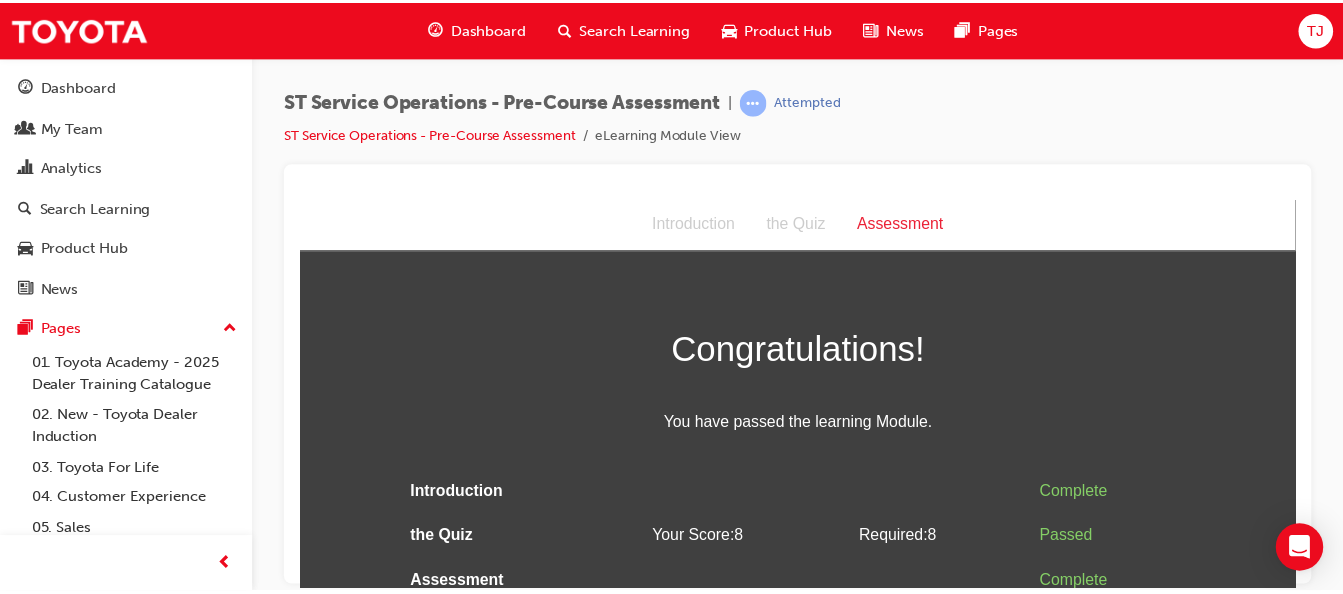 scroll, scrollTop: 14, scrollLeft: 0, axis: vertical 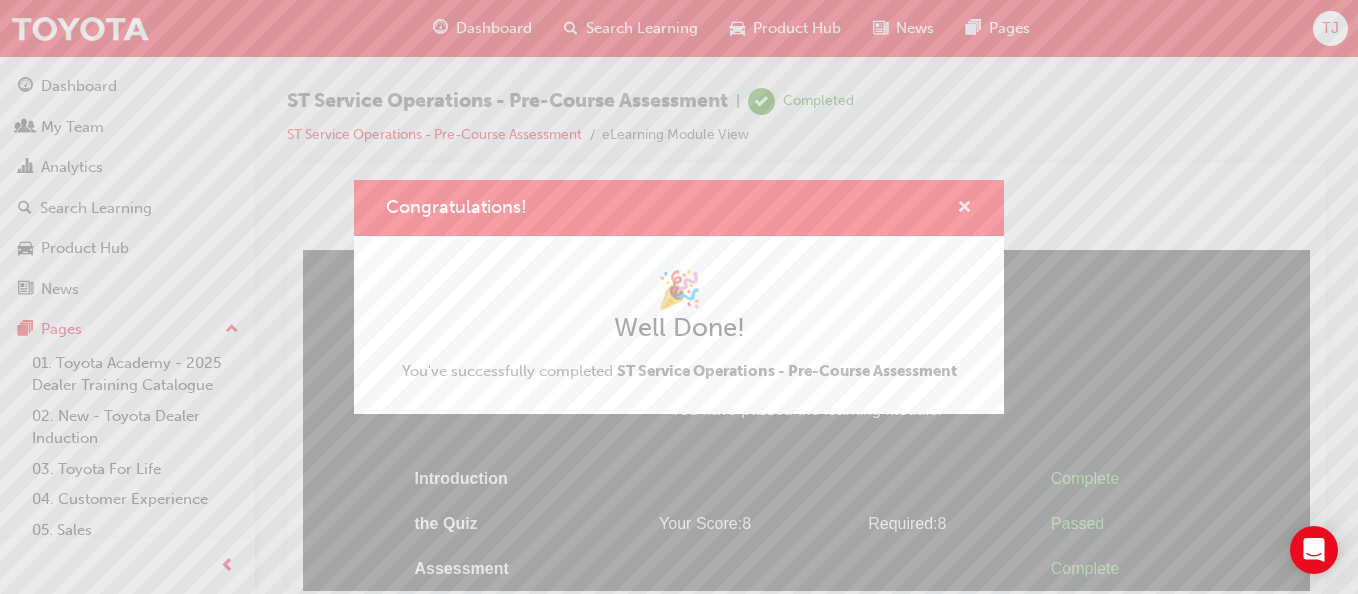 click at bounding box center (964, 209) 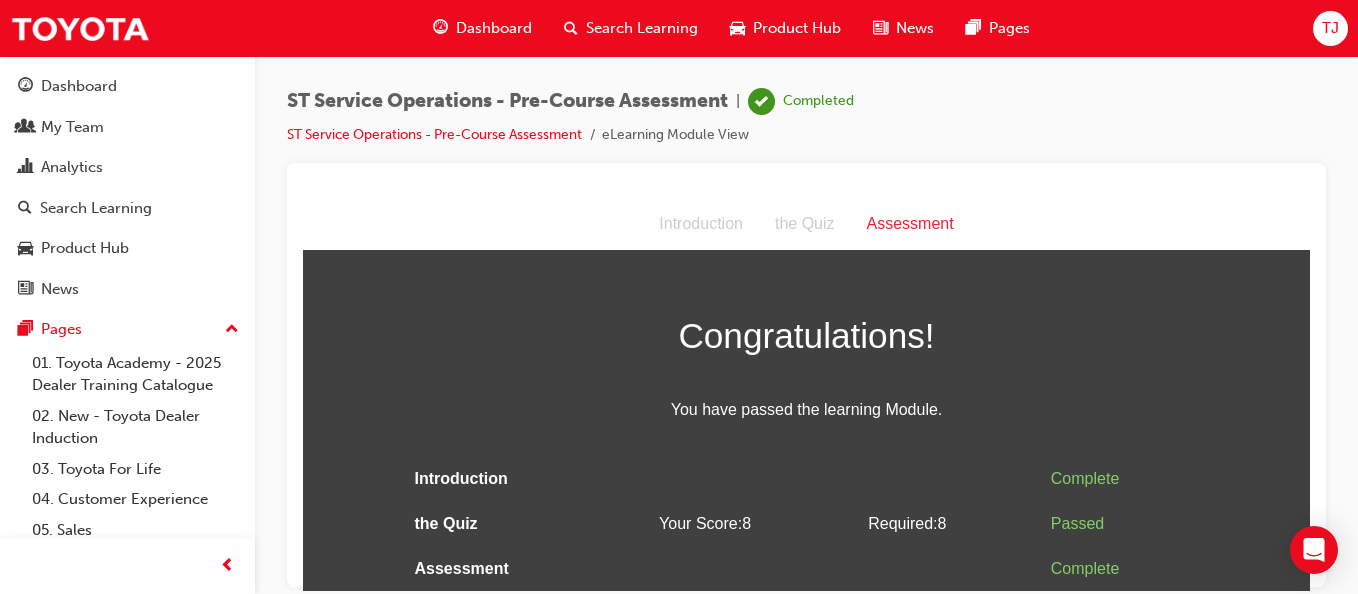 click on "Dashboard" at bounding box center (127, 86) 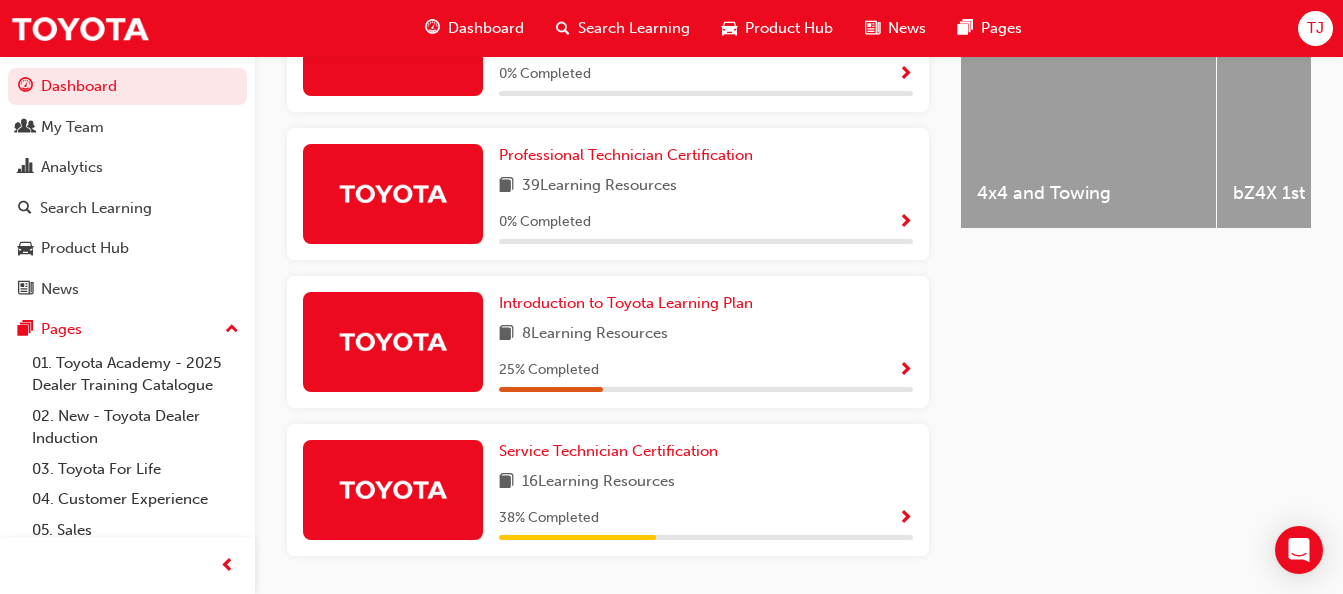 scroll, scrollTop: 866, scrollLeft: 0, axis: vertical 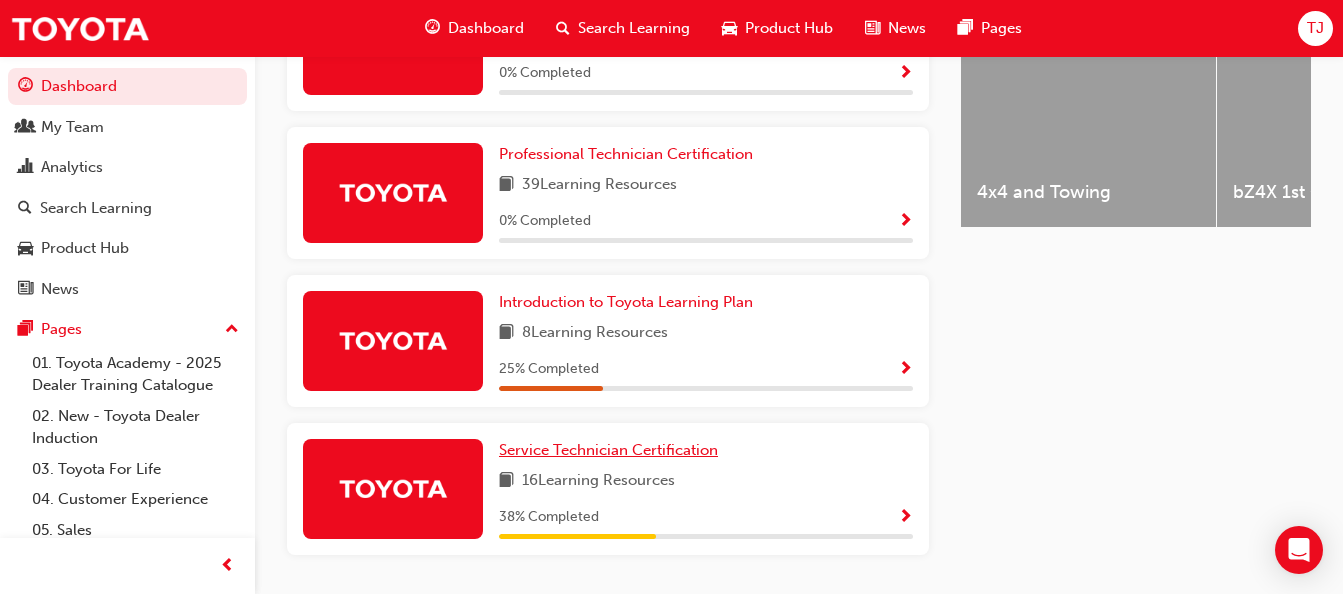 click on "Service Technician Certification" at bounding box center [608, 450] 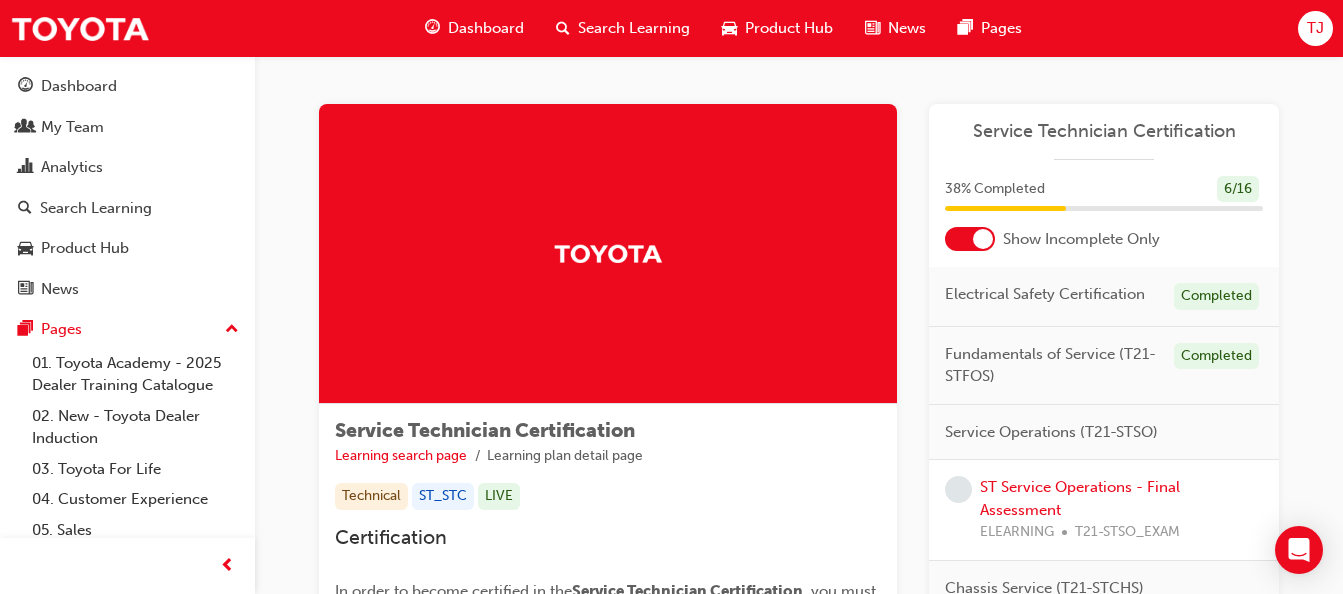 scroll, scrollTop: 122, scrollLeft: 0, axis: vertical 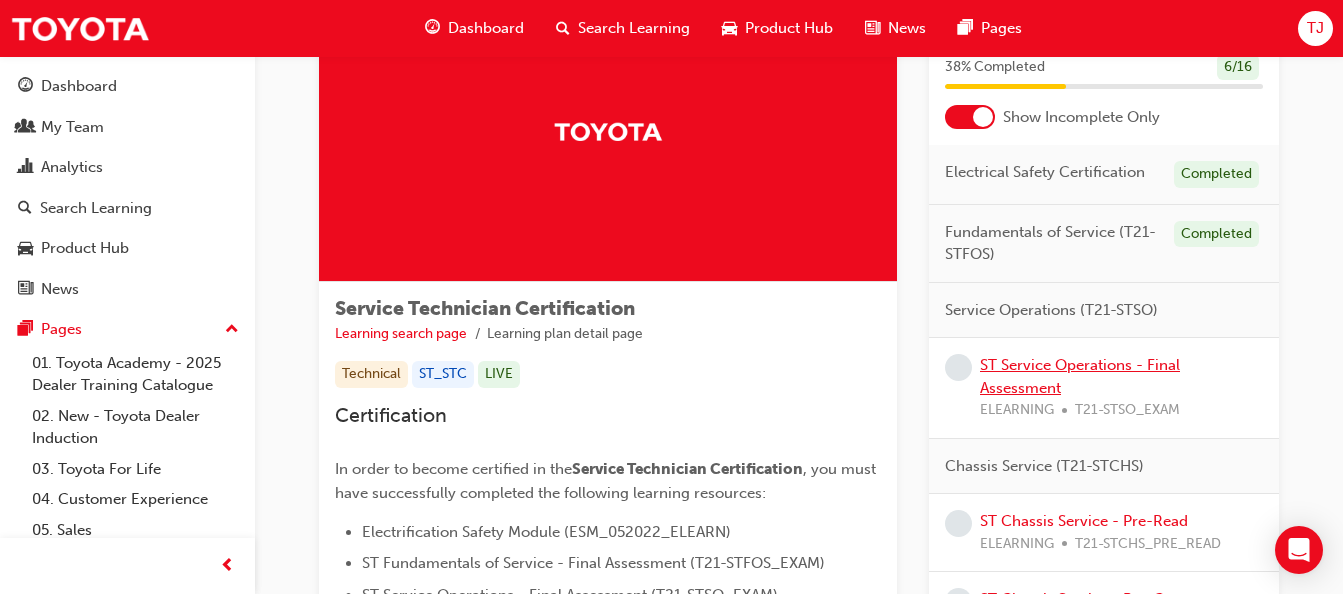 click on "ST Service Operations - Final Assessment" at bounding box center (1080, 376) 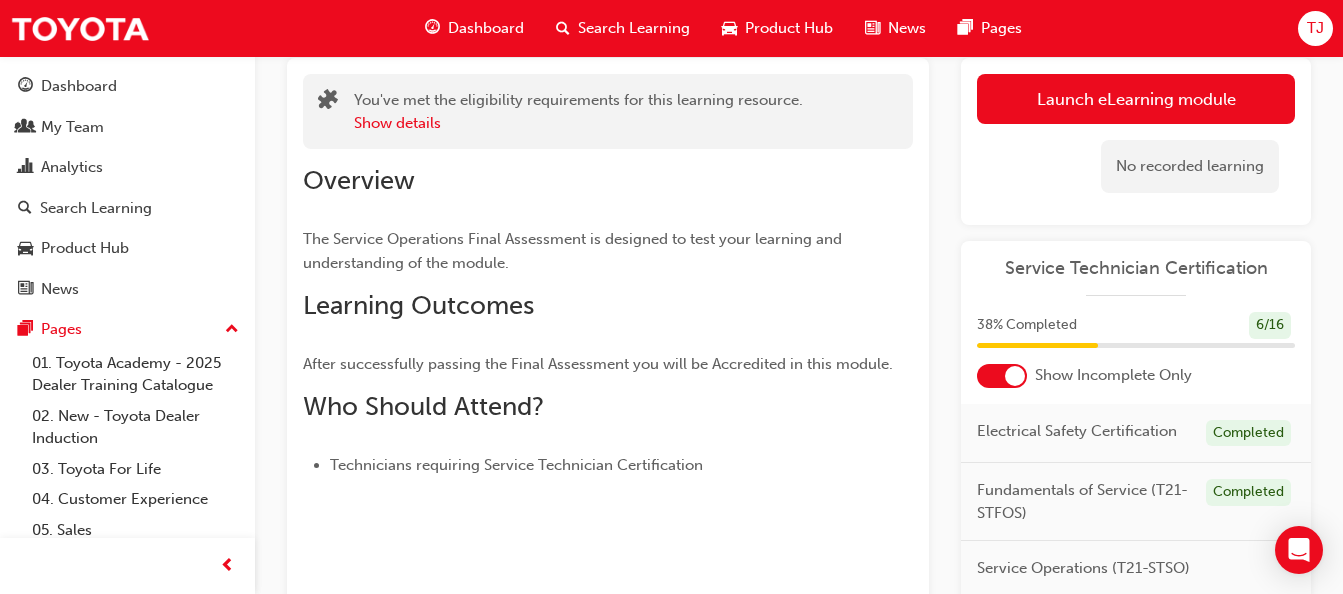click on "Launch eLearning module" at bounding box center [1136, 99] 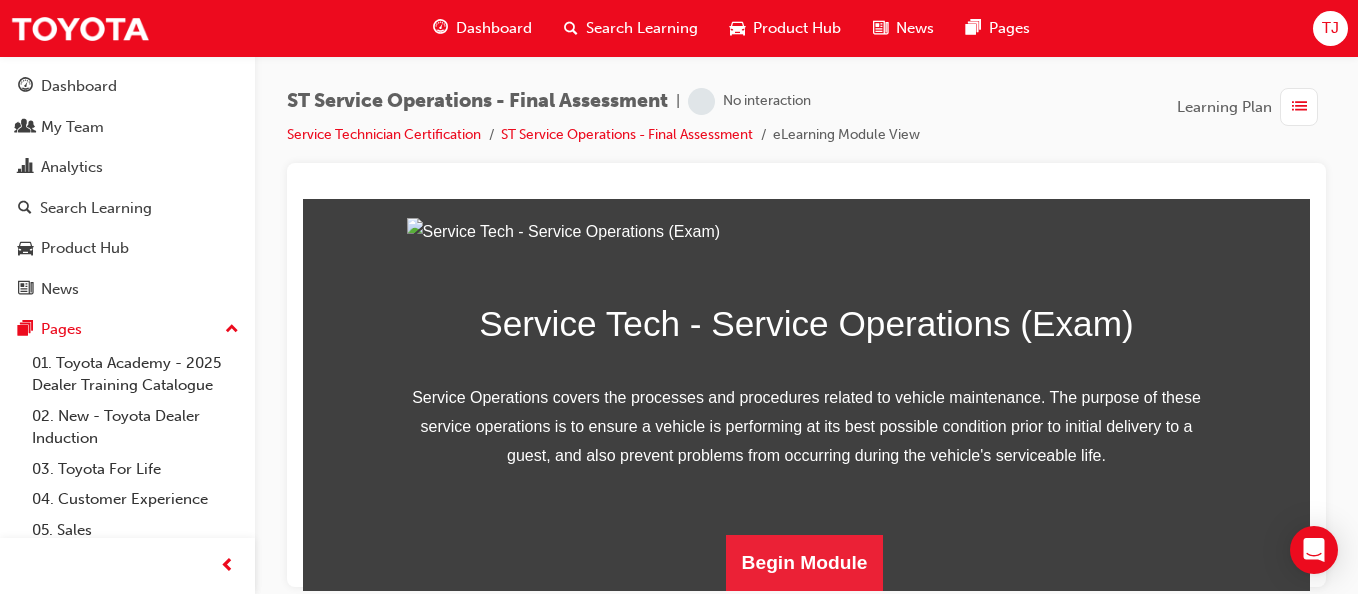 scroll, scrollTop: 388, scrollLeft: 0, axis: vertical 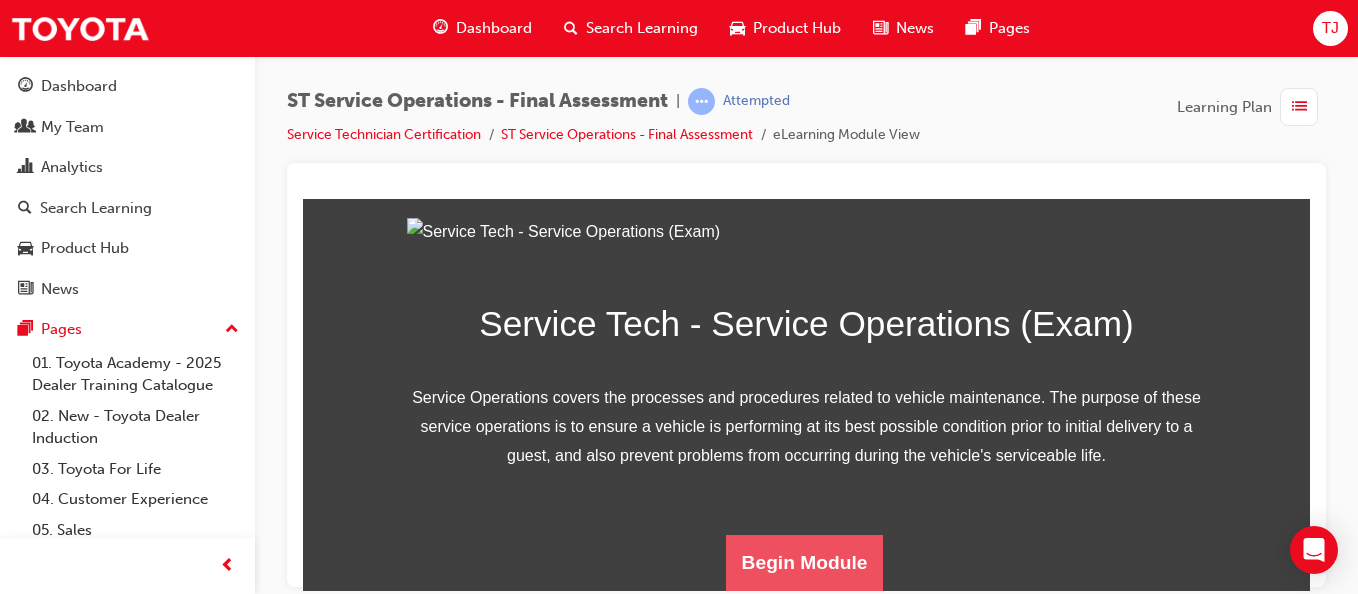 click on "Begin Module" at bounding box center [805, 562] 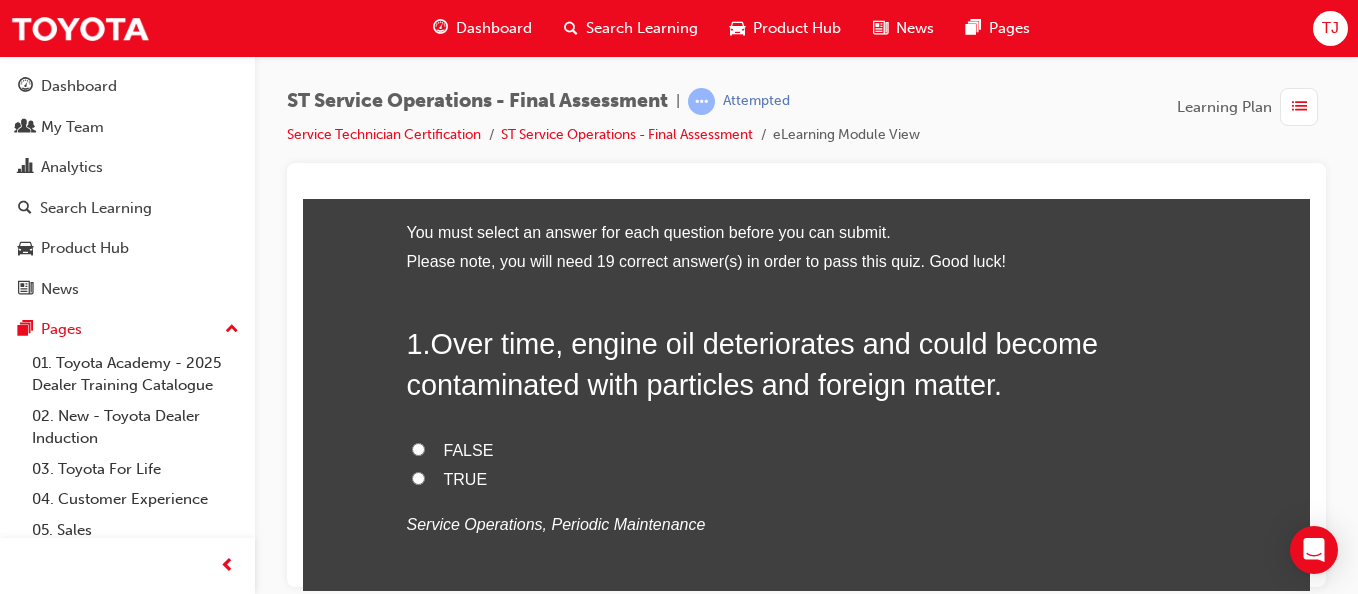 scroll, scrollTop: 101, scrollLeft: 0, axis: vertical 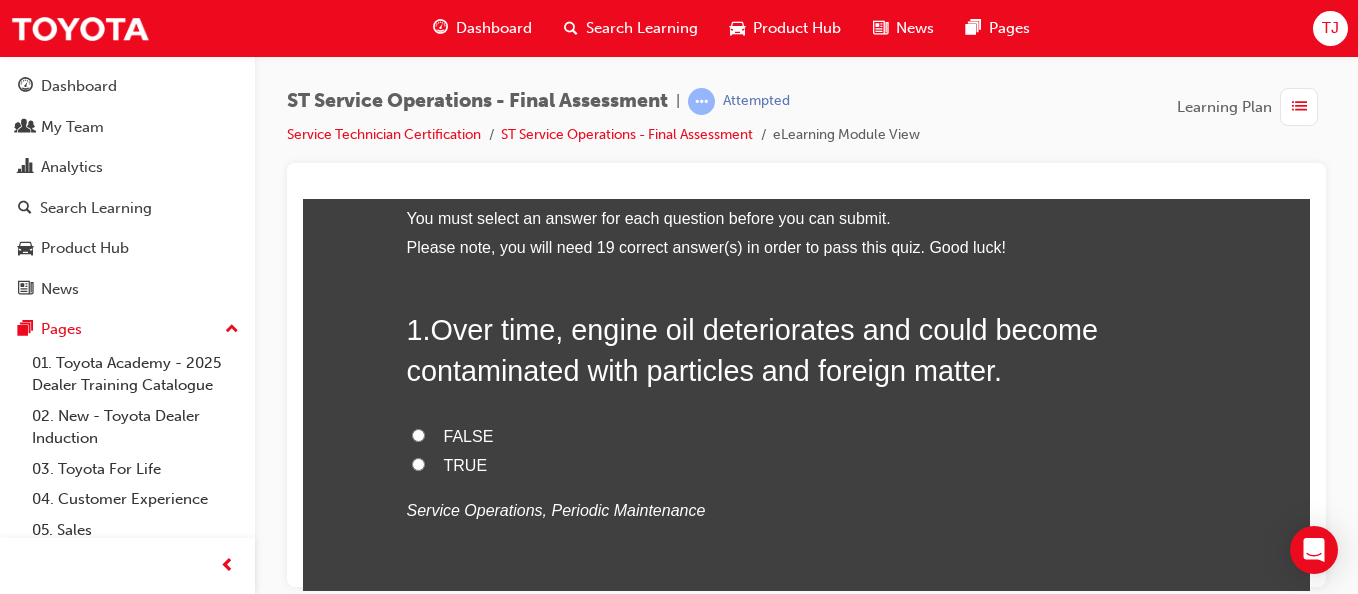 click on "TRUE" at bounding box center (418, 463) 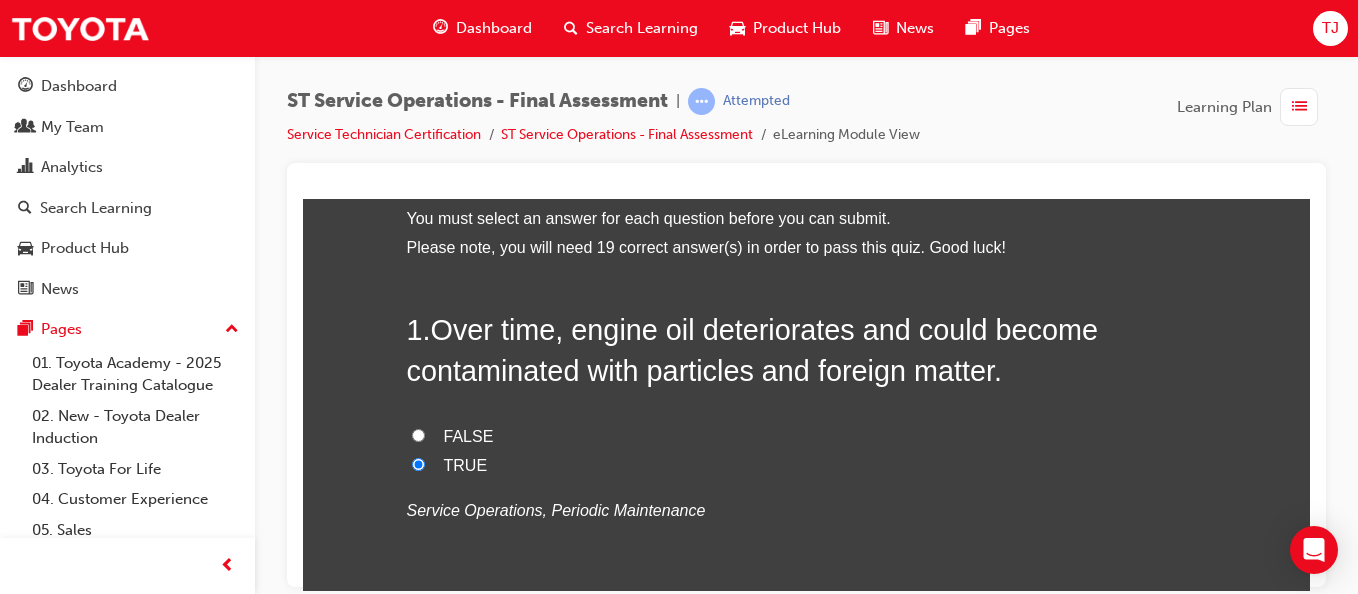 radio on "true" 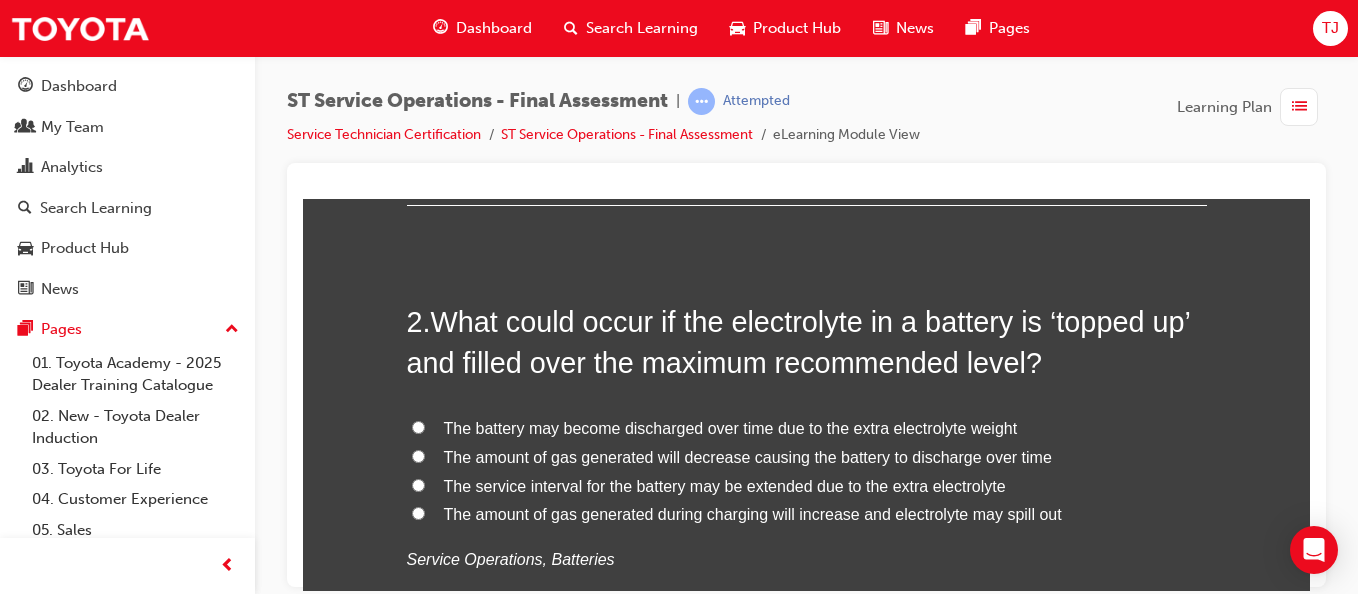 scroll, scrollTop: 559, scrollLeft: 0, axis: vertical 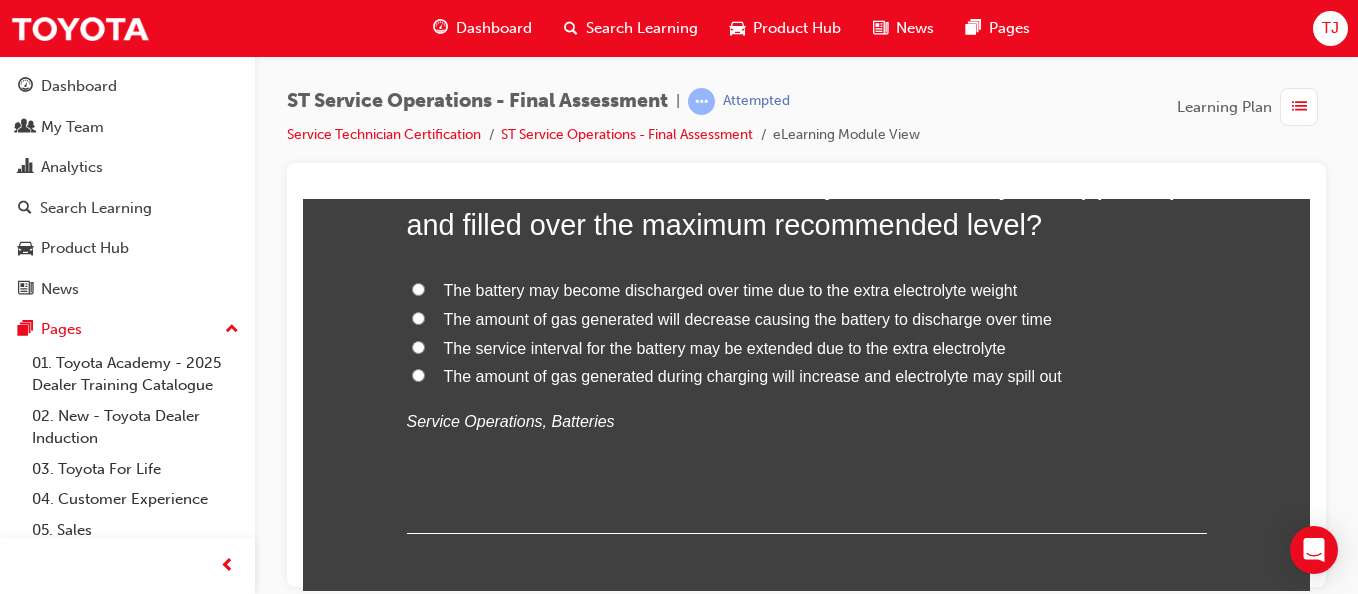 click on "The amount of gas generated during charging will increase and electrolyte may spill out" at bounding box center [418, 374] 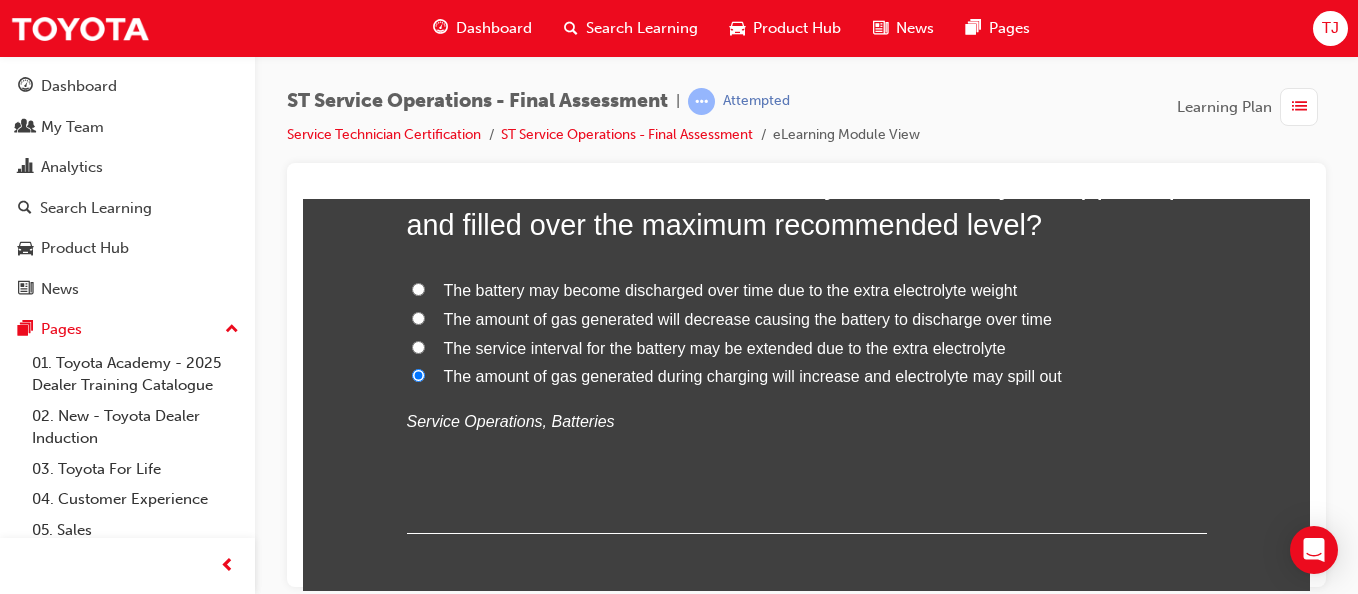 radio on "true" 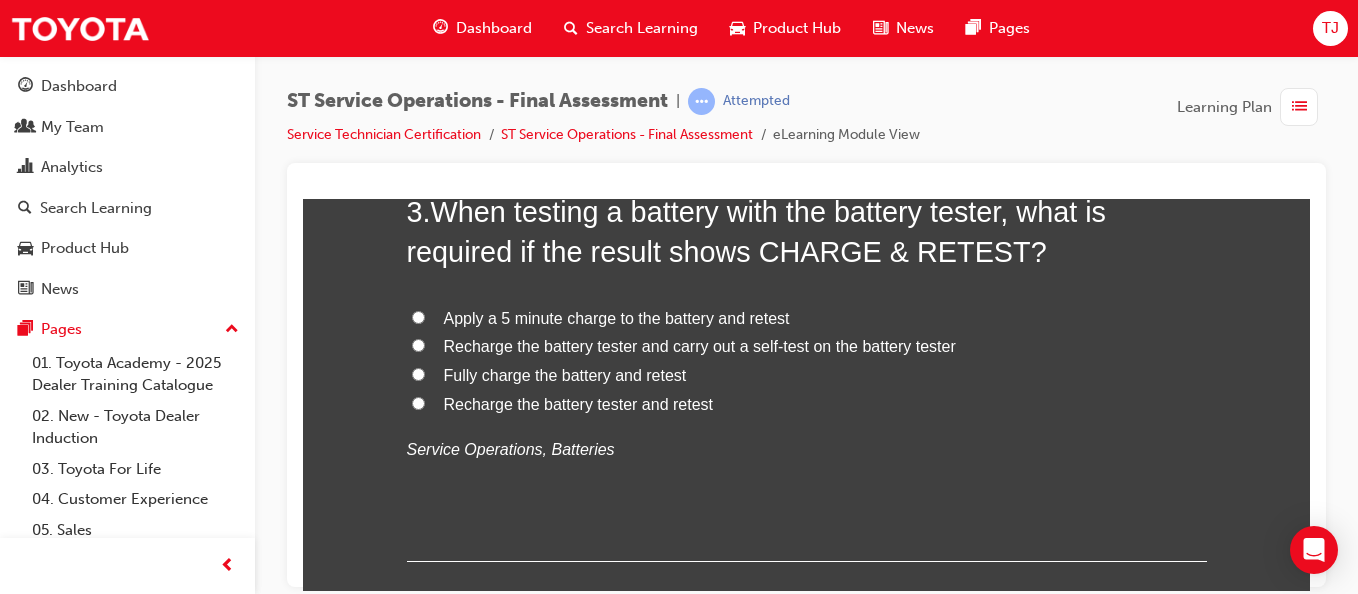 scroll, scrollTop: 1035, scrollLeft: 0, axis: vertical 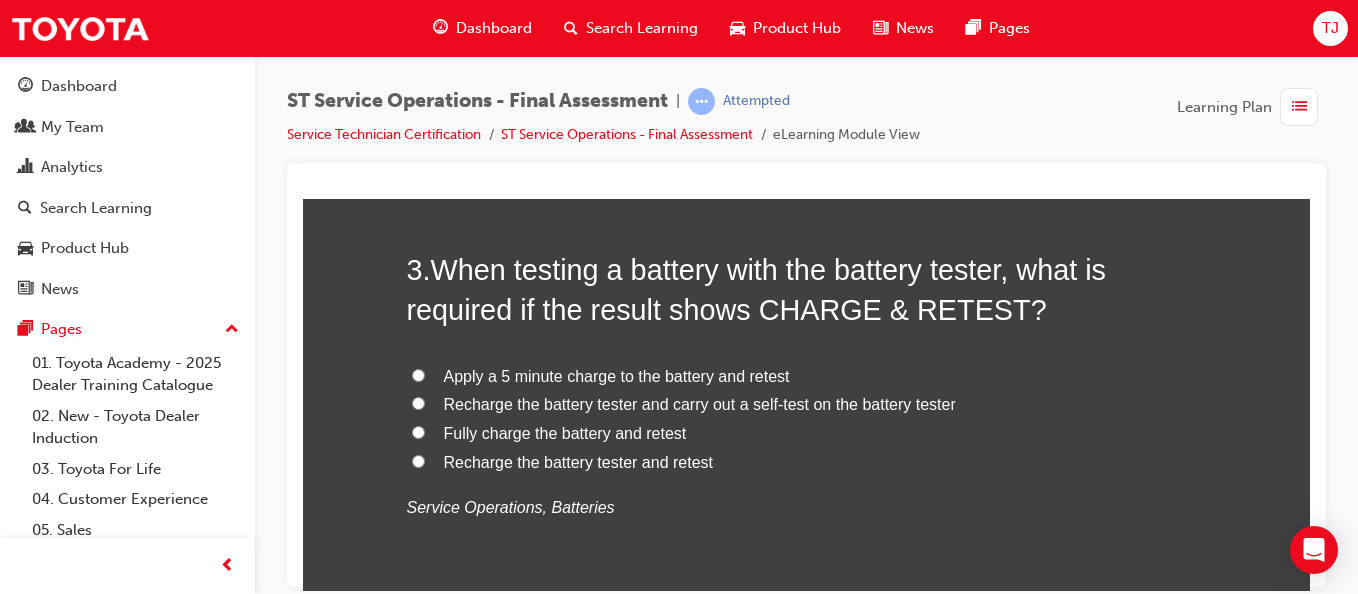 click on "Fully charge the battery and retest" at bounding box center (565, 432) 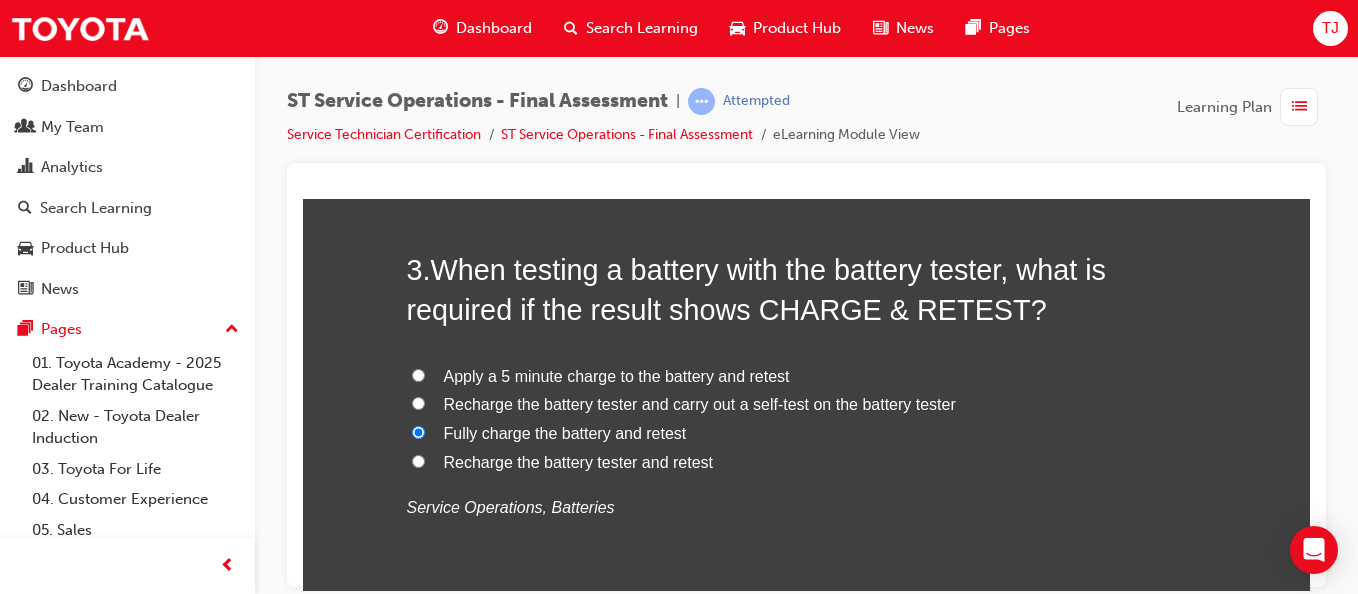 radio on "true" 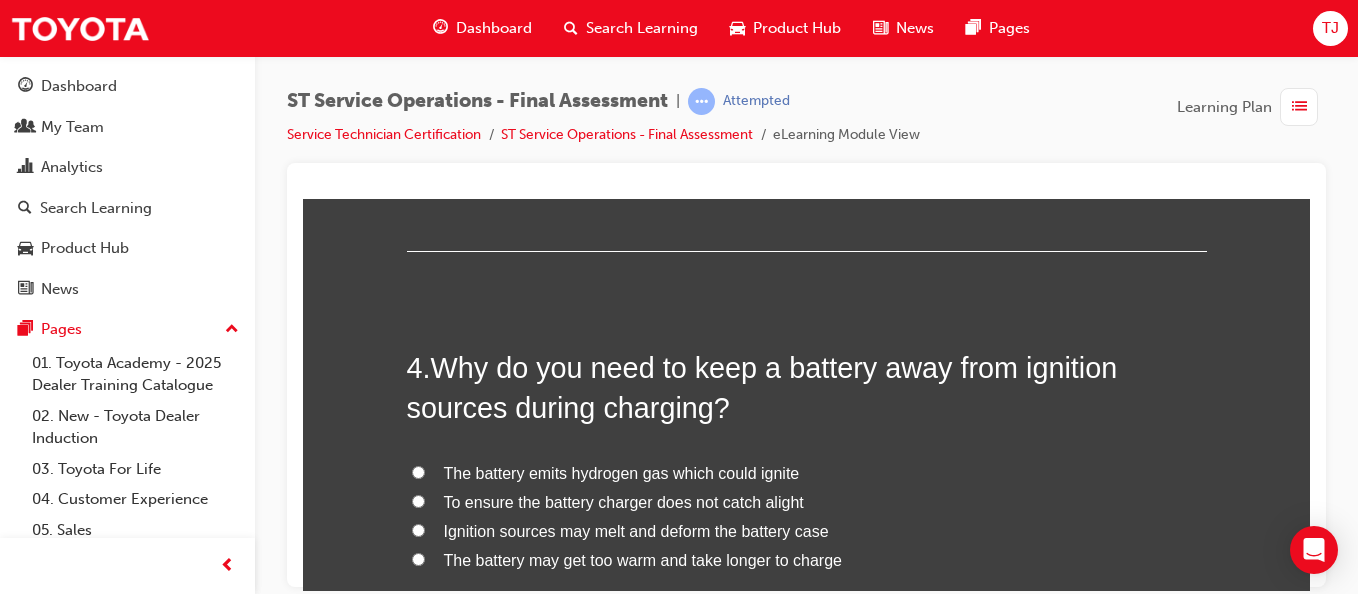 scroll, scrollTop: 1545, scrollLeft: 0, axis: vertical 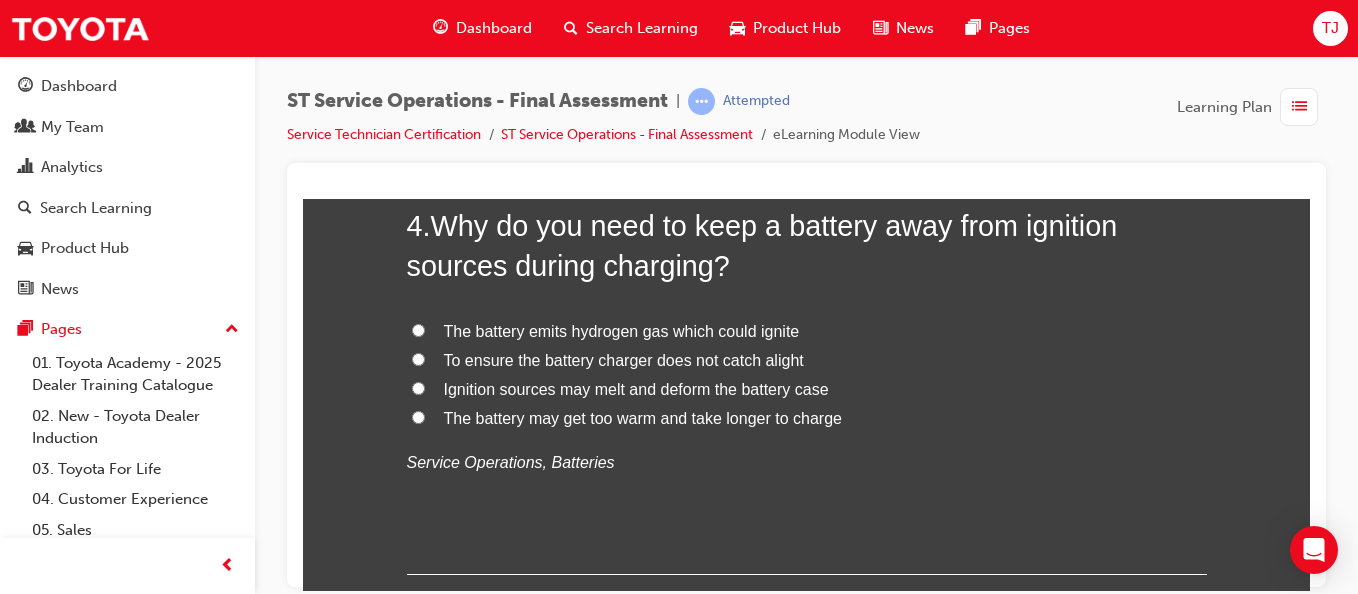 click on "The battery emits hydrogen gas which could ignite" at bounding box center [418, 329] 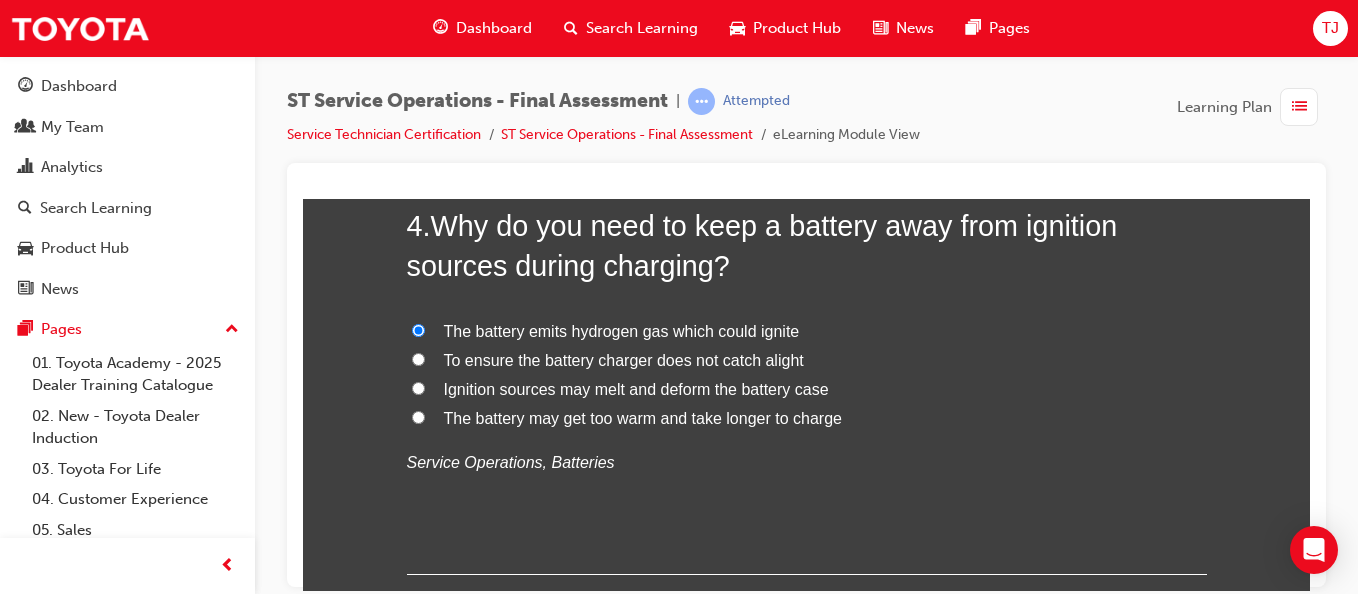 radio on "true" 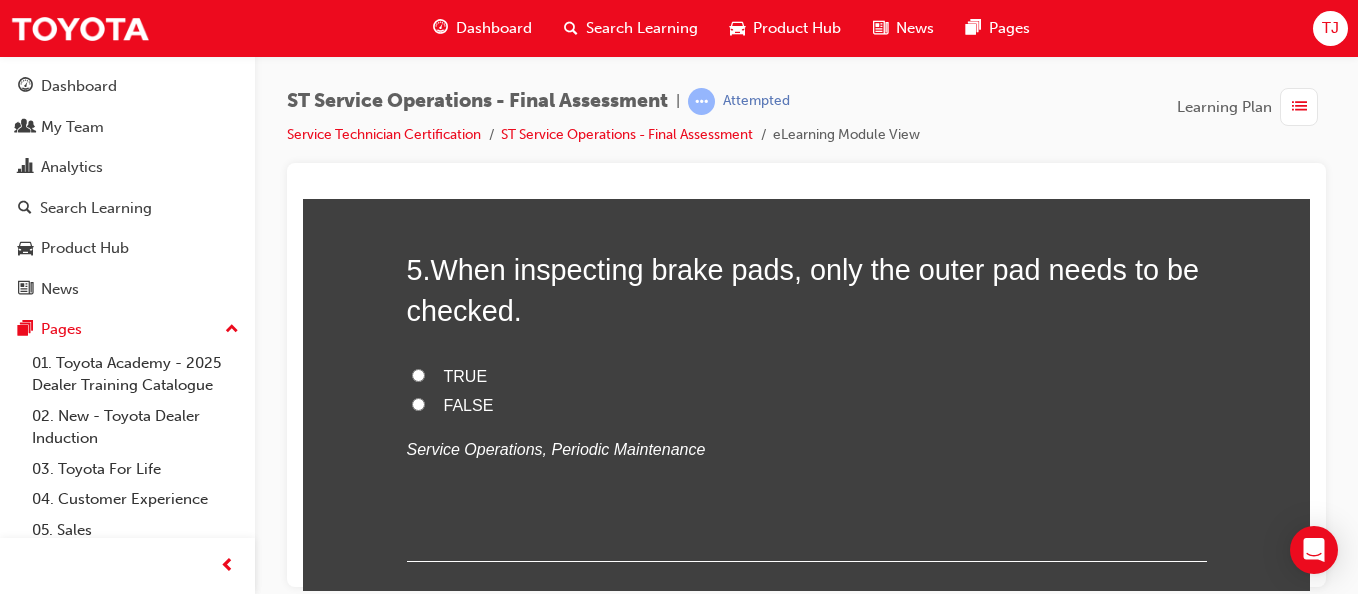 scroll, scrollTop: 1980, scrollLeft: 0, axis: vertical 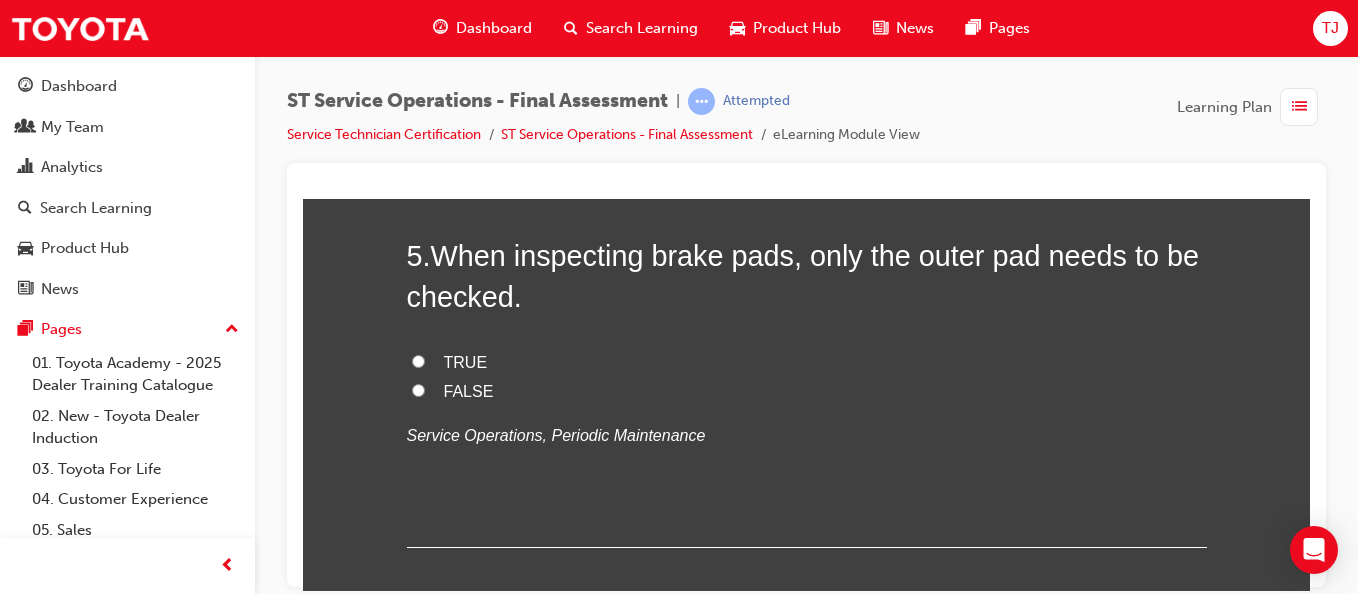 click on "FALSE" at bounding box center [418, 389] 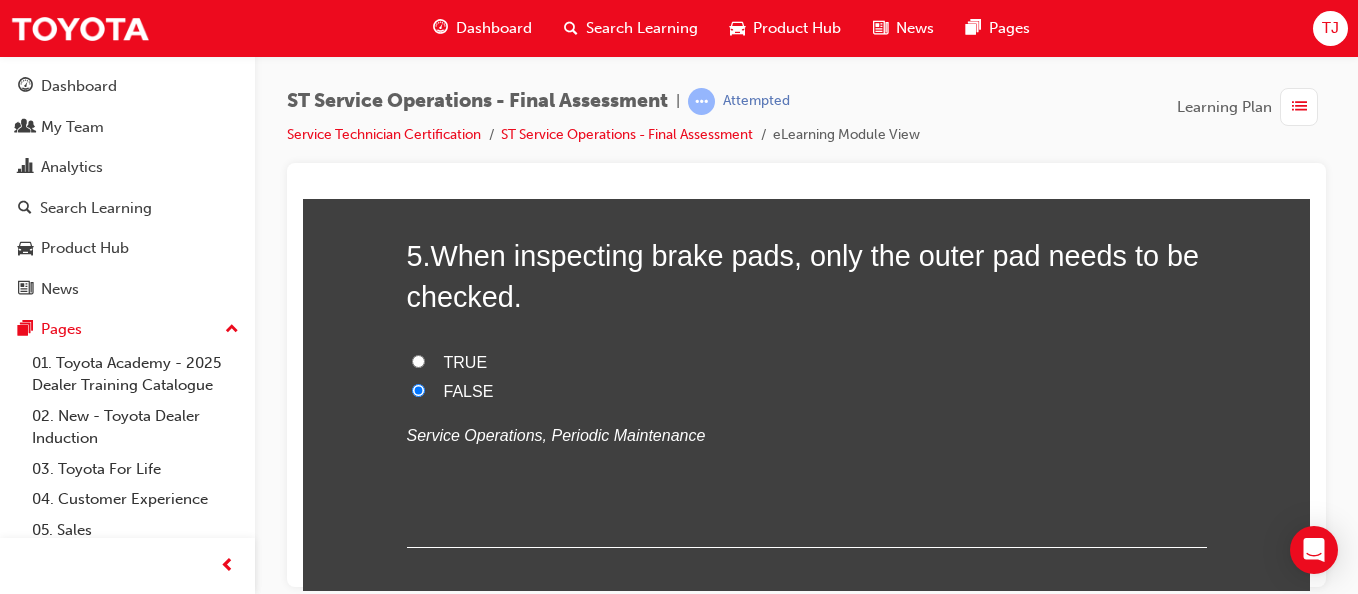 radio on "true" 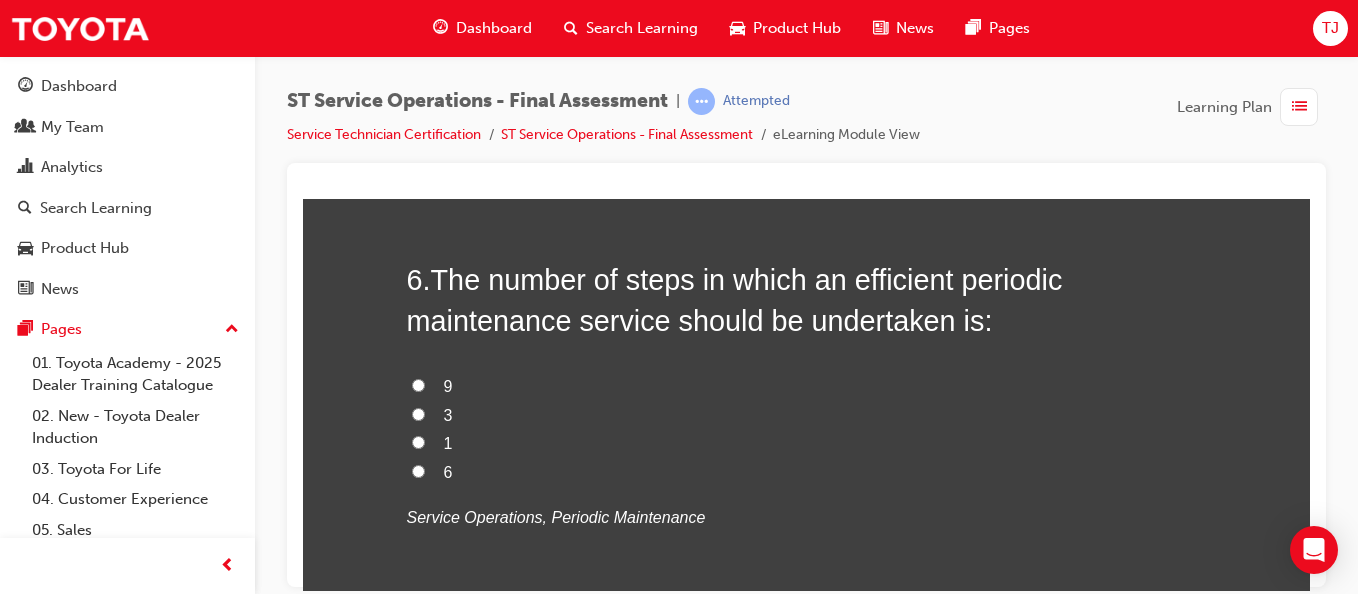scroll, scrollTop: 2363, scrollLeft: 0, axis: vertical 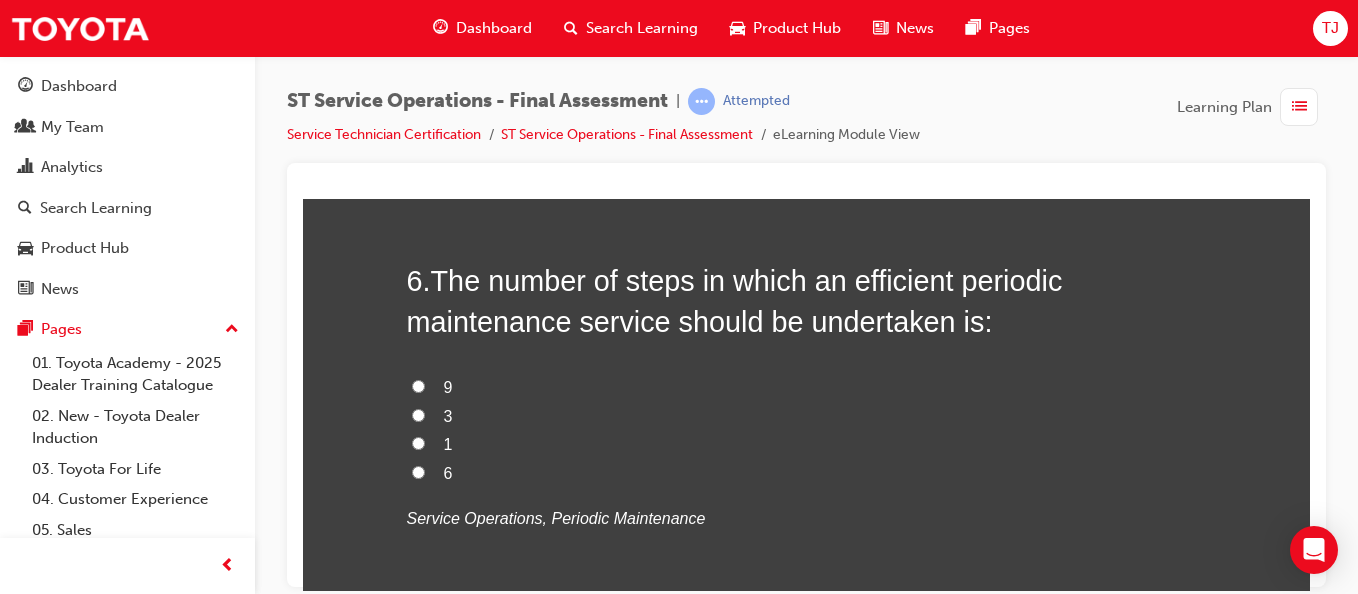 click on "6" at bounding box center (418, 471) 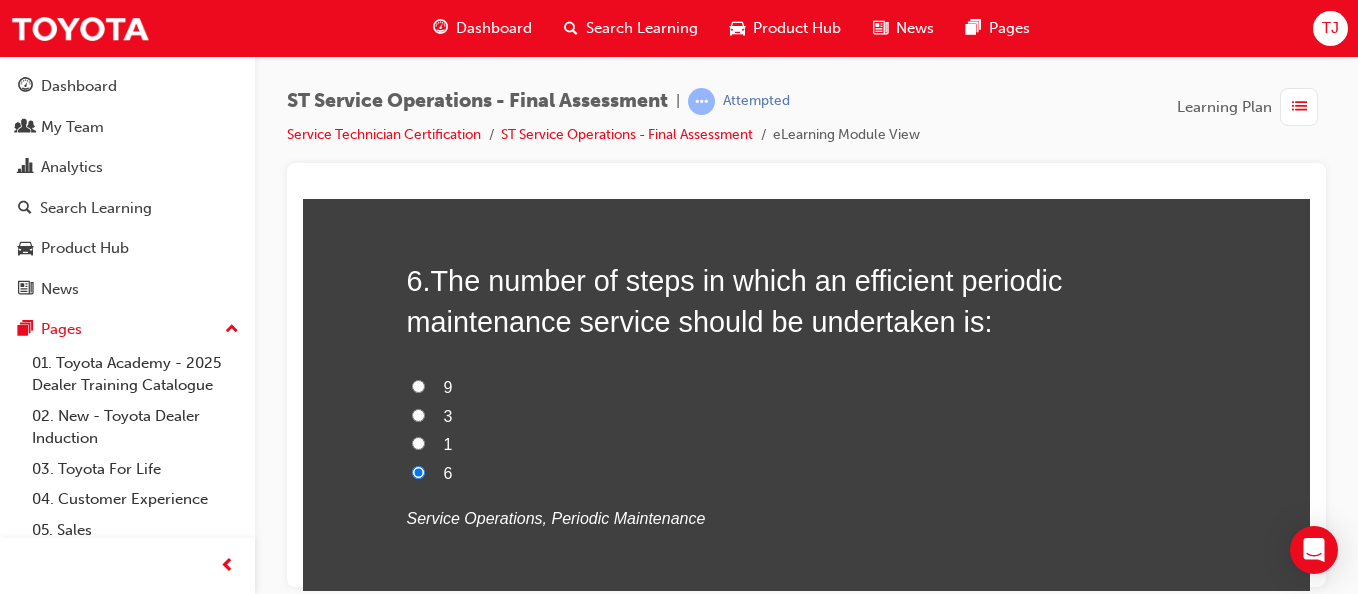 radio on "true" 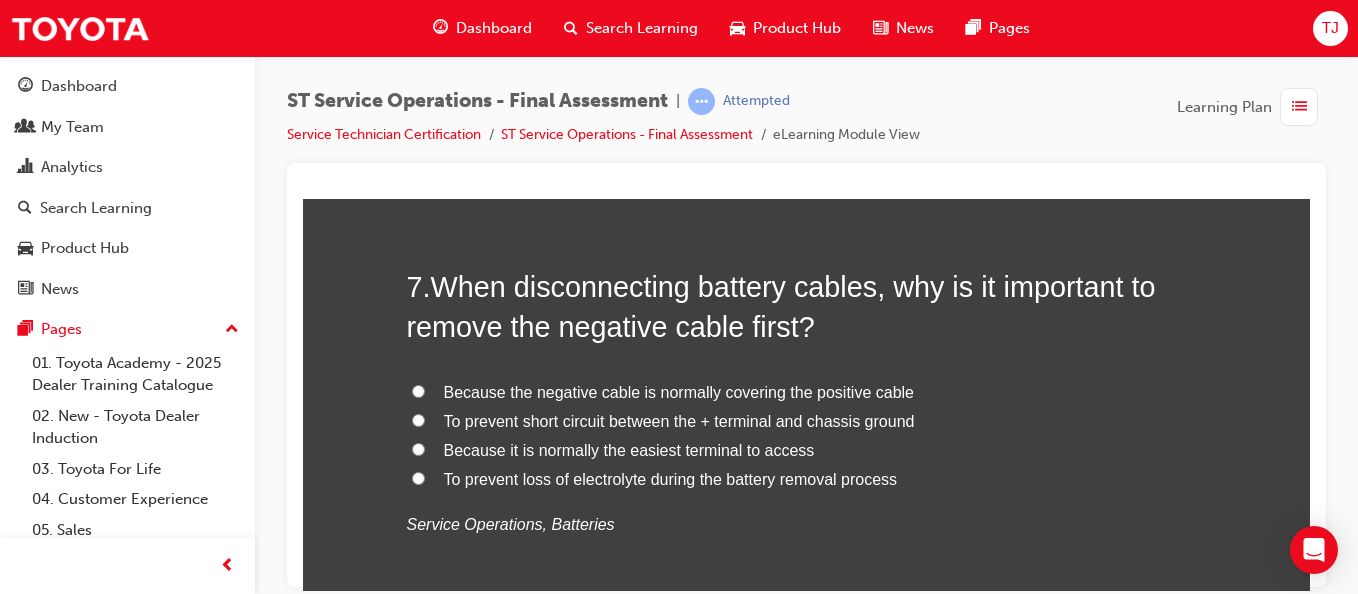 scroll, scrollTop: 2914, scrollLeft: 0, axis: vertical 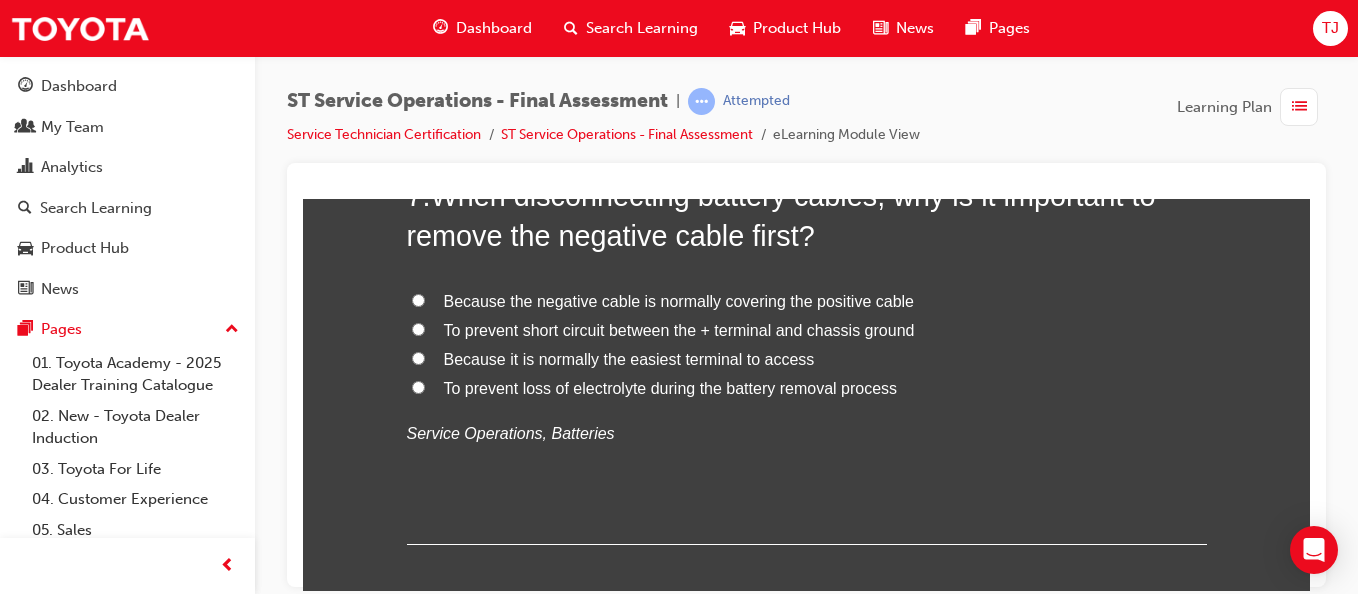 click on "To prevent short circuit between the + terminal and chassis ground" at bounding box center (418, 328) 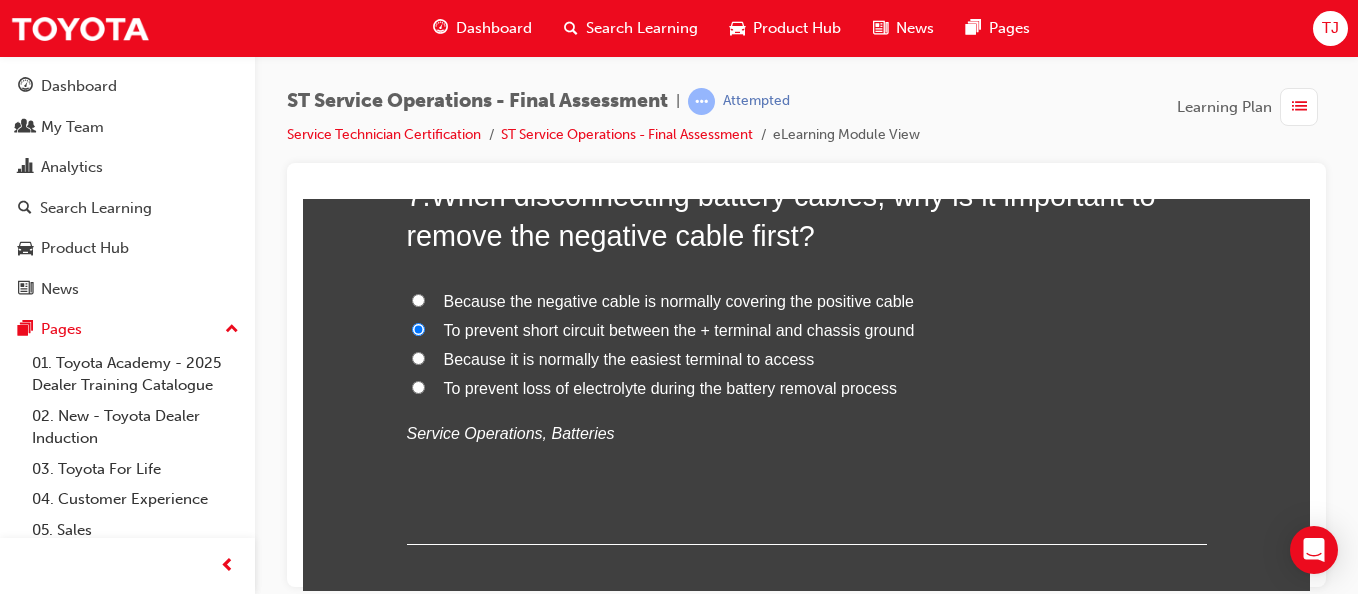radio on "true" 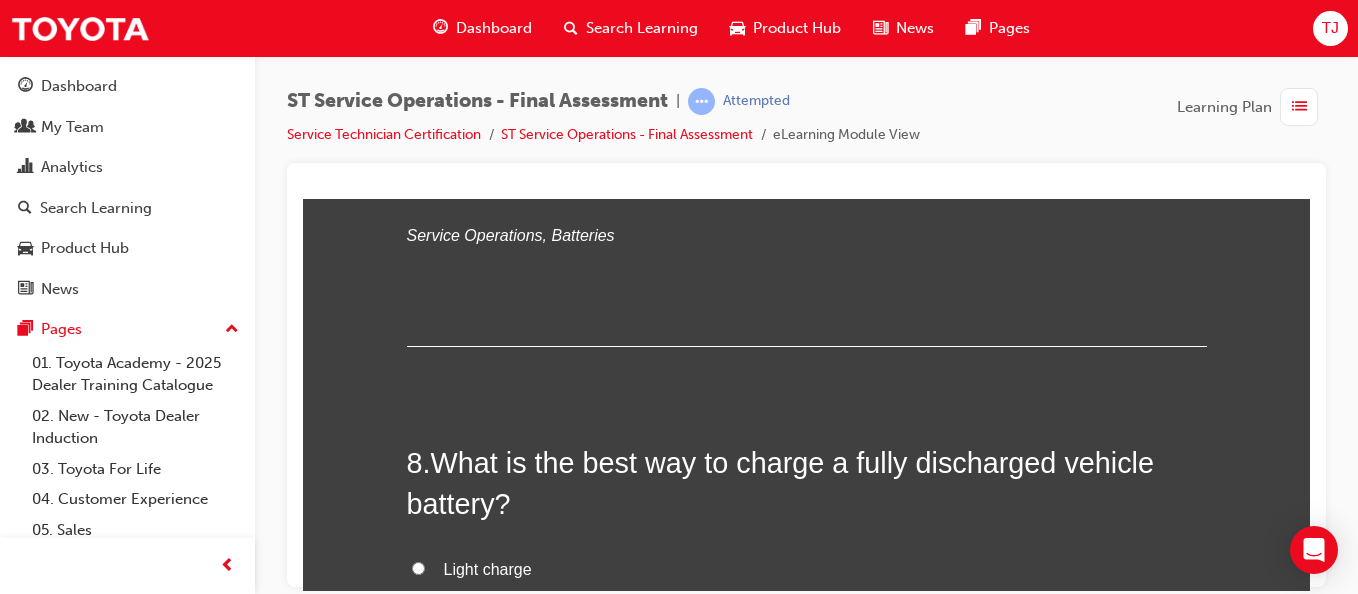 scroll, scrollTop: 3339, scrollLeft: 0, axis: vertical 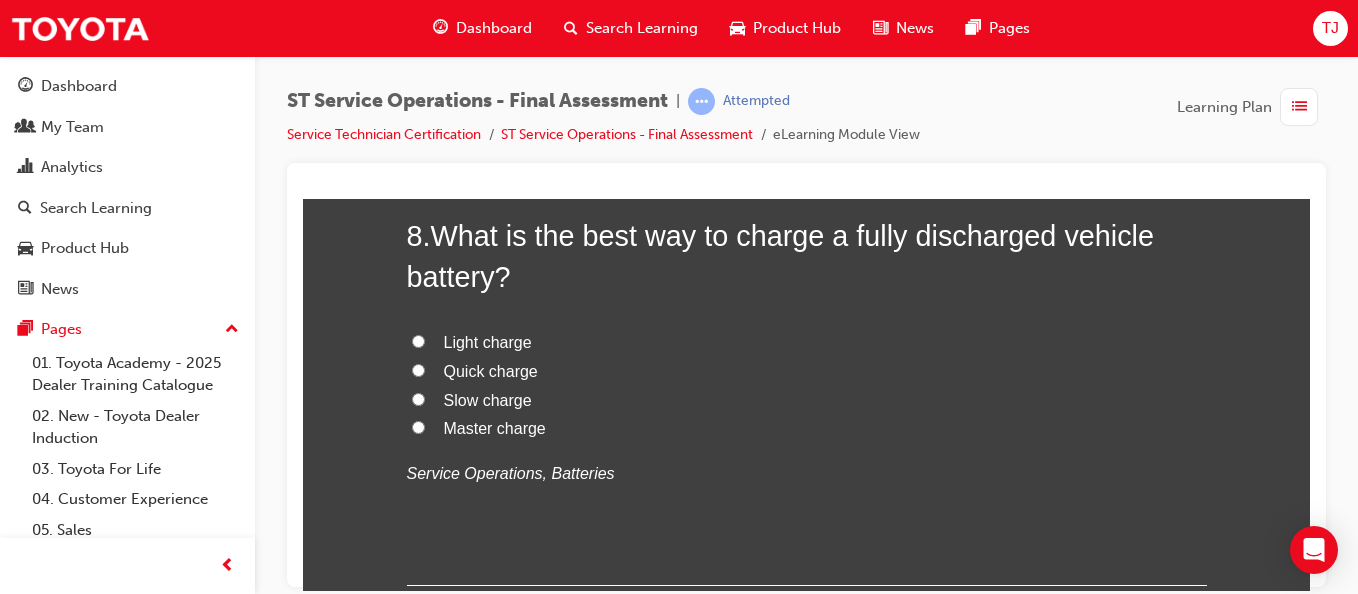 click on "Slow charge" at bounding box center [418, 398] 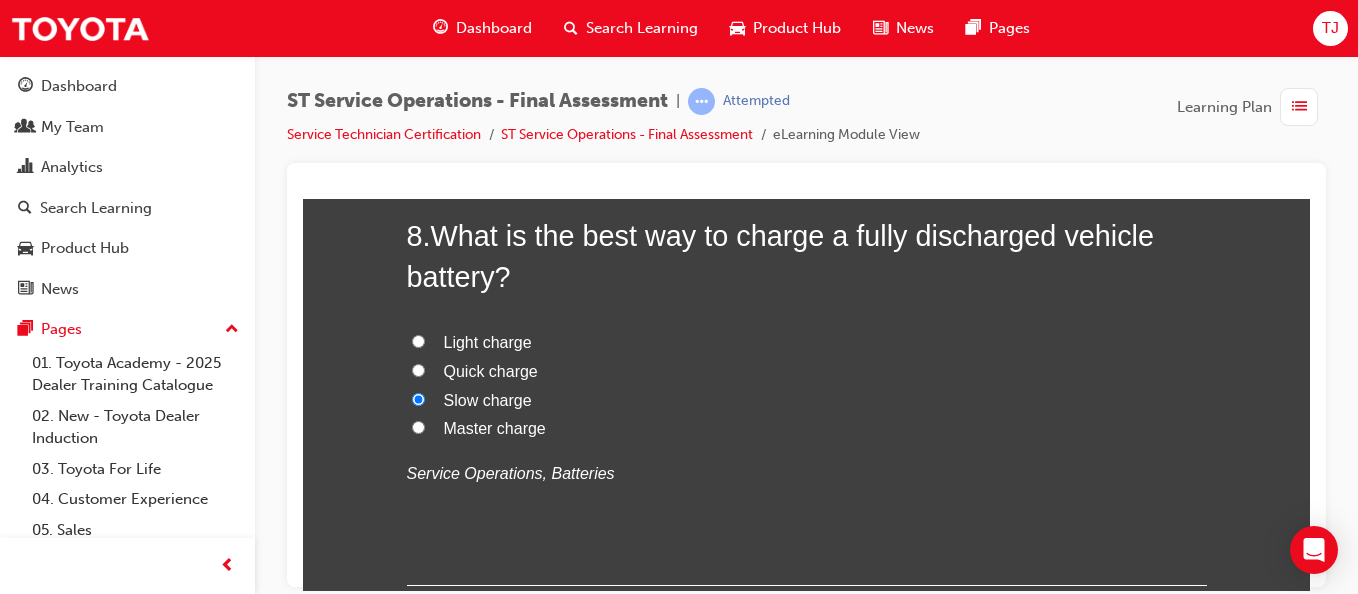 radio on "true" 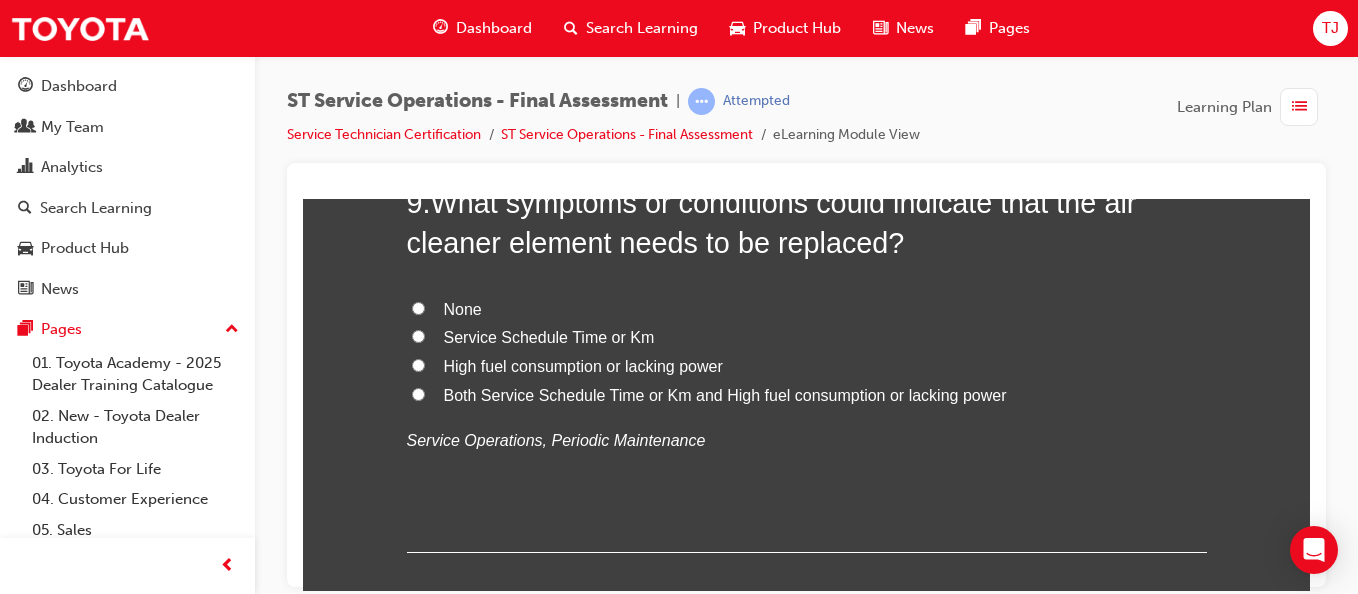 scroll, scrollTop: 3810, scrollLeft: 0, axis: vertical 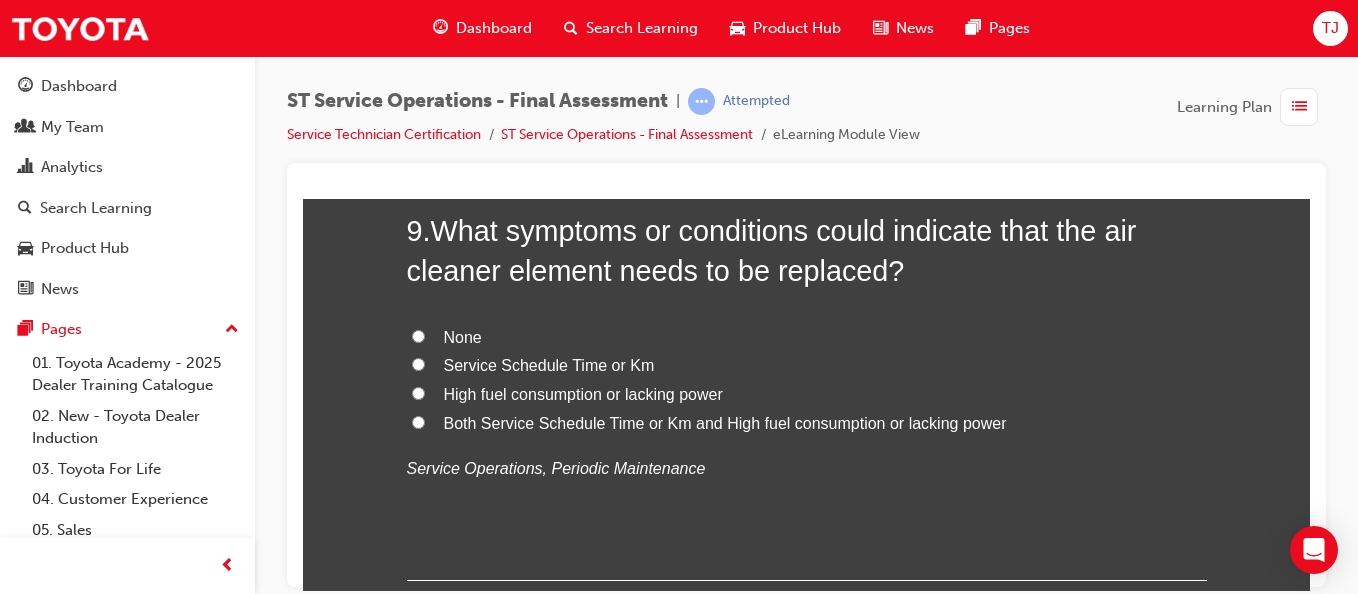 click on "Both Service Schedule Time or Km and High fuel consumption or lacking power" at bounding box center [418, 421] 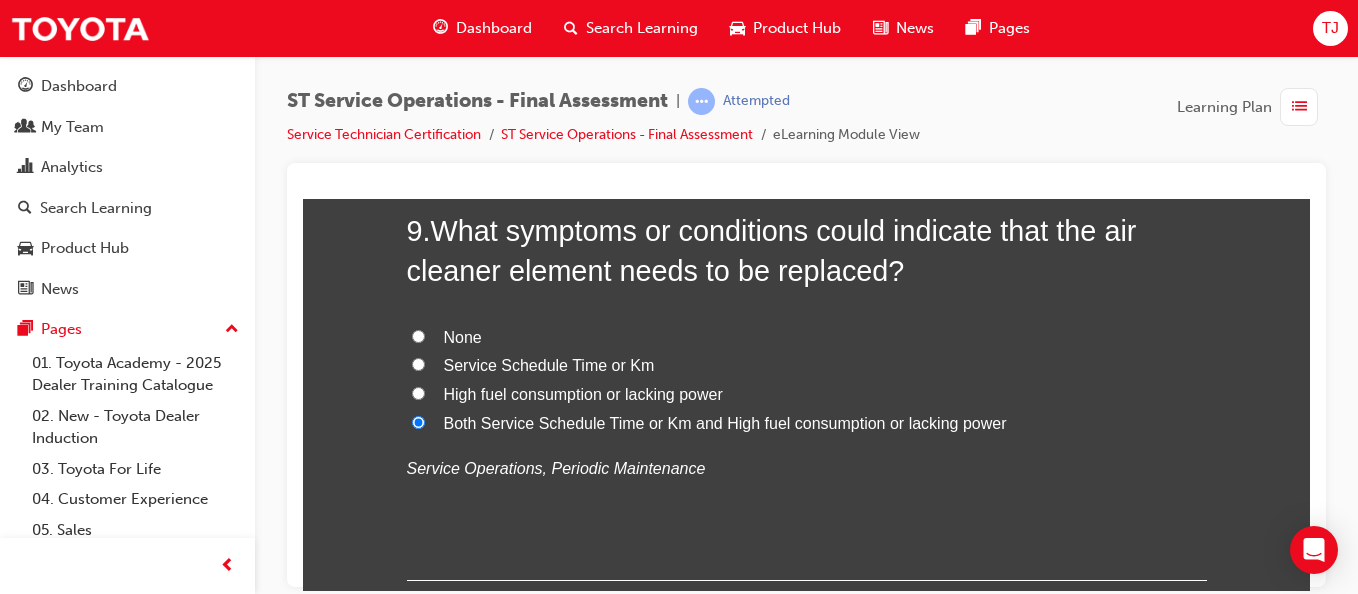 radio on "true" 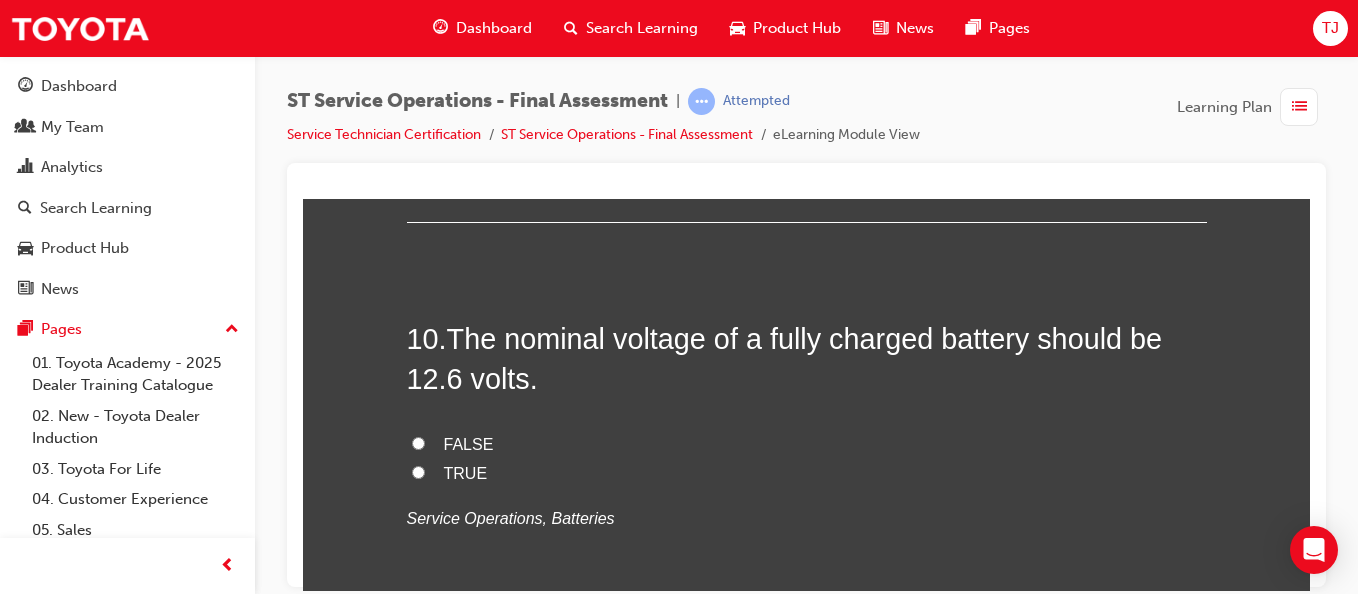 scroll, scrollTop: 4169, scrollLeft: 0, axis: vertical 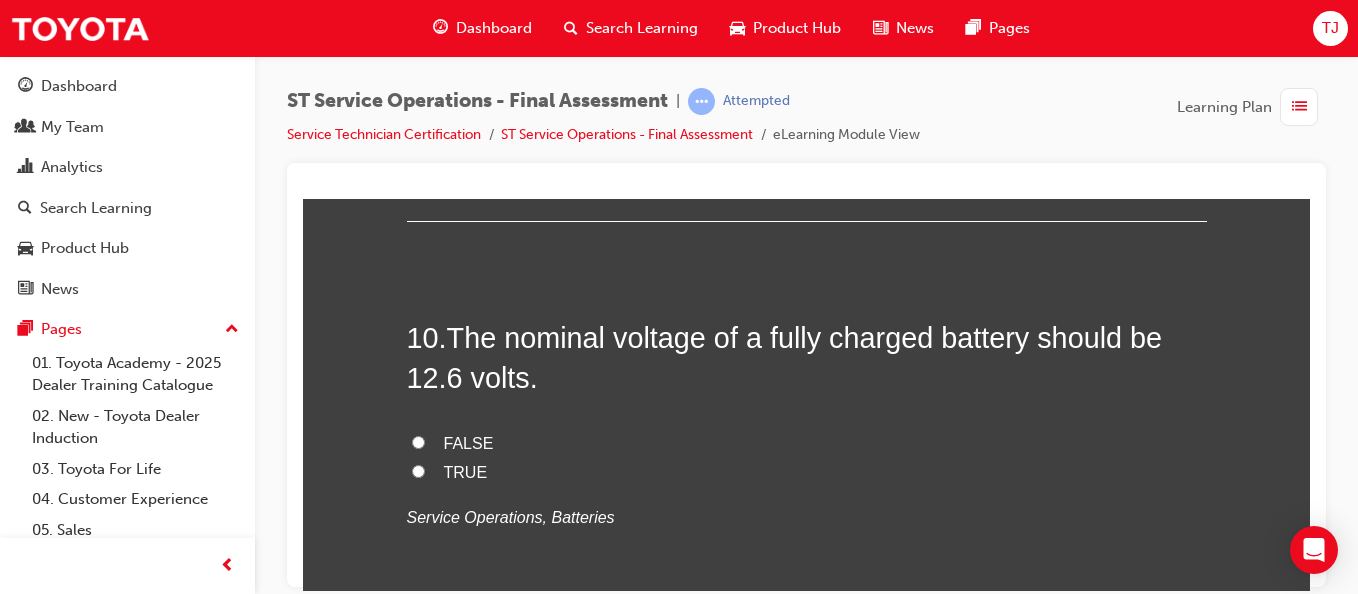 click on "FALSE" at bounding box center [418, 441] 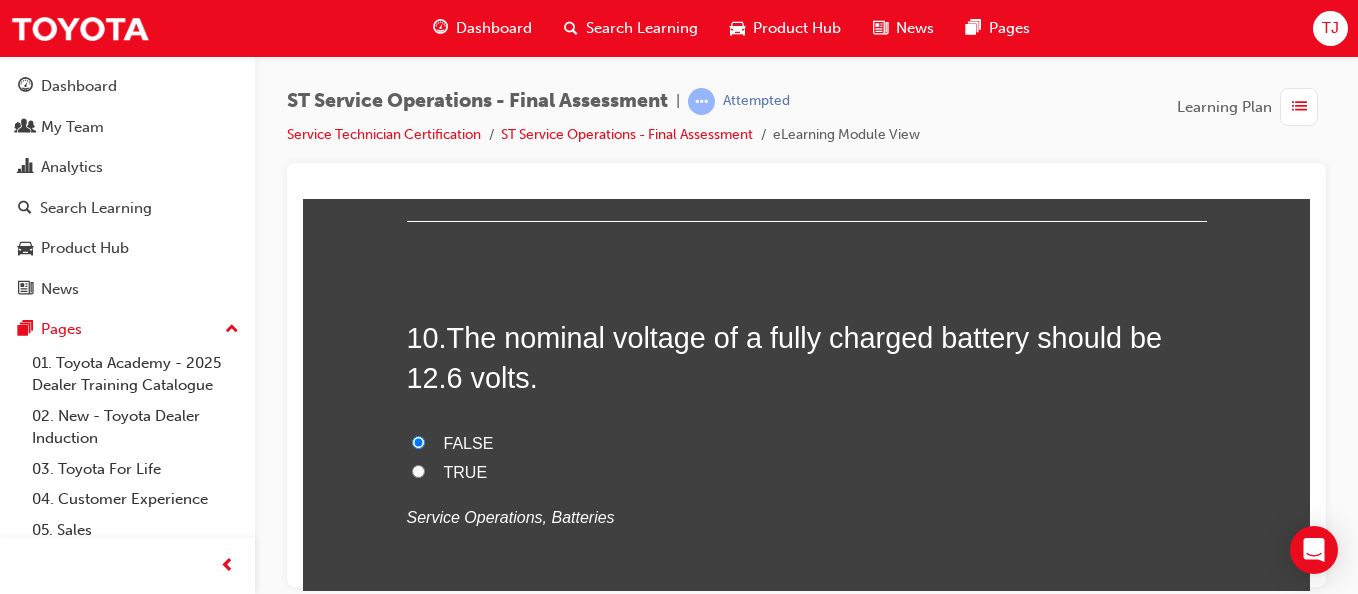 radio on "true" 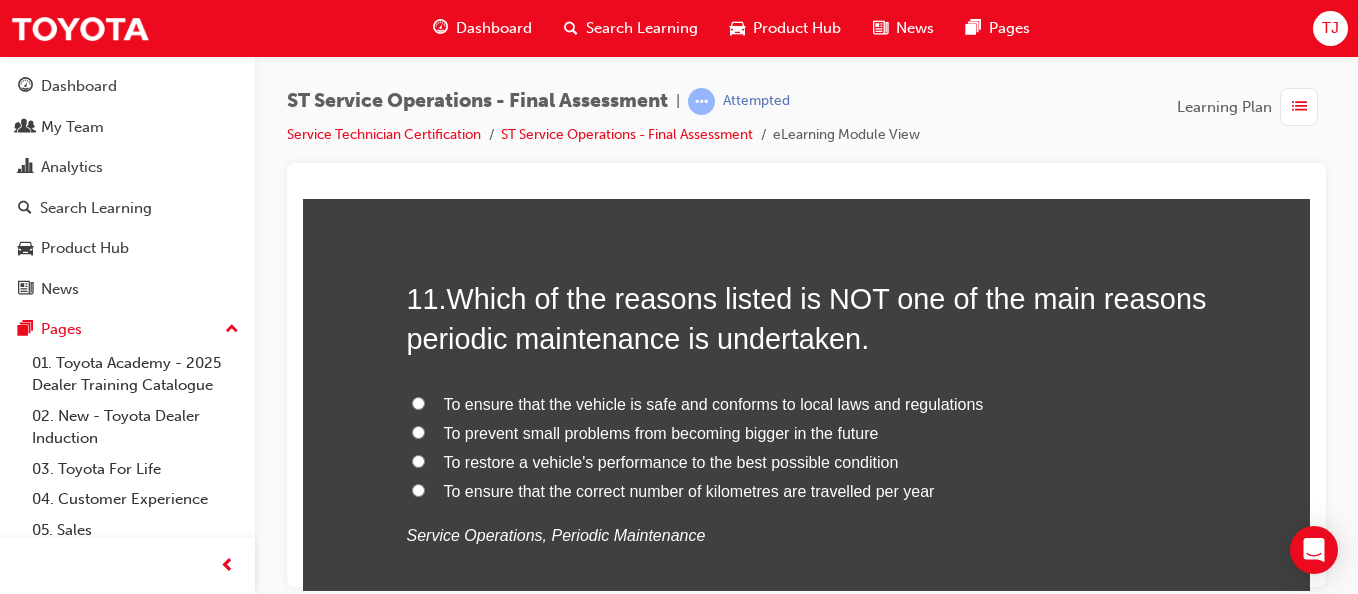 scroll, scrollTop: 4693, scrollLeft: 0, axis: vertical 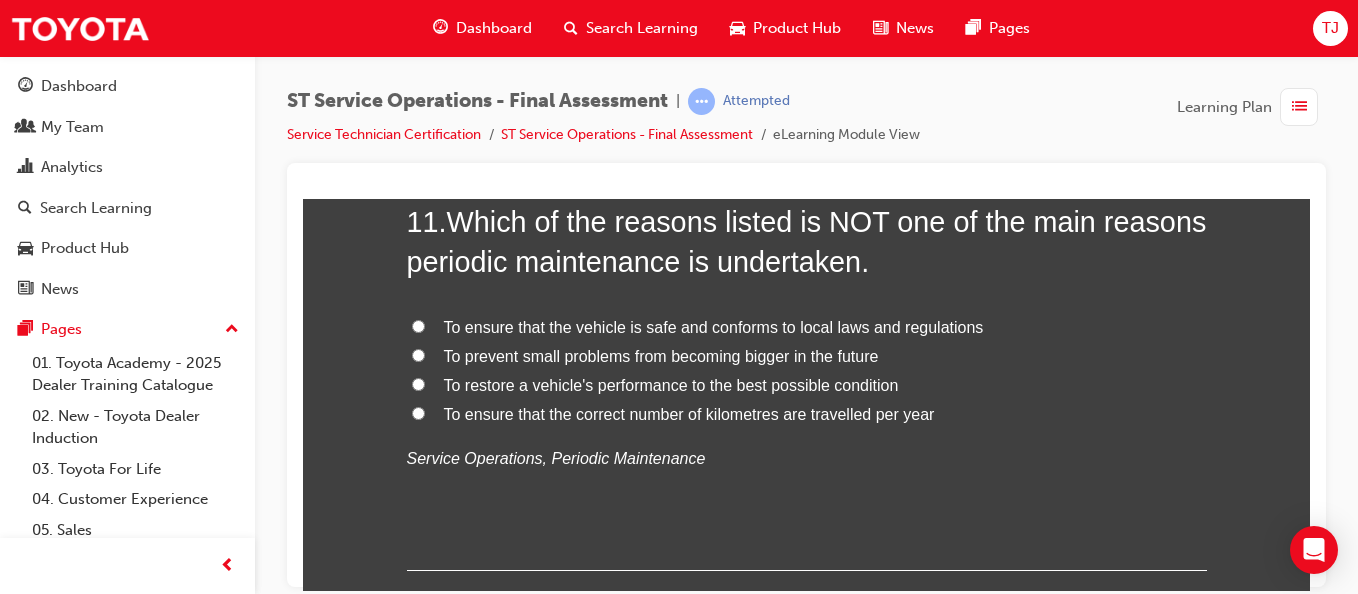 click on "To ensure that the correct number of kilometres are travelled per year" at bounding box center [807, 414] 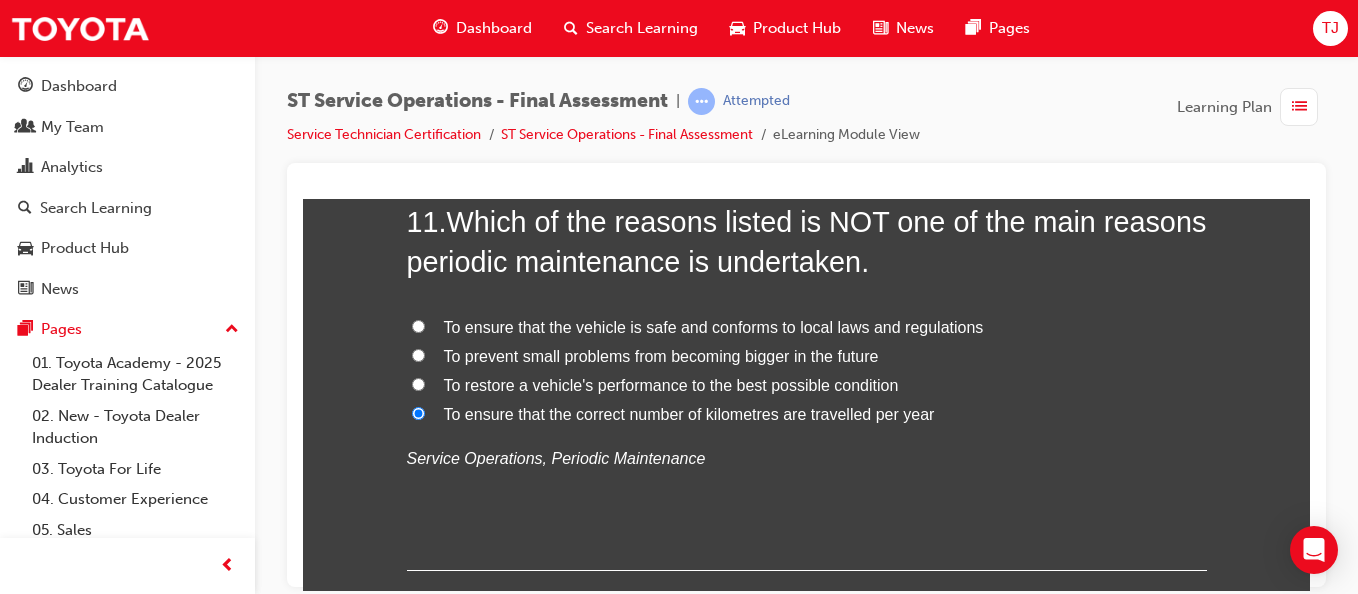 radio on "true" 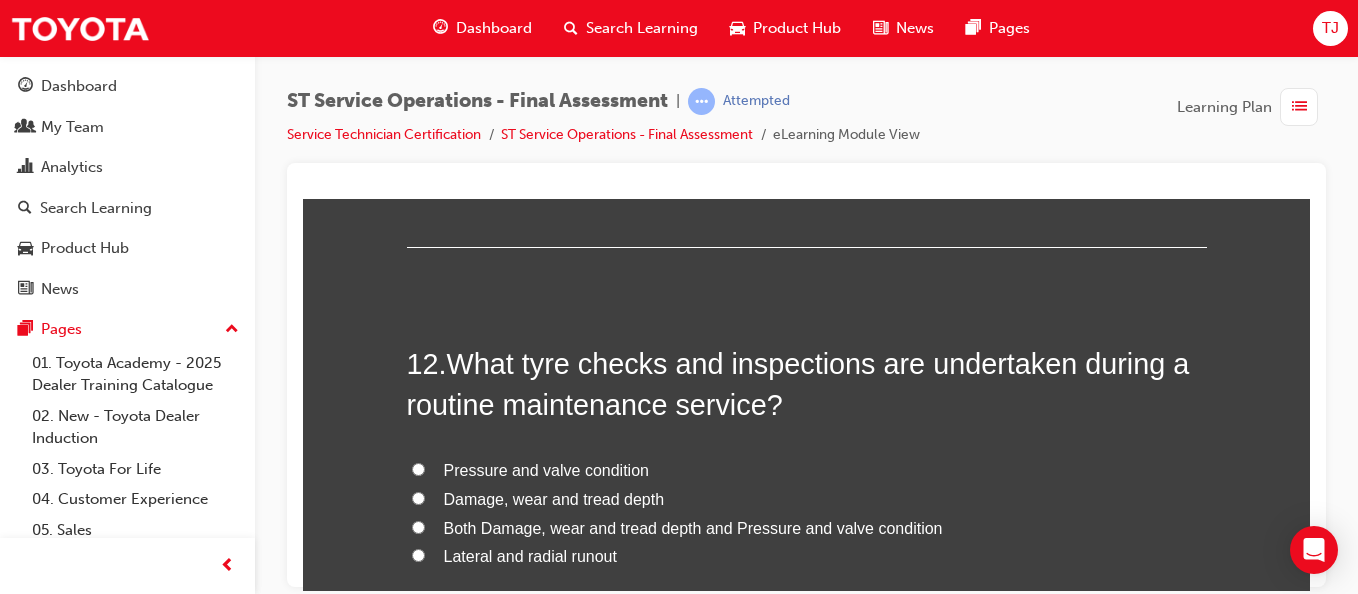 scroll, scrollTop: 5102, scrollLeft: 0, axis: vertical 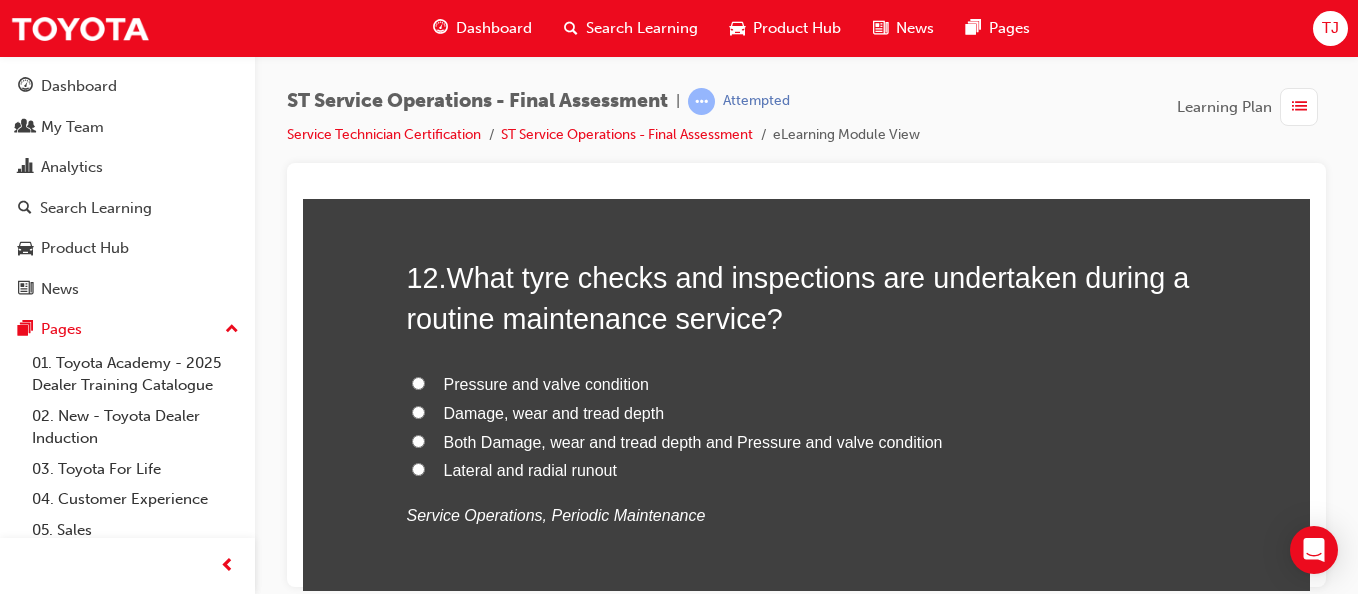 click on "Both Damage, wear and tread depth and Pressure and valve condition" at bounding box center [807, 442] 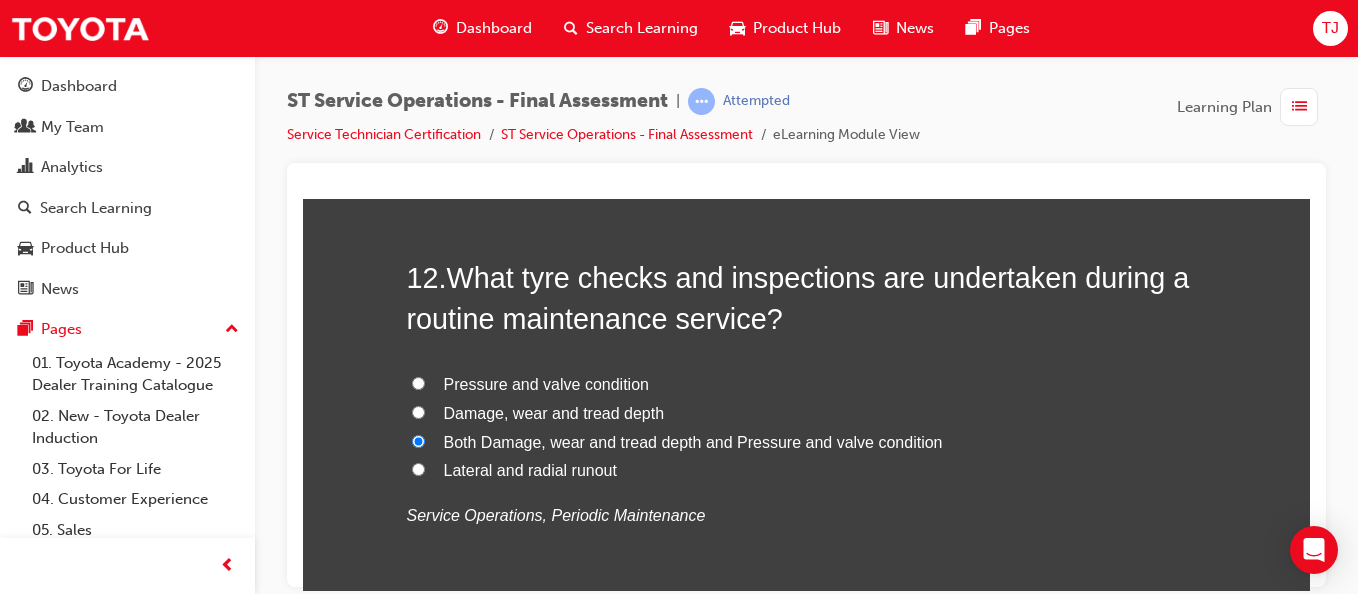 radio on "true" 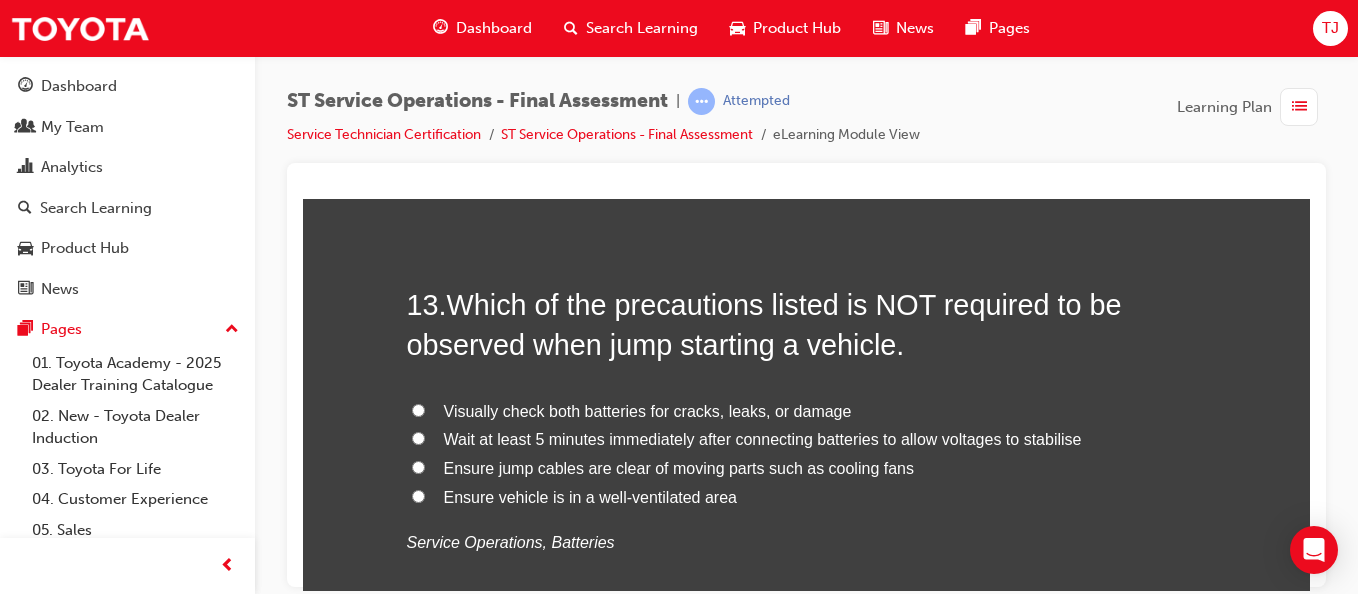 scroll, scrollTop: 5542, scrollLeft: 0, axis: vertical 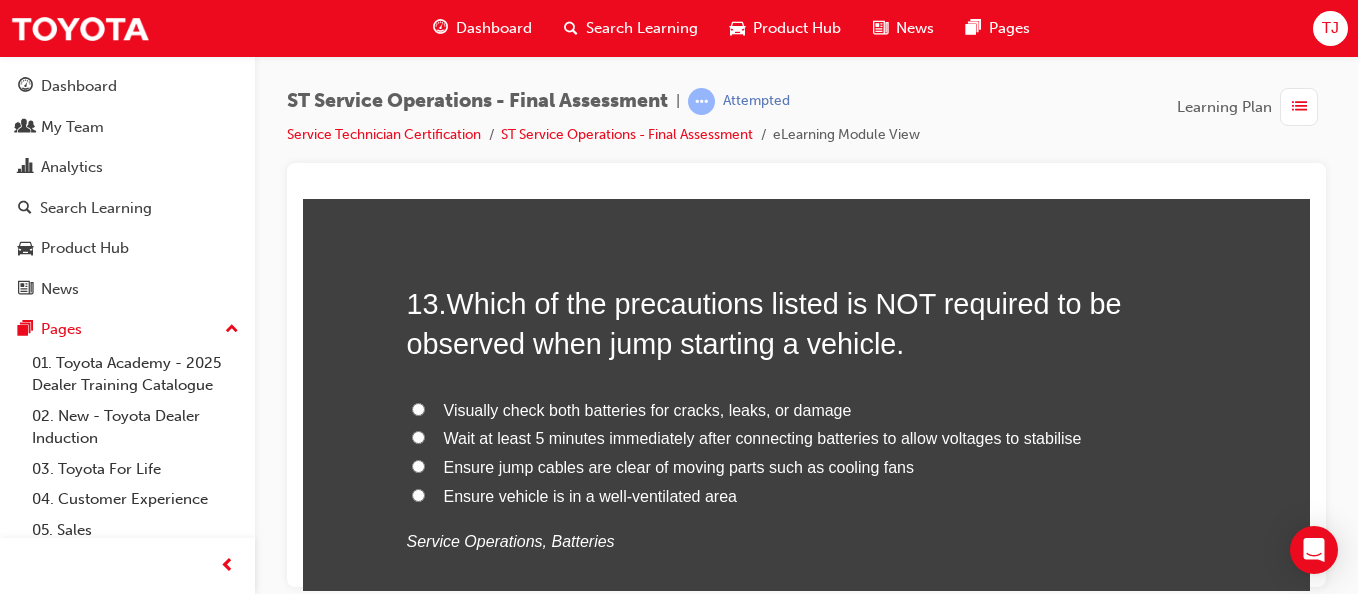 click on "Wait at least 5 minutes immediately after connecting batteries to allow voltages to stabilise" at bounding box center [418, 436] 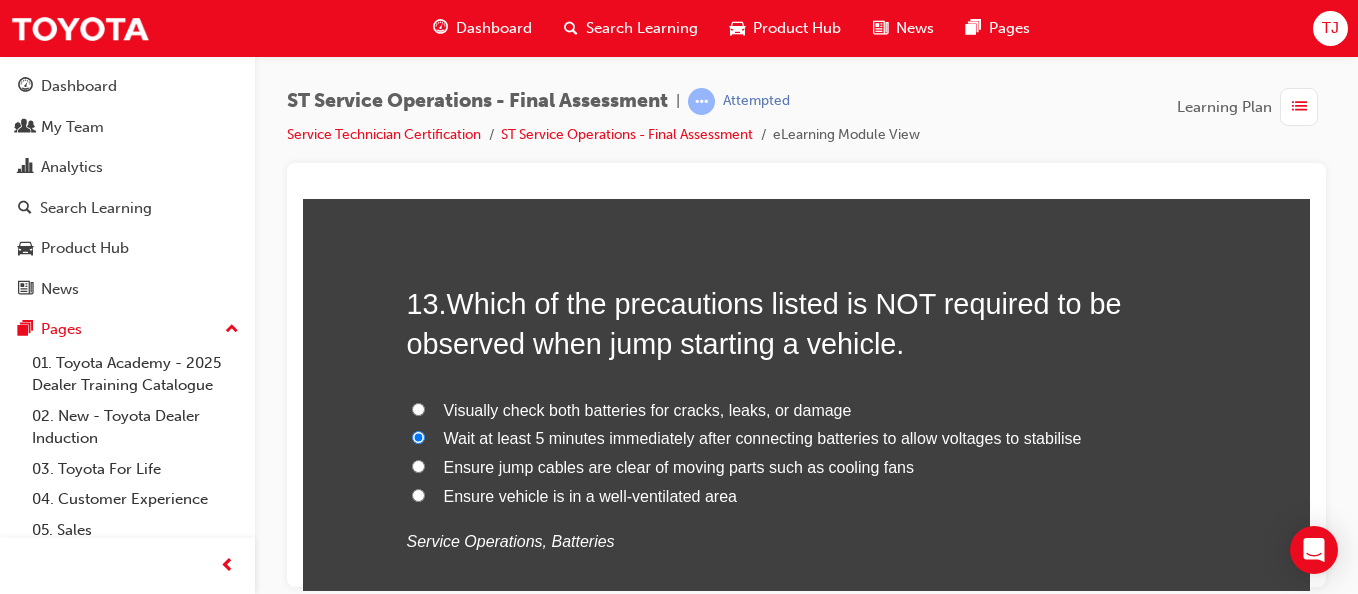 radio on "true" 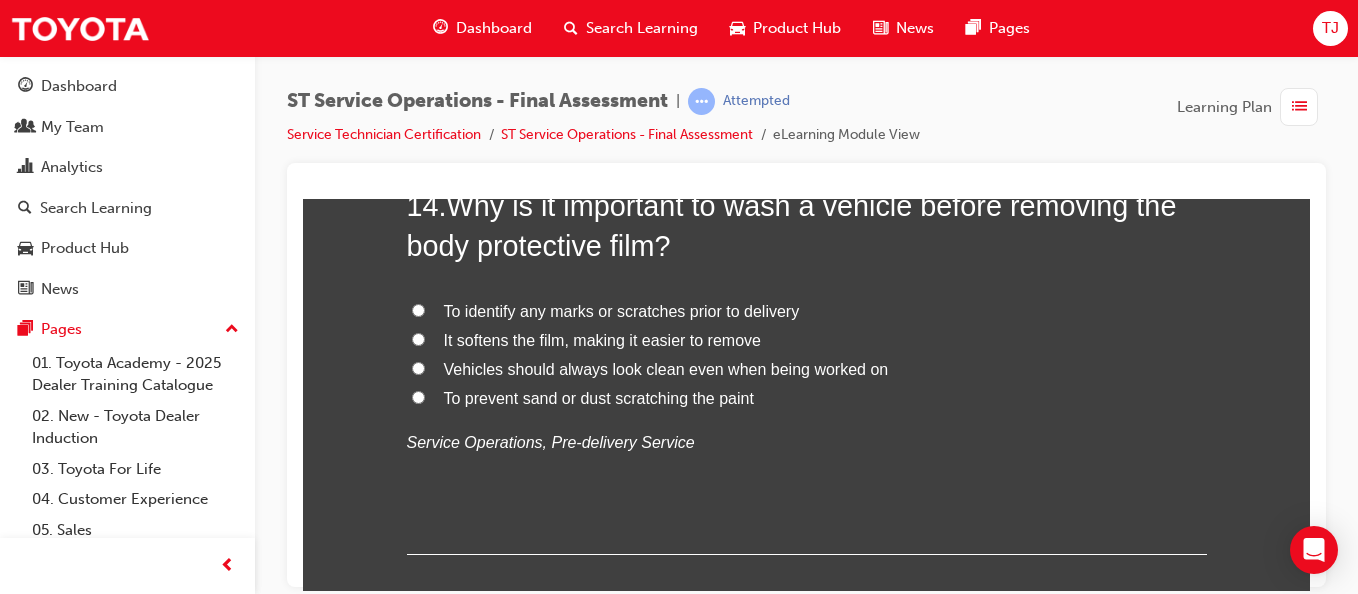 scroll, scrollTop: 6085, scrollLeft: 0, axis: vertical 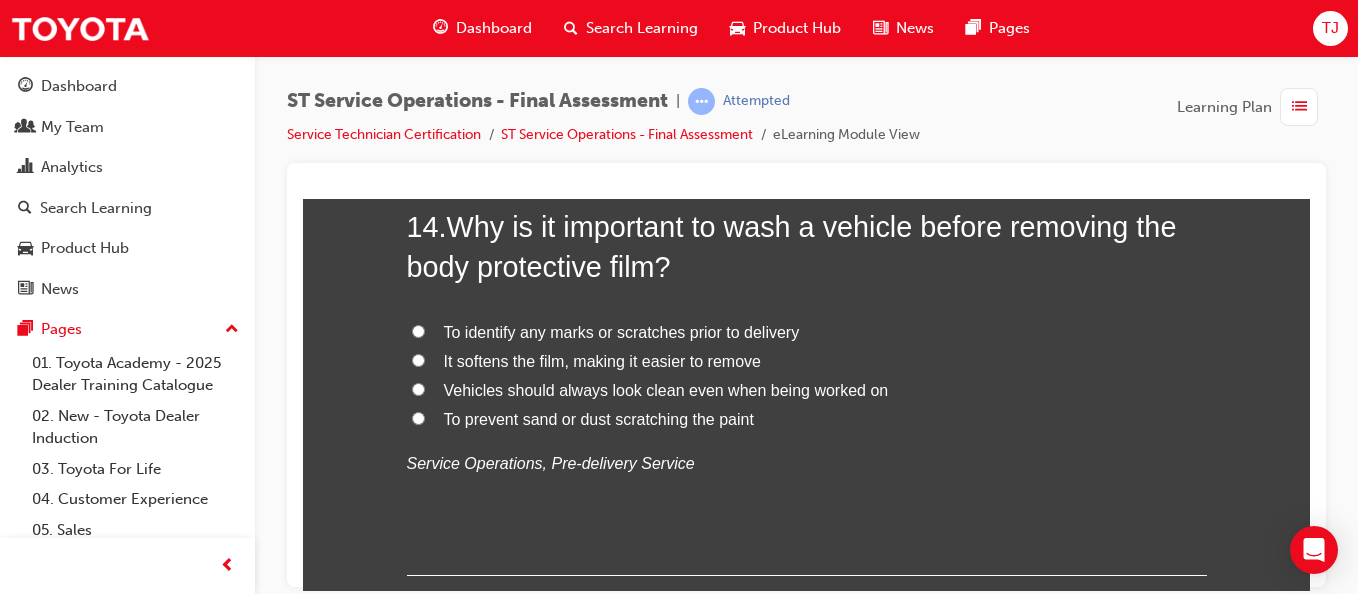 click on "To identify any marks or scratches prior to delivery" at bounding box center (418, 330) 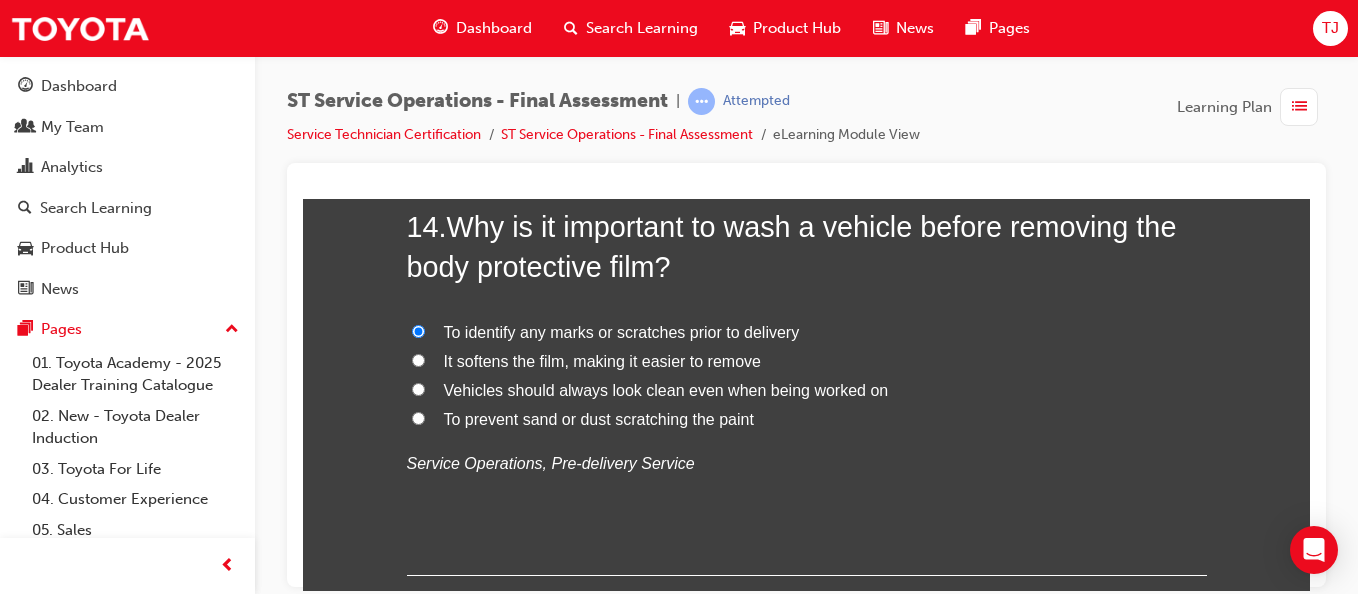 radio on "true" 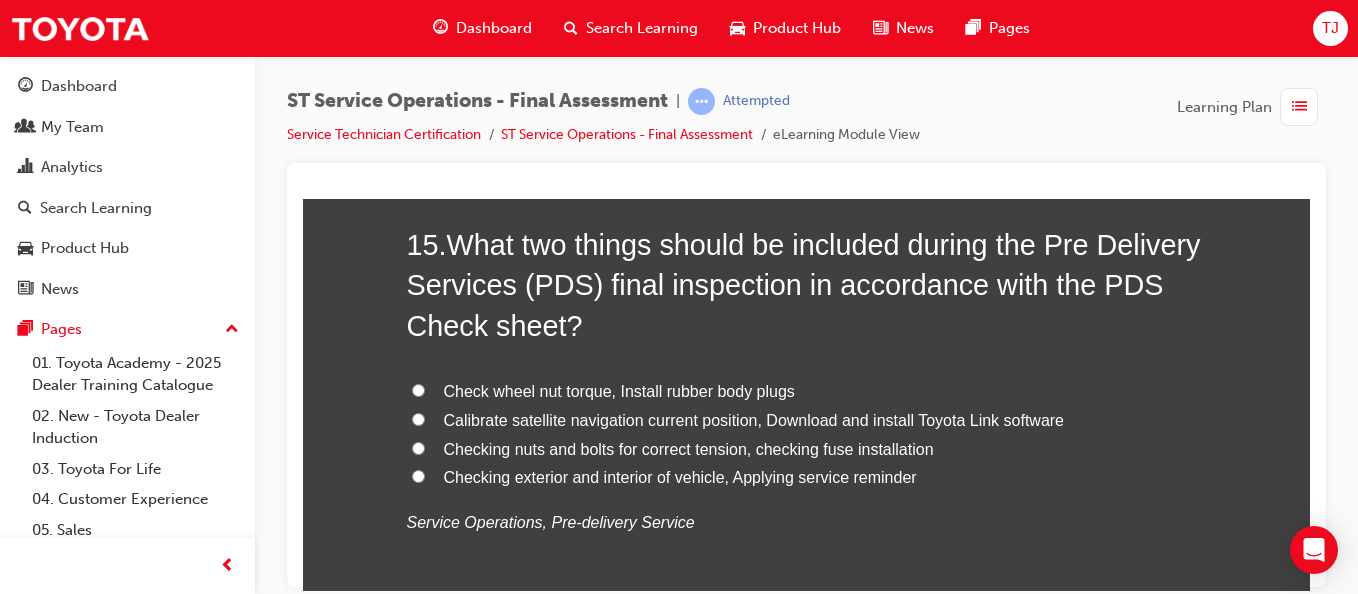 scroll, scrollTop: 6587, scrollLeft: 0, axis: vertical 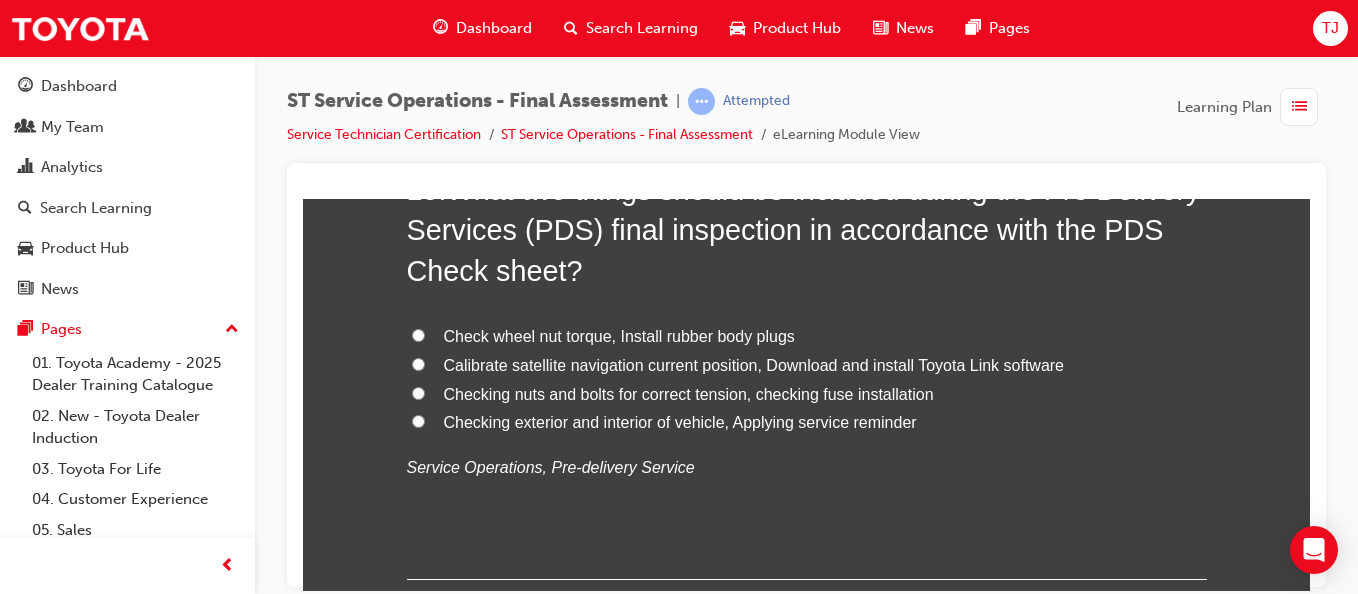 click on "Check wheel nut torque, Install rubber body plugs" at bounding box center (418, 334) 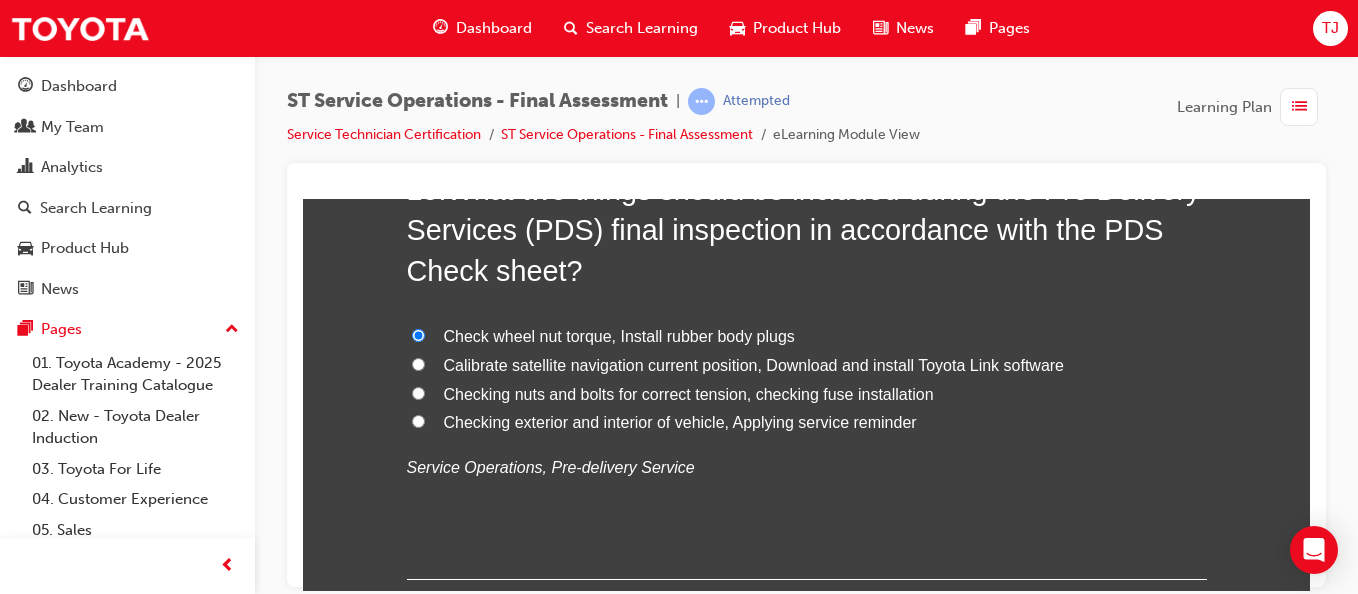 radio on "true" 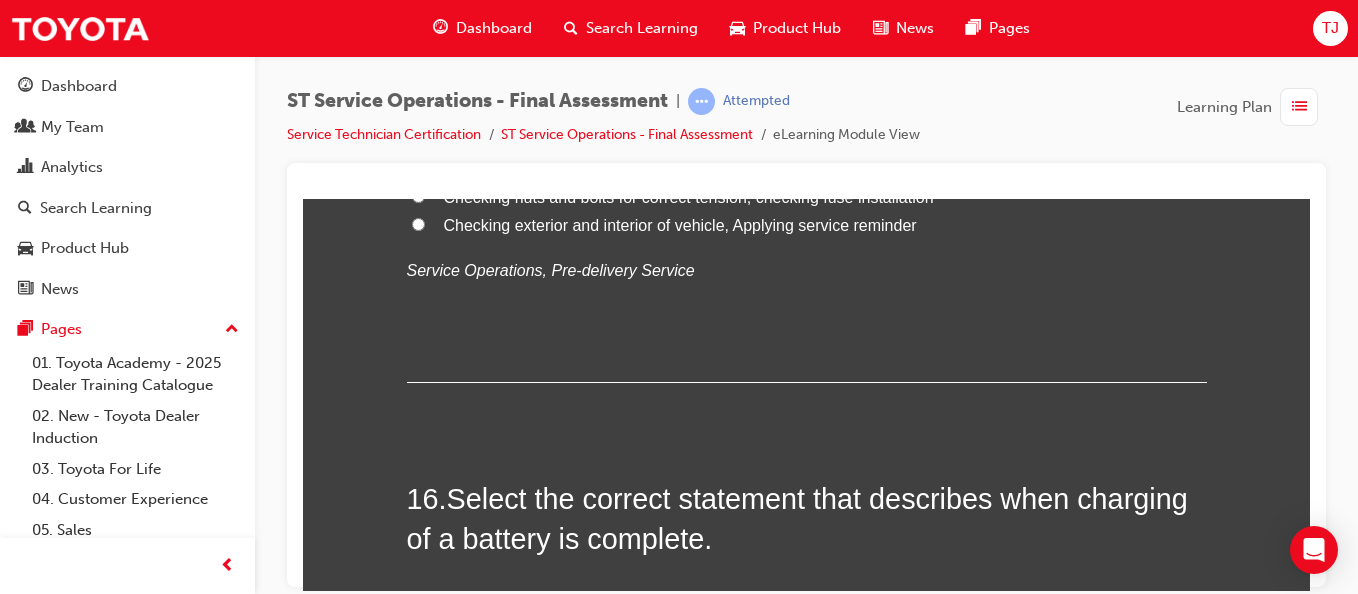 scroll, scrollTop: 6785, scrollLeft: 0, axis: vertical 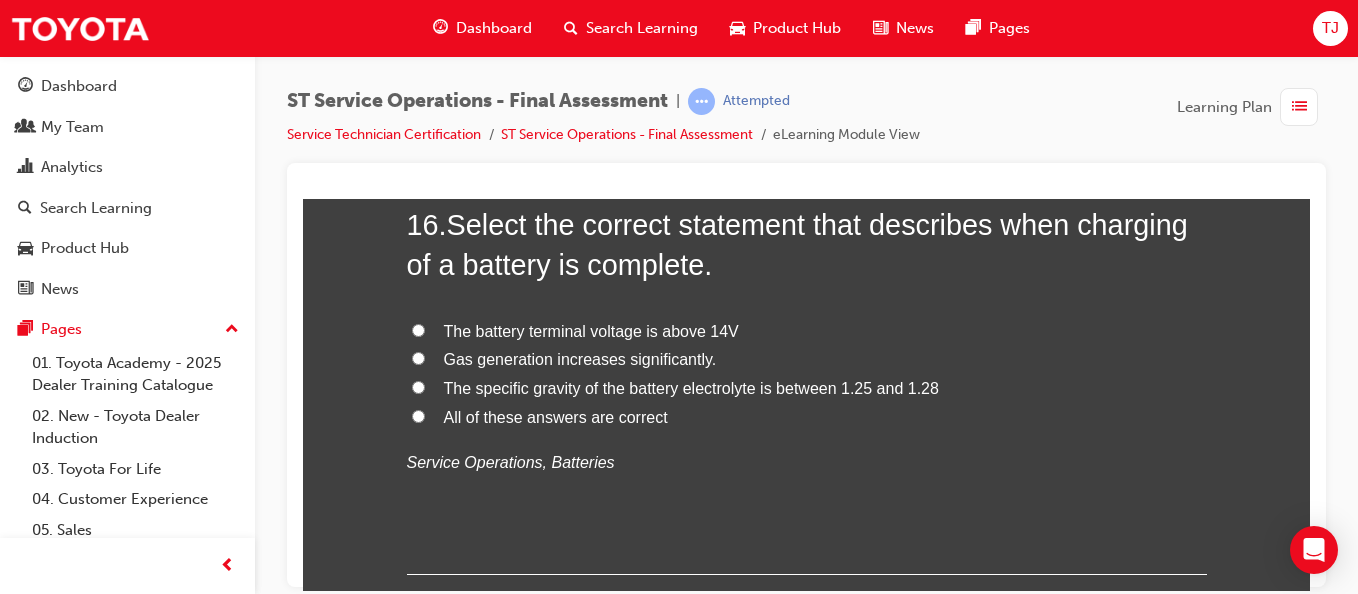 click on "All of these answers are correct" at bounding box center [418, 415] 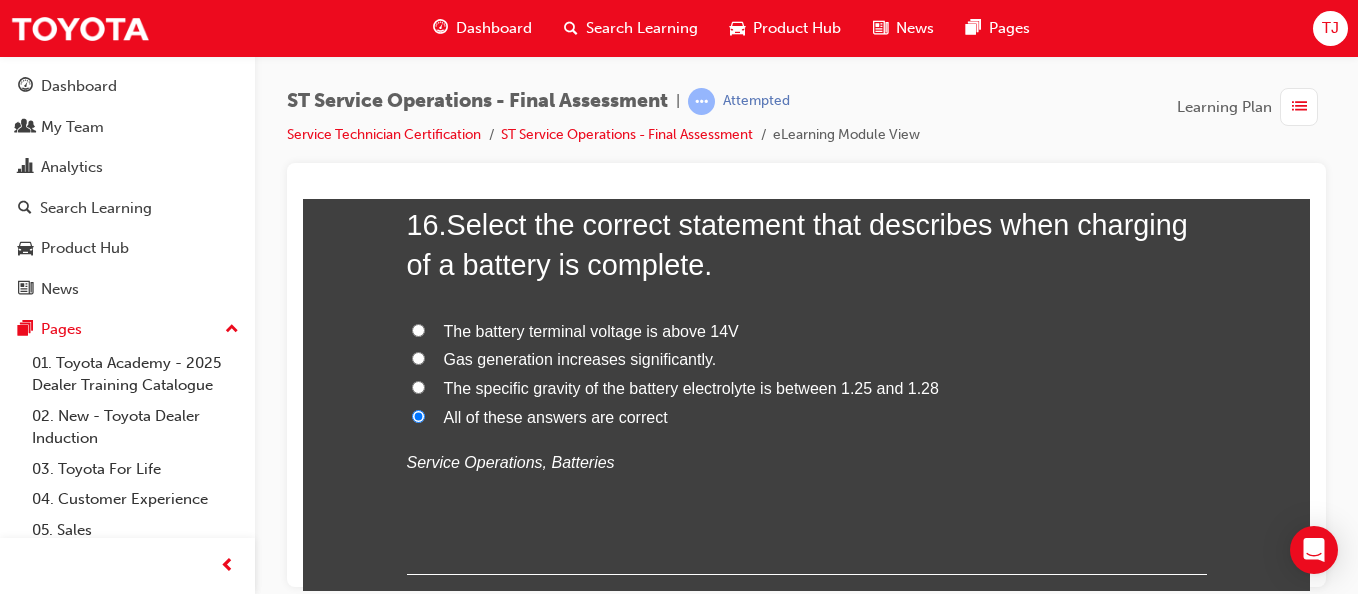 radio on "true" 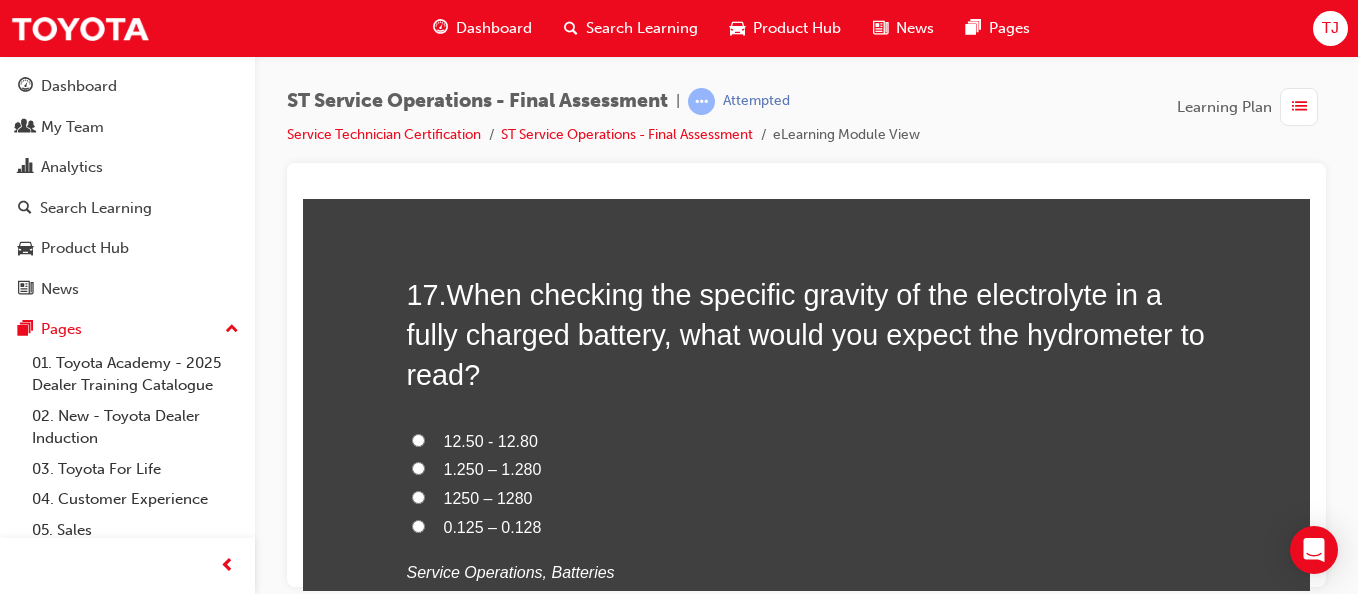 scroll, scrollTop: 7582, scrollLeft: 0, axis: vertical 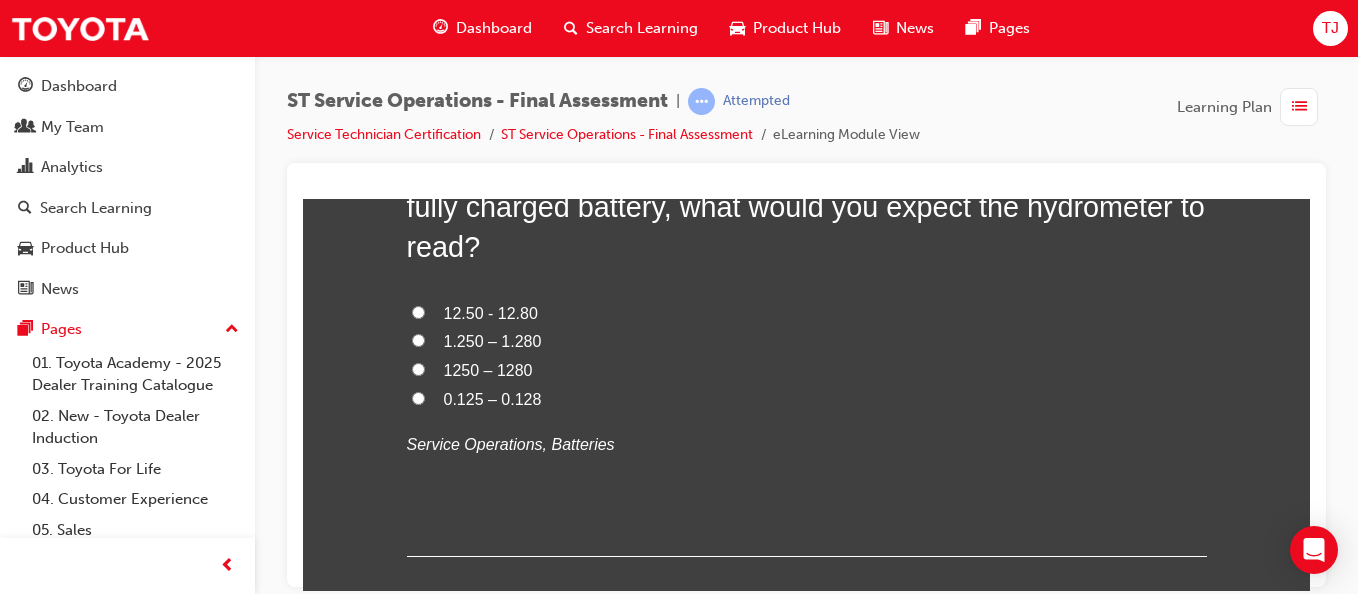 click on "1.250 – 1.280" at bounding box center (807, 341) 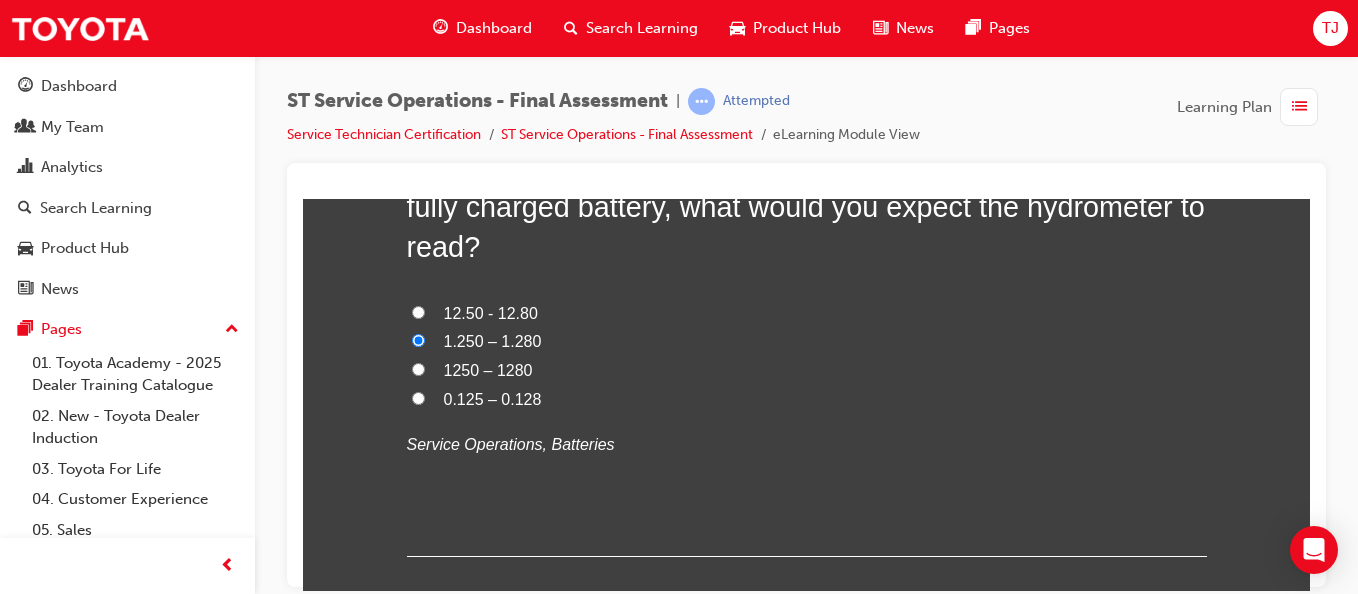 radio on "true" 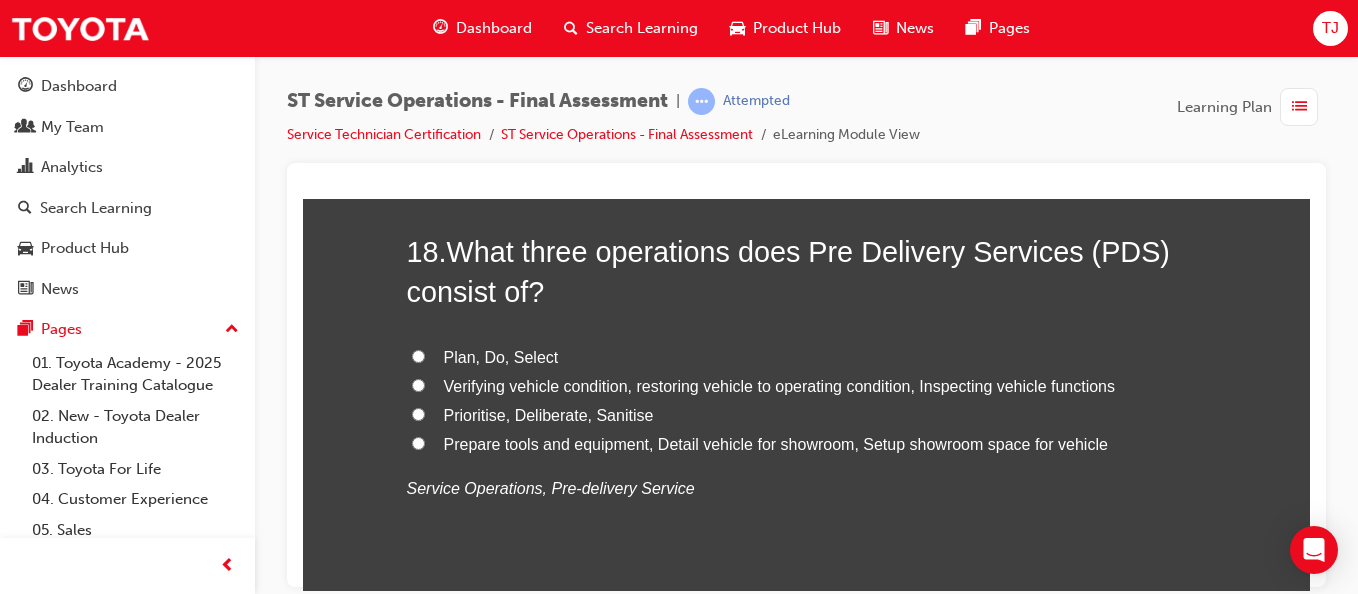 scroll, scrollTop: 8005, scrollLeft: 0, axis: vertical 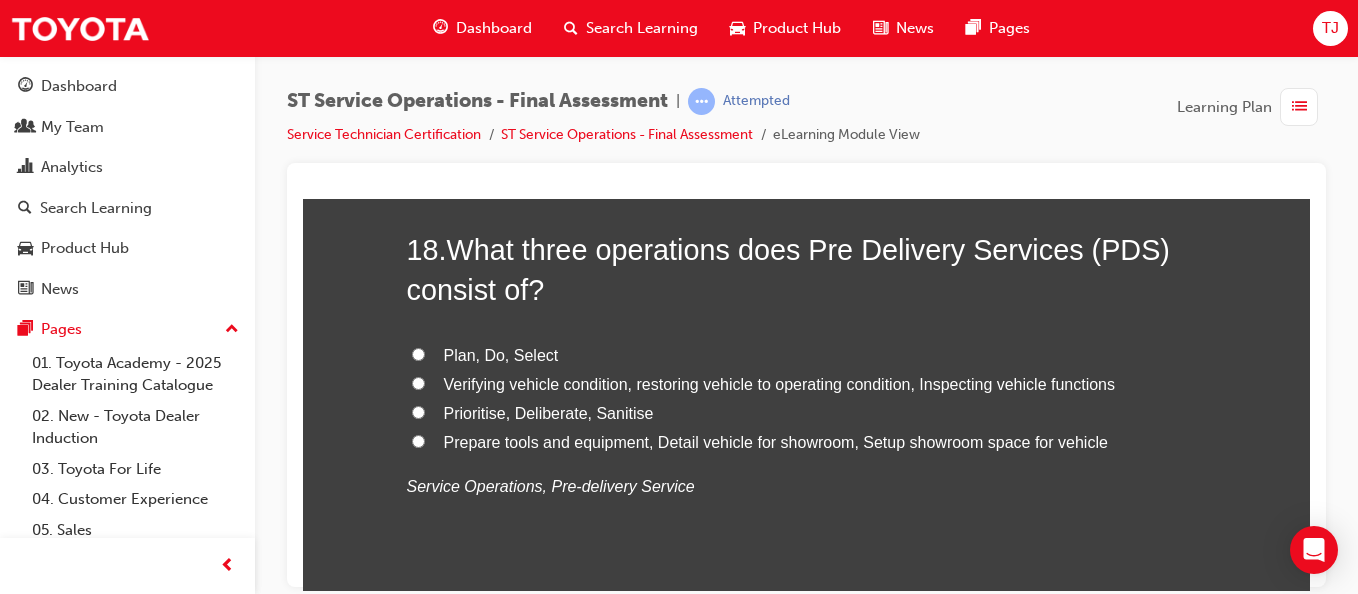 click on "Plan, Do, Select" at bounding box center (418, 353) 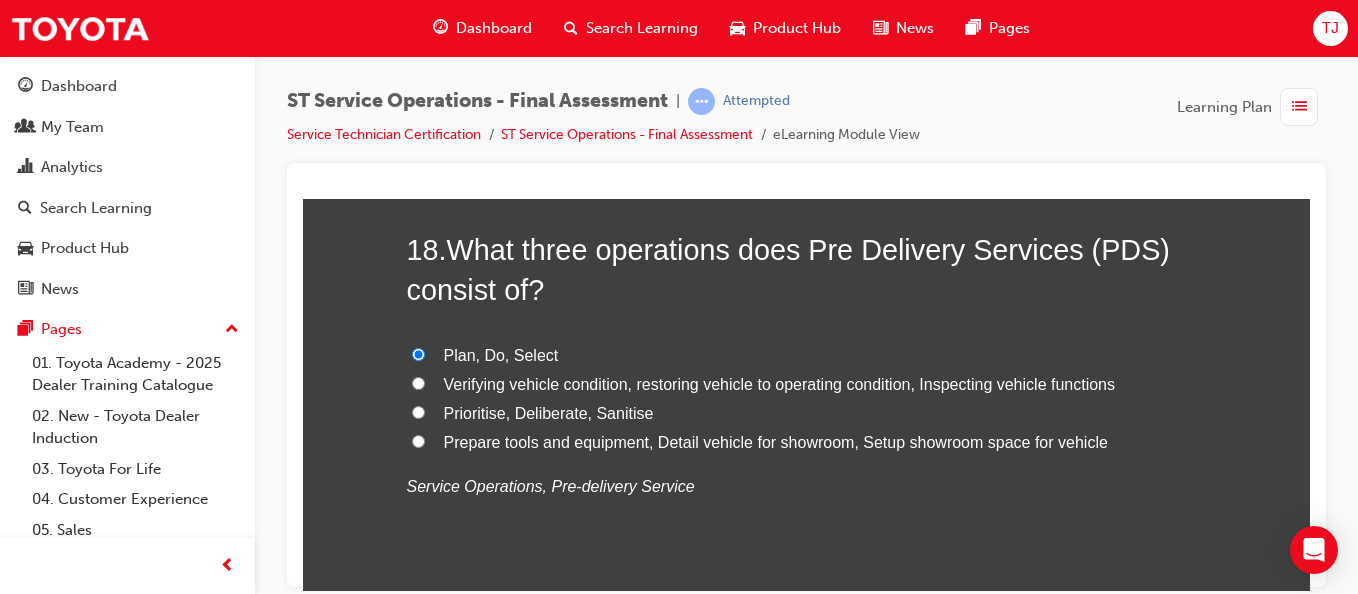 radio on "true" 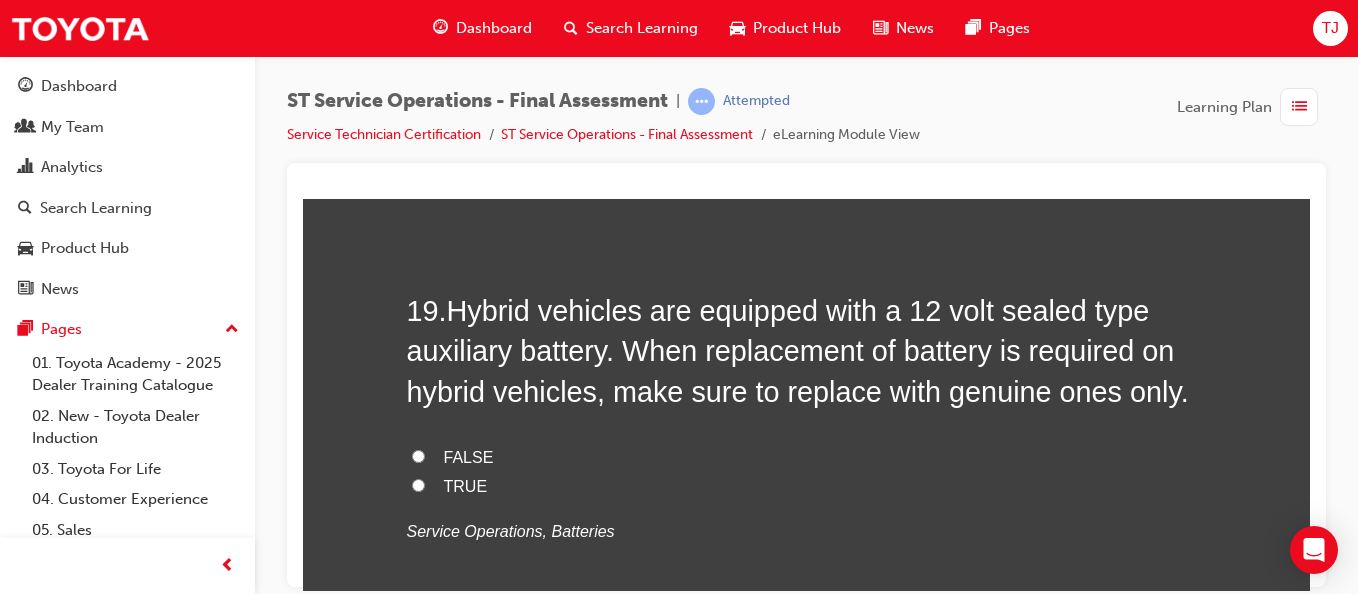 scroll, scrollTop: 8438, scrollLeft: 0, axis: vertical 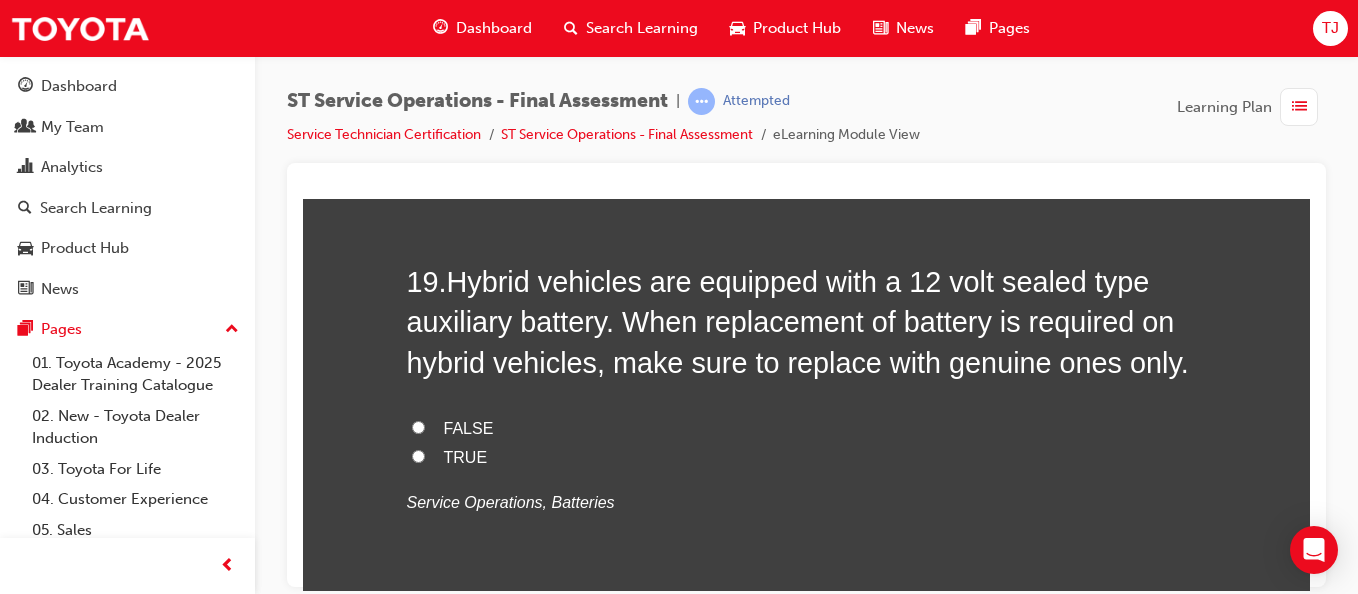 click on "TRUE" at bounding box center [418, 455] 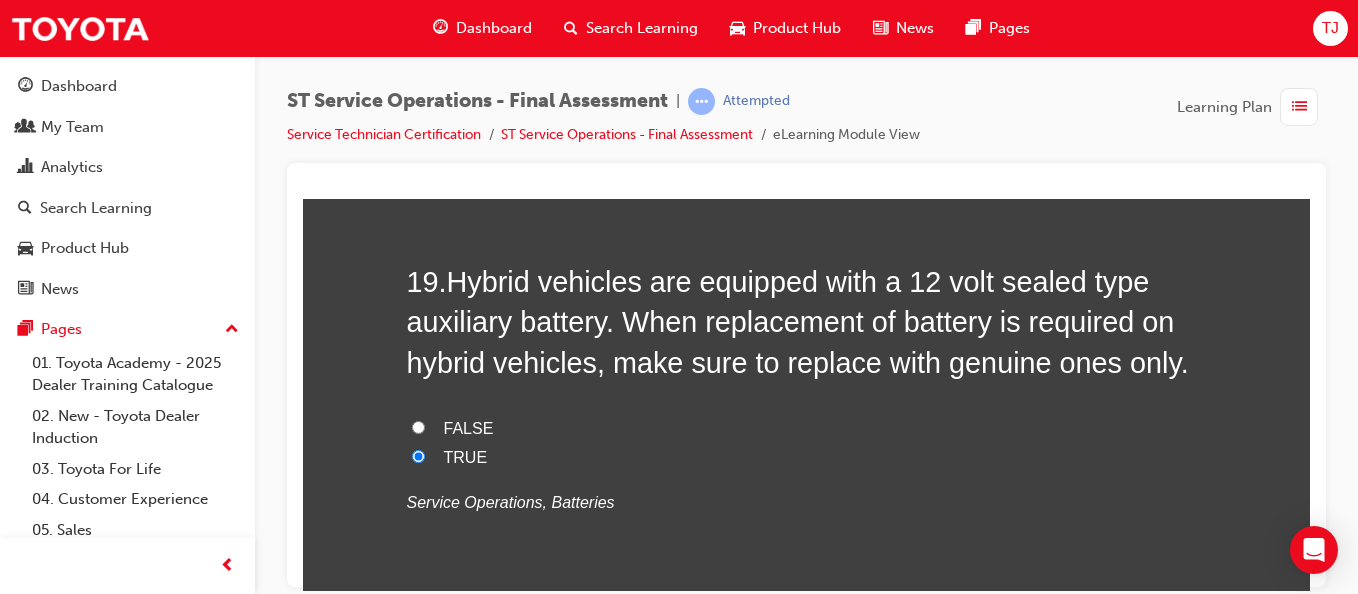 radio on "true" 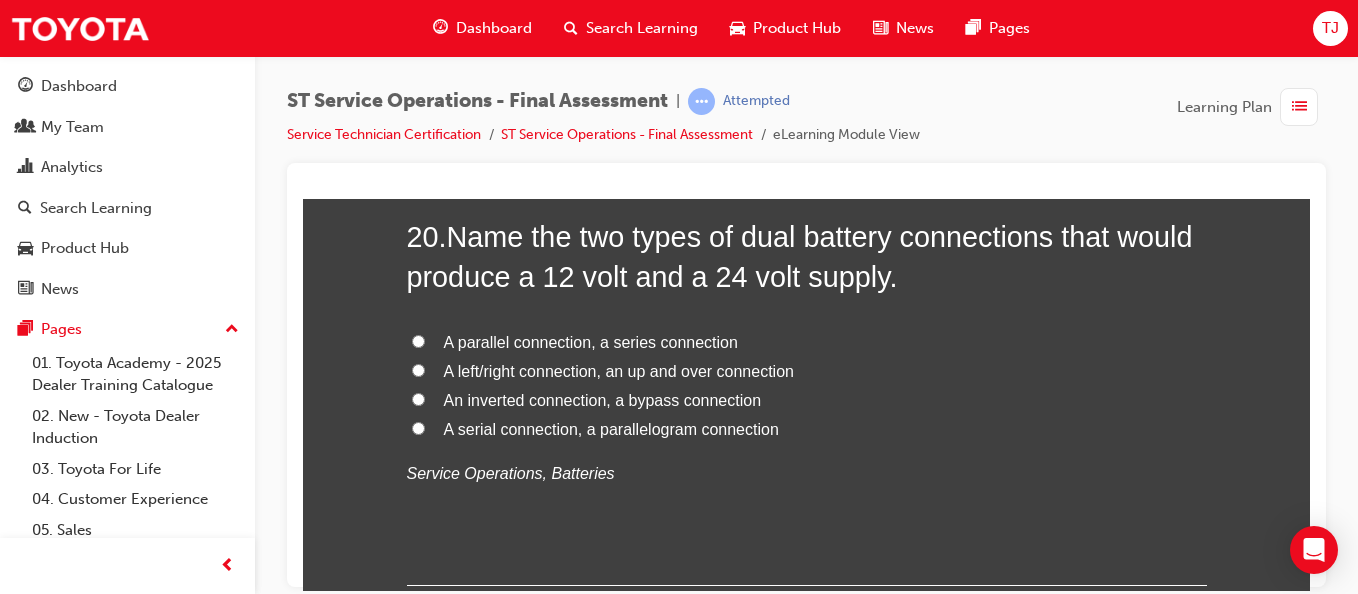 scroll, scrollTop: 8933, scrollLeft: 0, axis: vertical 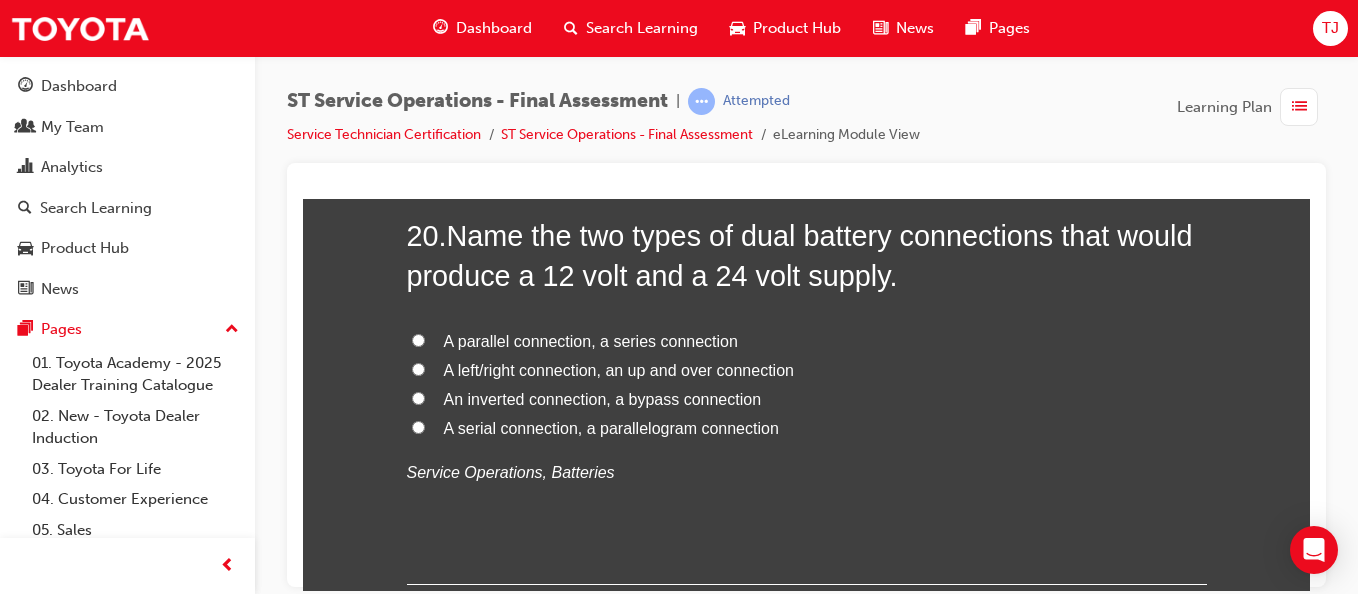 click on "A parallel connection, a series connection" at bounding box center (418, 339) 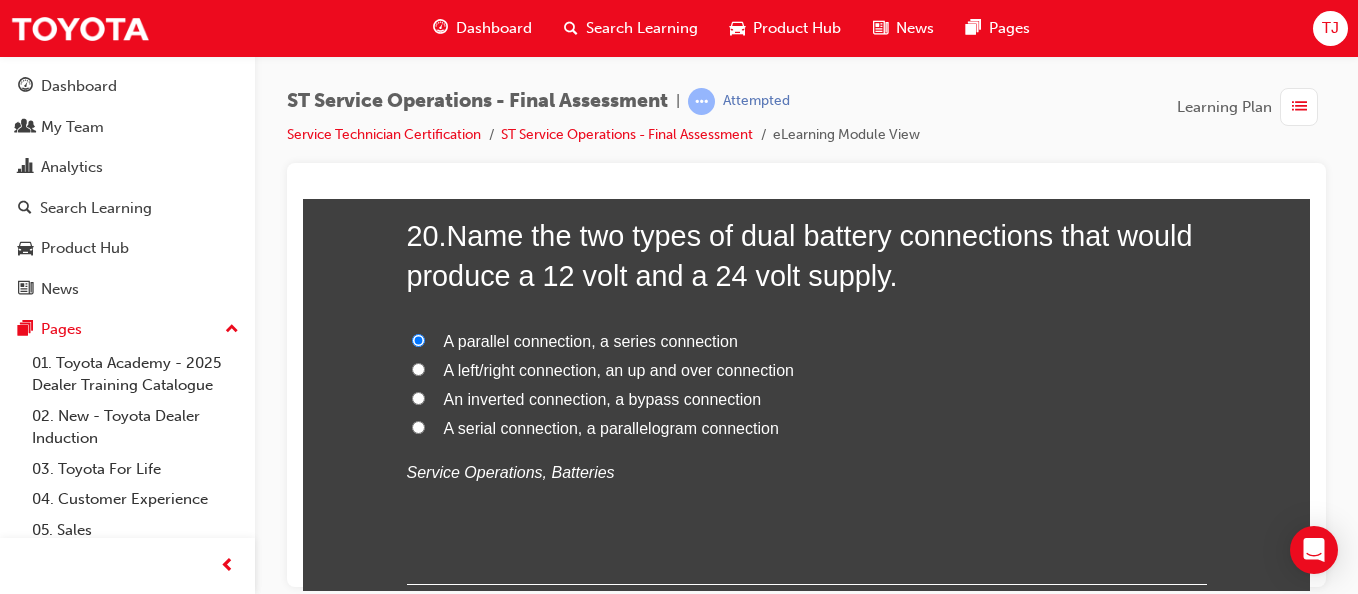 radio on "true" 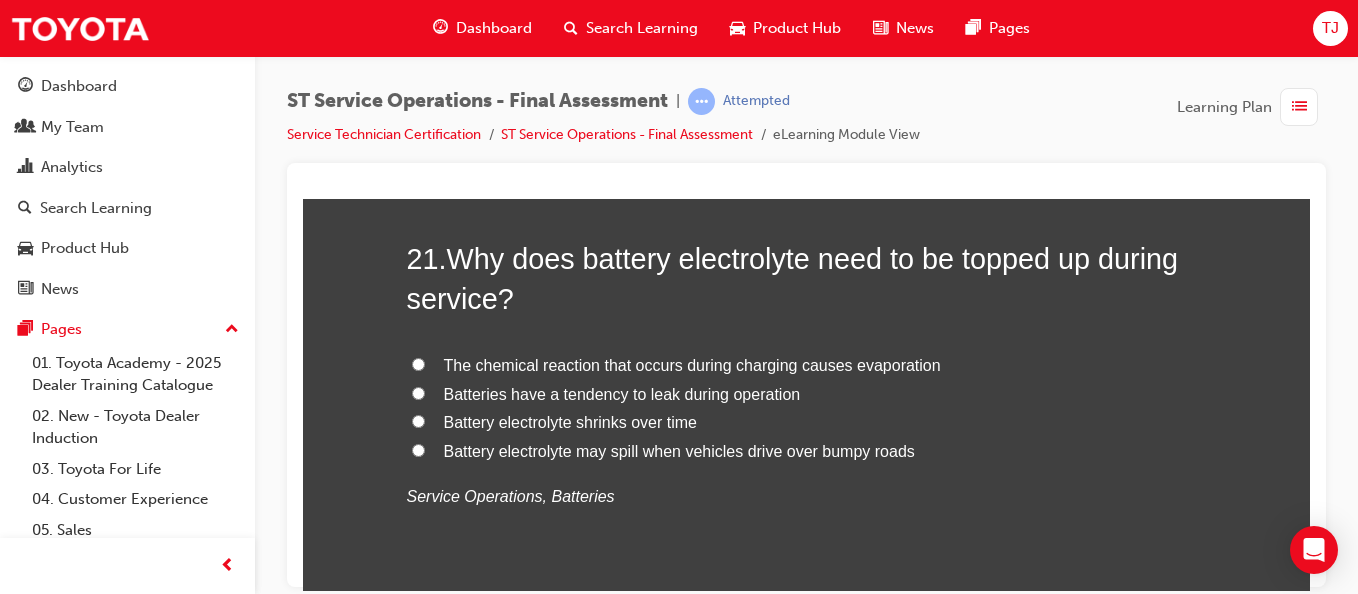 scroll, scrollTop: 9376, scrollLeft: 0, axis: vertical 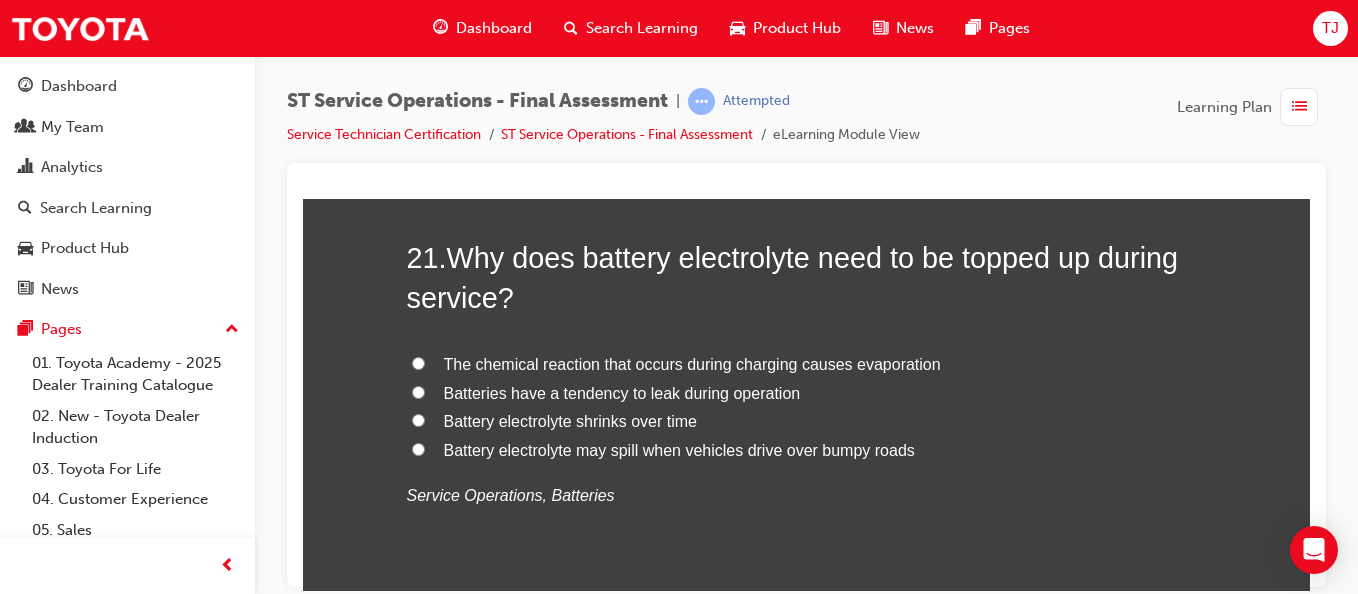 click on "Battery electrolyte shrinks over time" at bounding box center (418, 419) 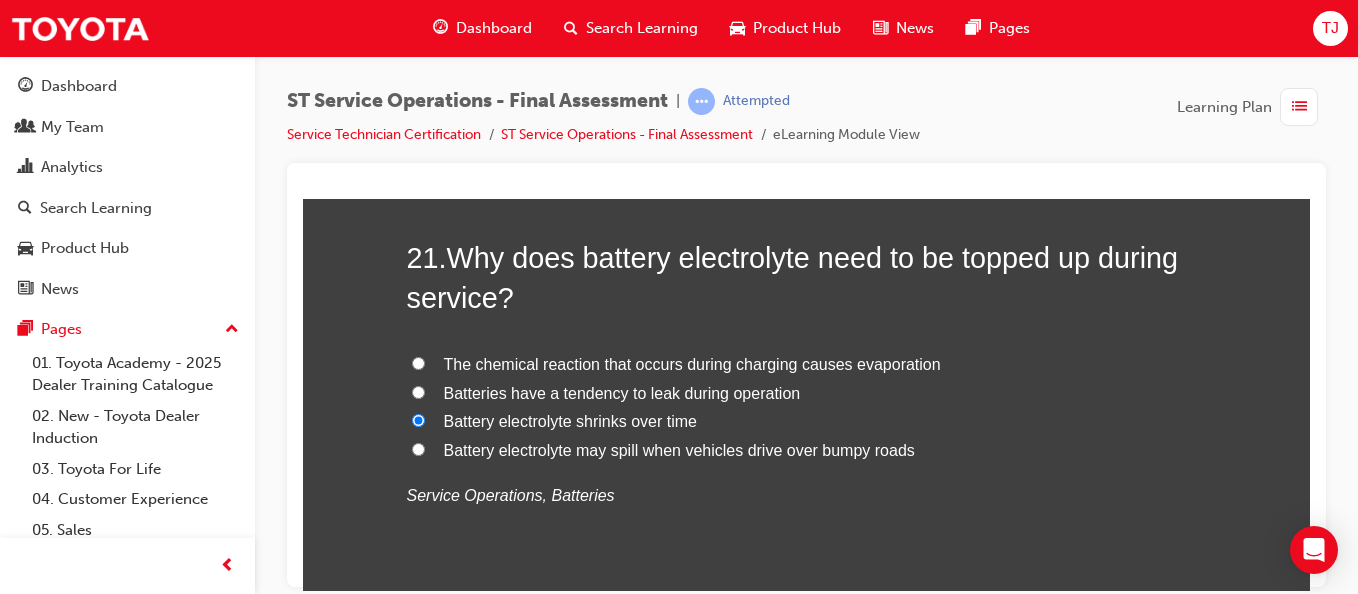 radio on "true" 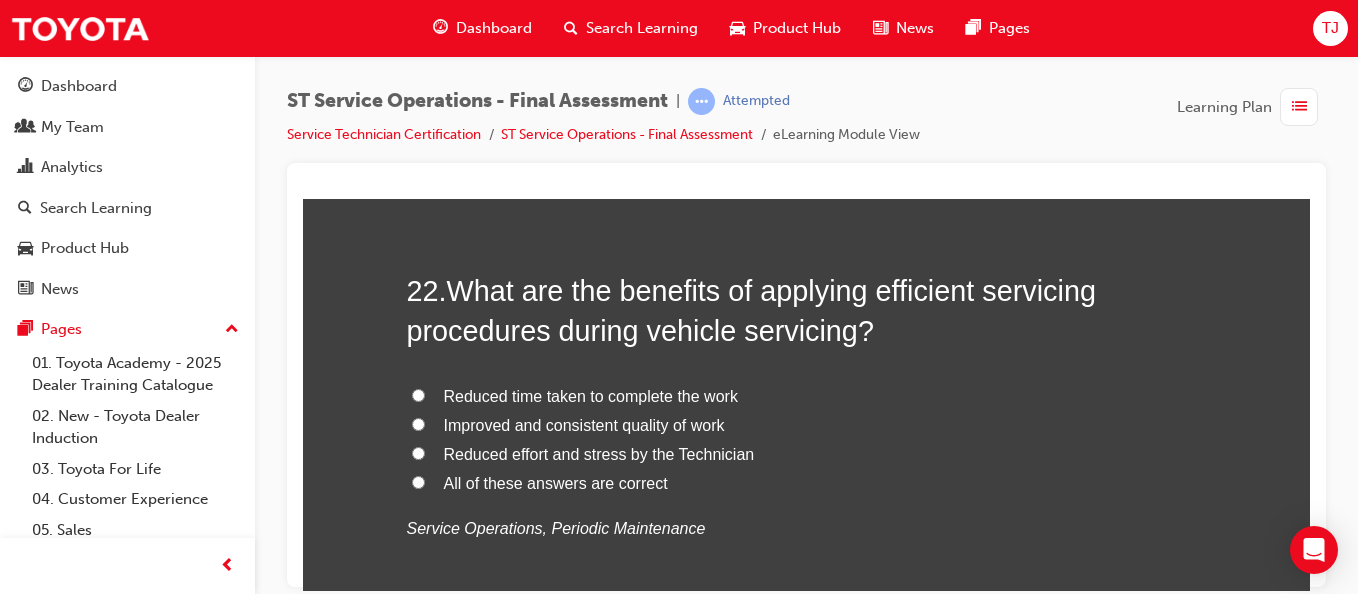 scroll, scrollTop: 9815, scrollLeft: 0, axis: vertical 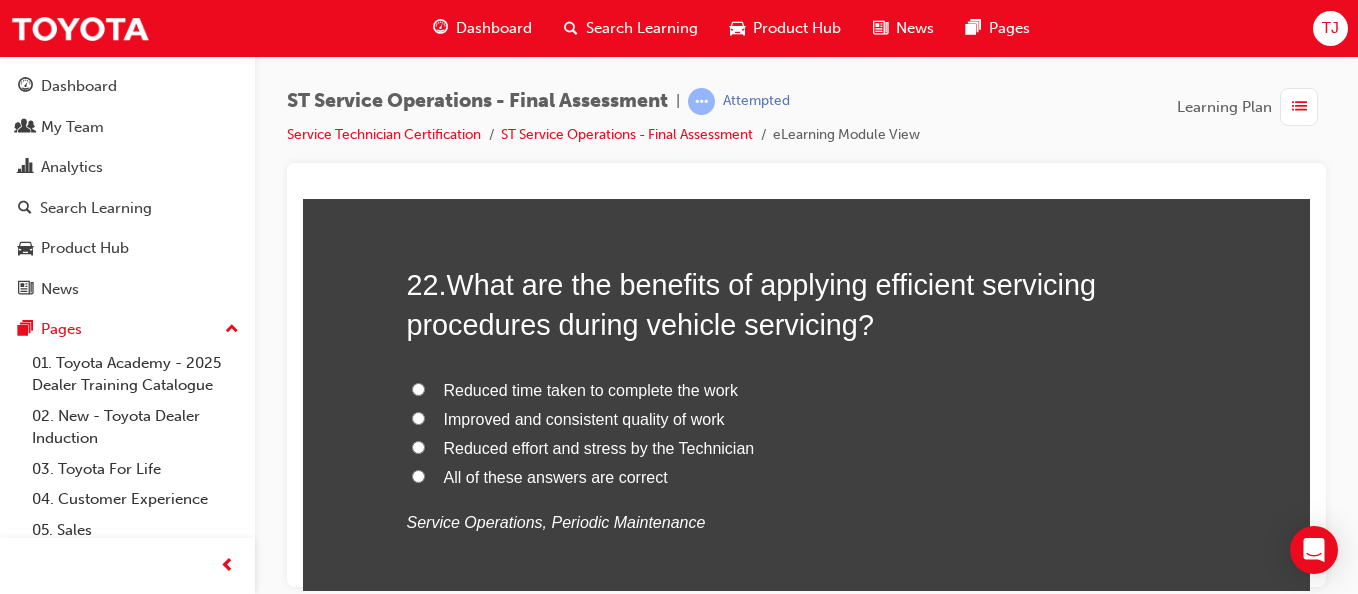click on "All of these answers are correct" at bounding box center (418, 475) 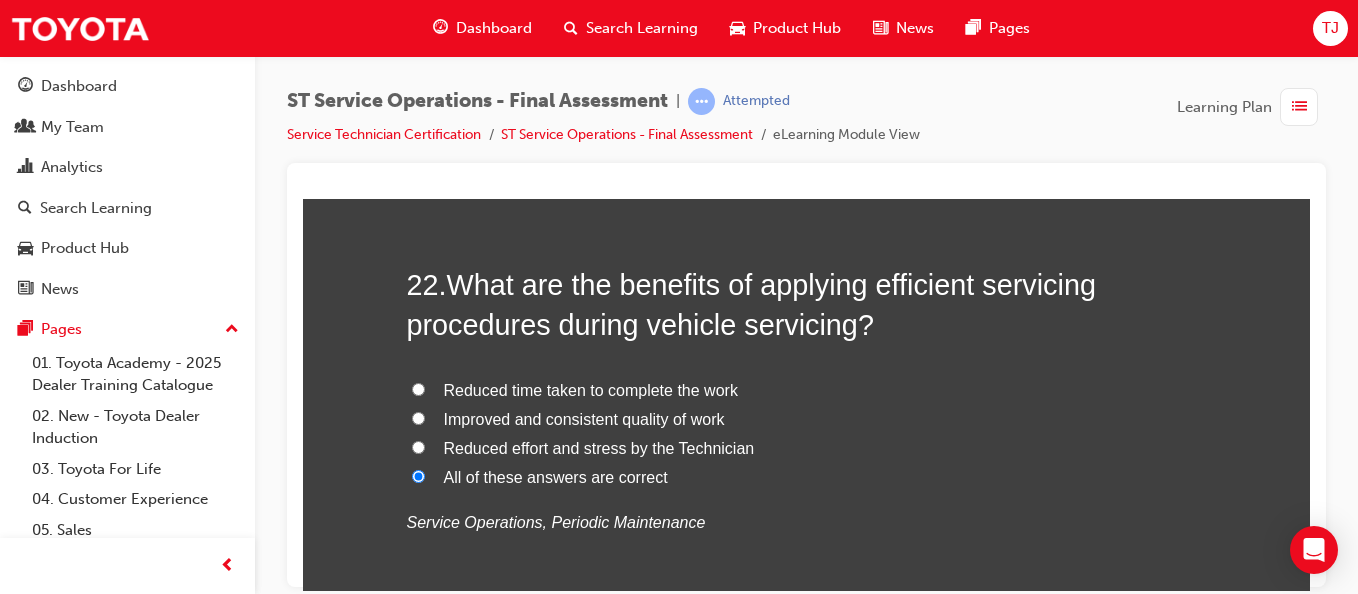 radio on "true" 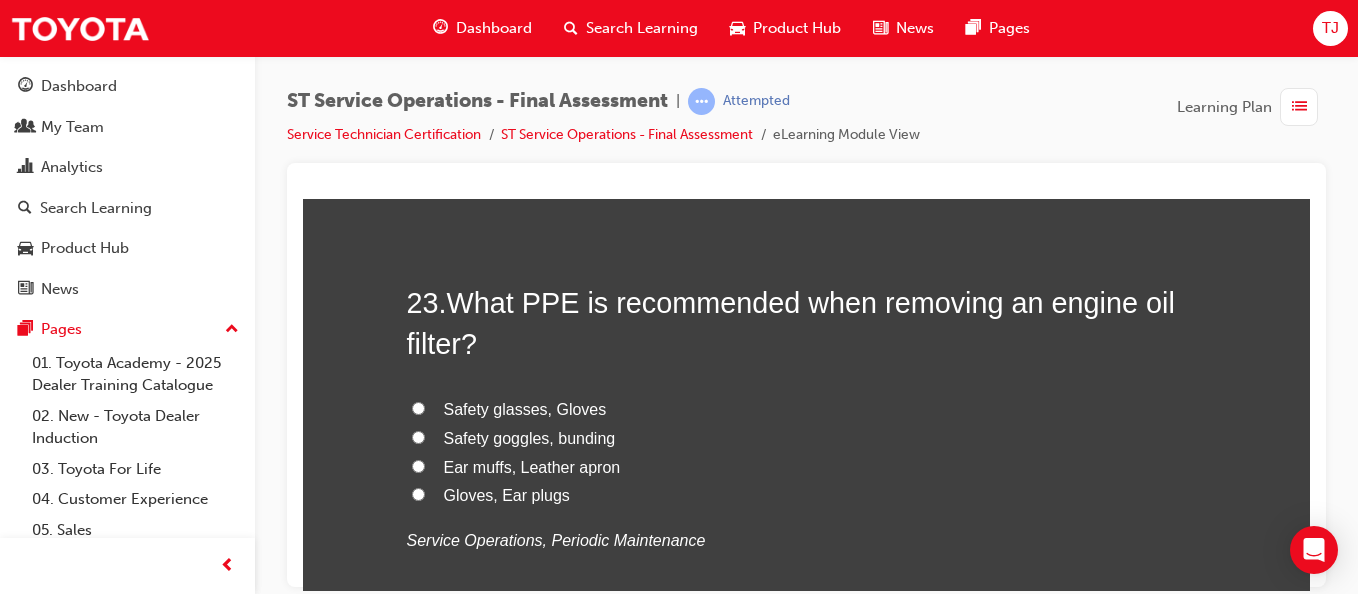scroll, scrollTop: 10266, scrollLeft: 0, axis: vertical 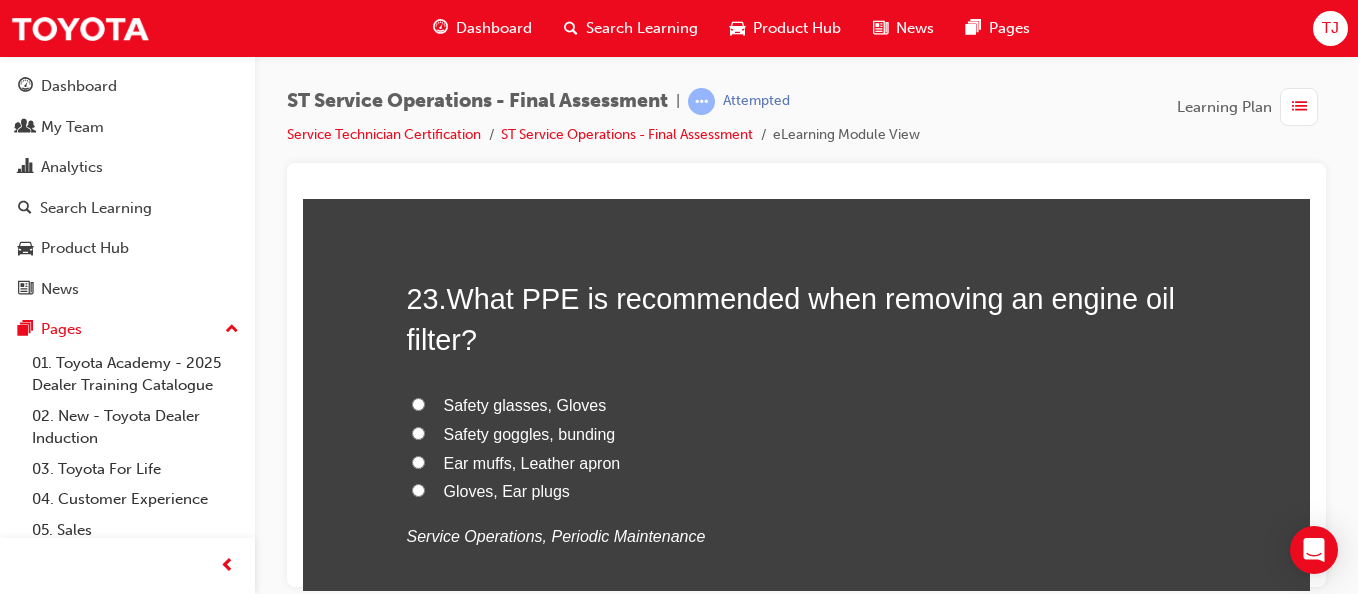 click on "Safety glasses, Gloves" at bounding box center (807, 405) 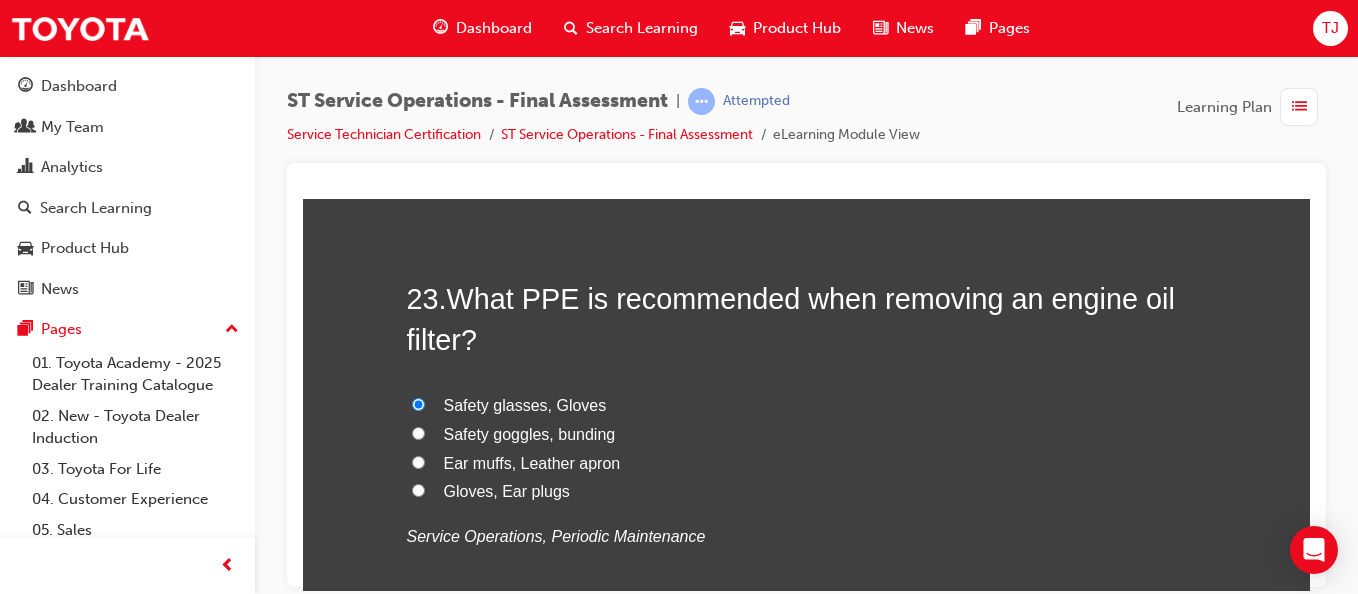 radio on "true" 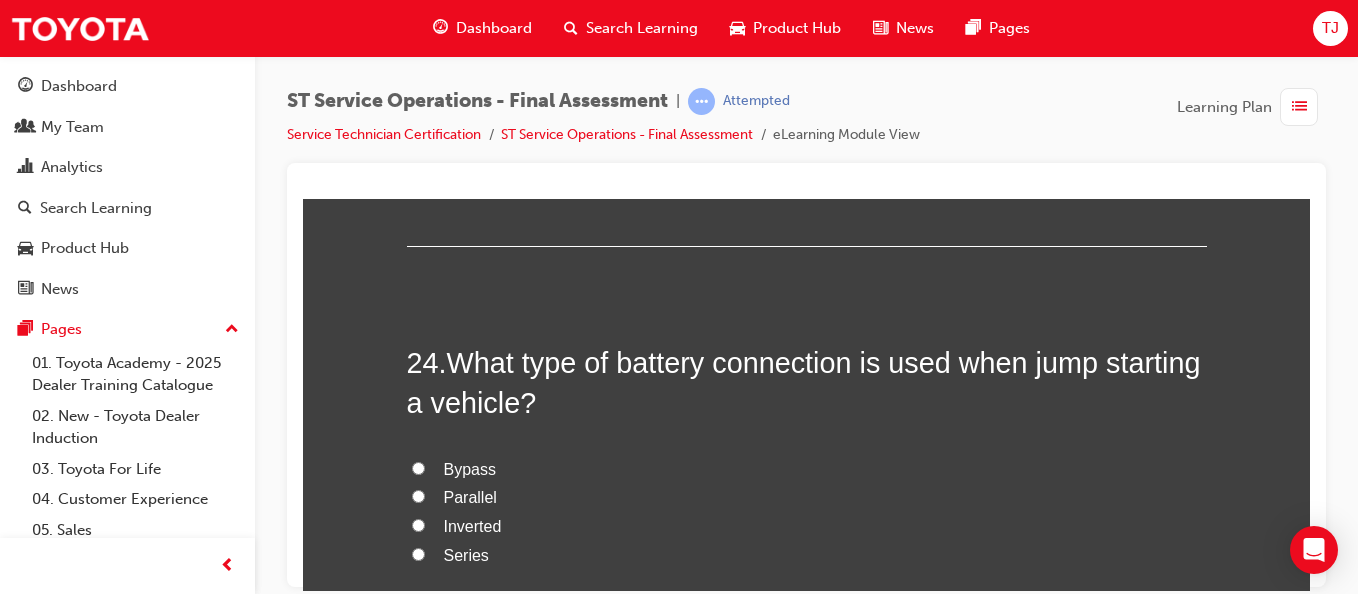 scroll, scrollTop: 10774, scrollLeft: 0, axis: vertical 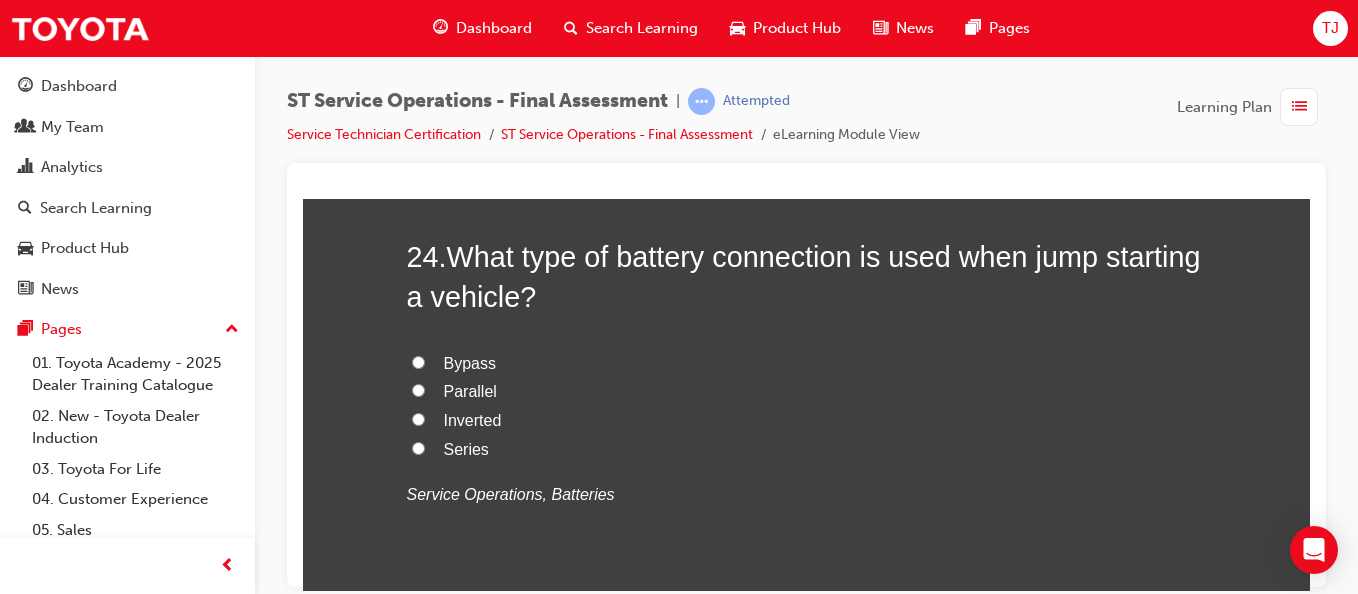 click on "Parallel" at bounding box center (418, 389) 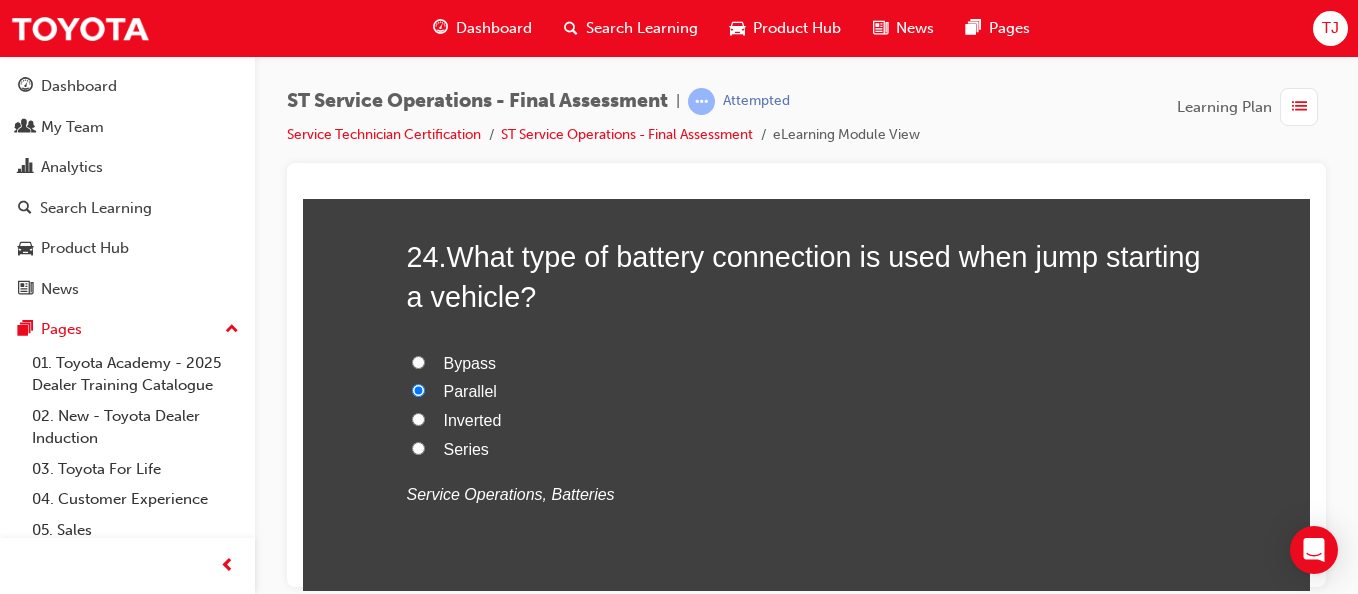 radio on "true" 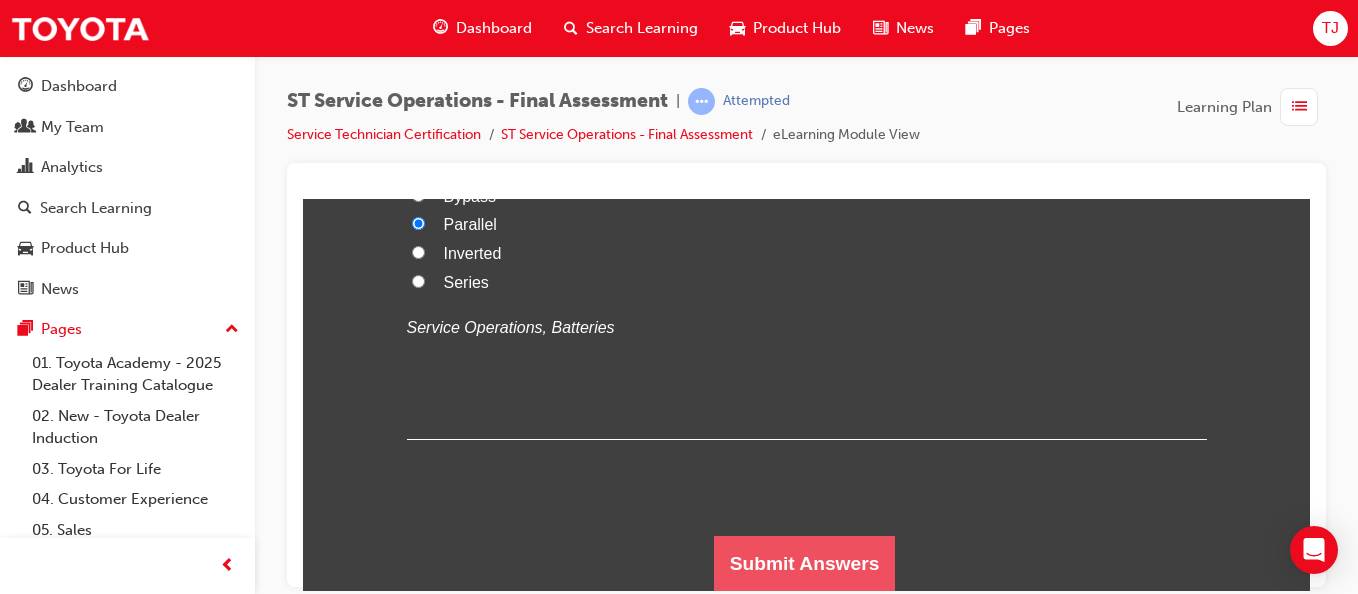 click on "Submit Answers" at bounding box center [805, 563] 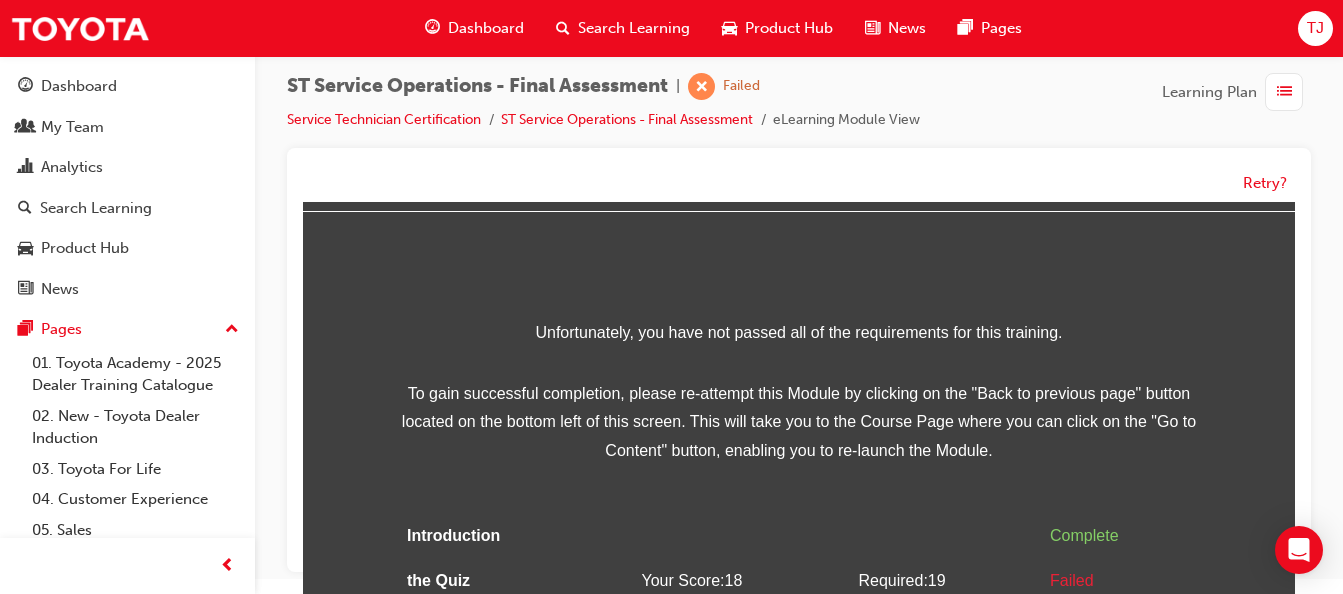 scroll, scrollTop: 34, scrollLeft: 0, axis: vertical 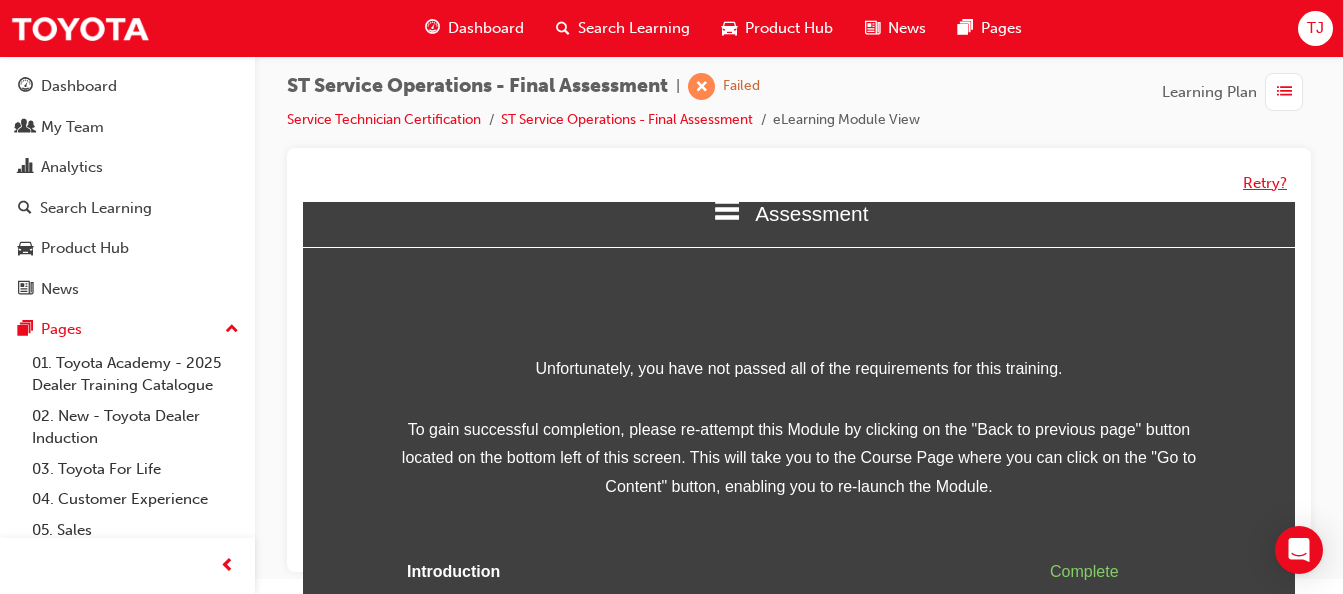 click on "Retry?" at bounding box center [1265, 183] 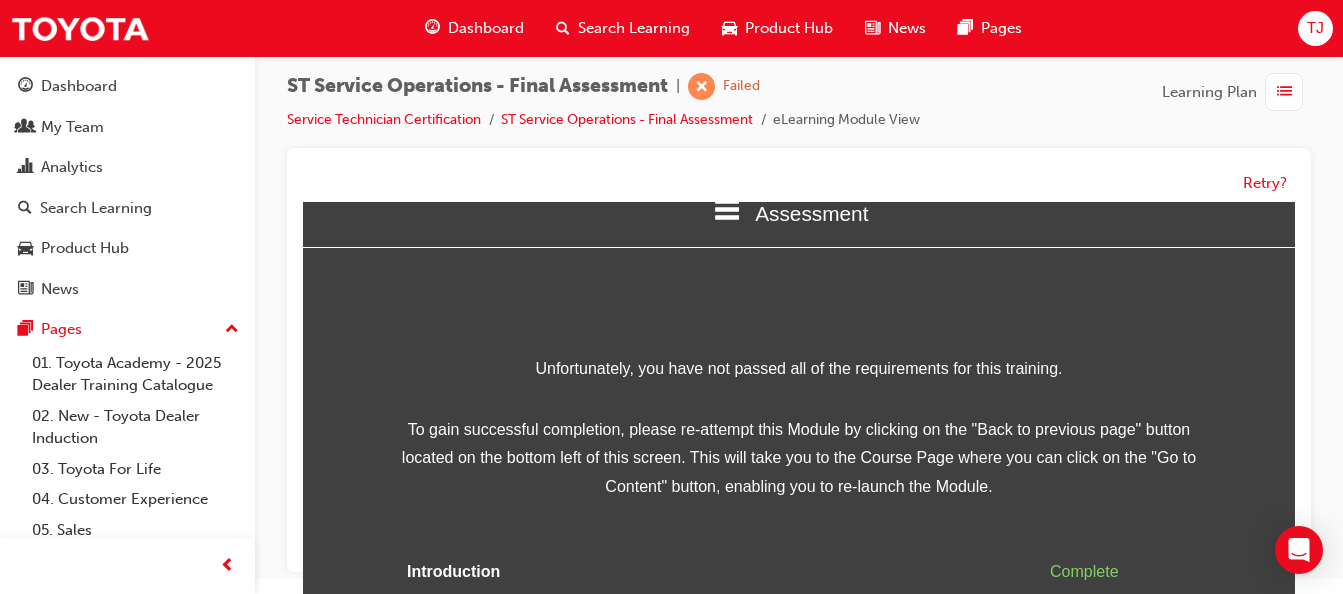 scroll, scrollTop: 0, scrollLeft: 0, axis: both 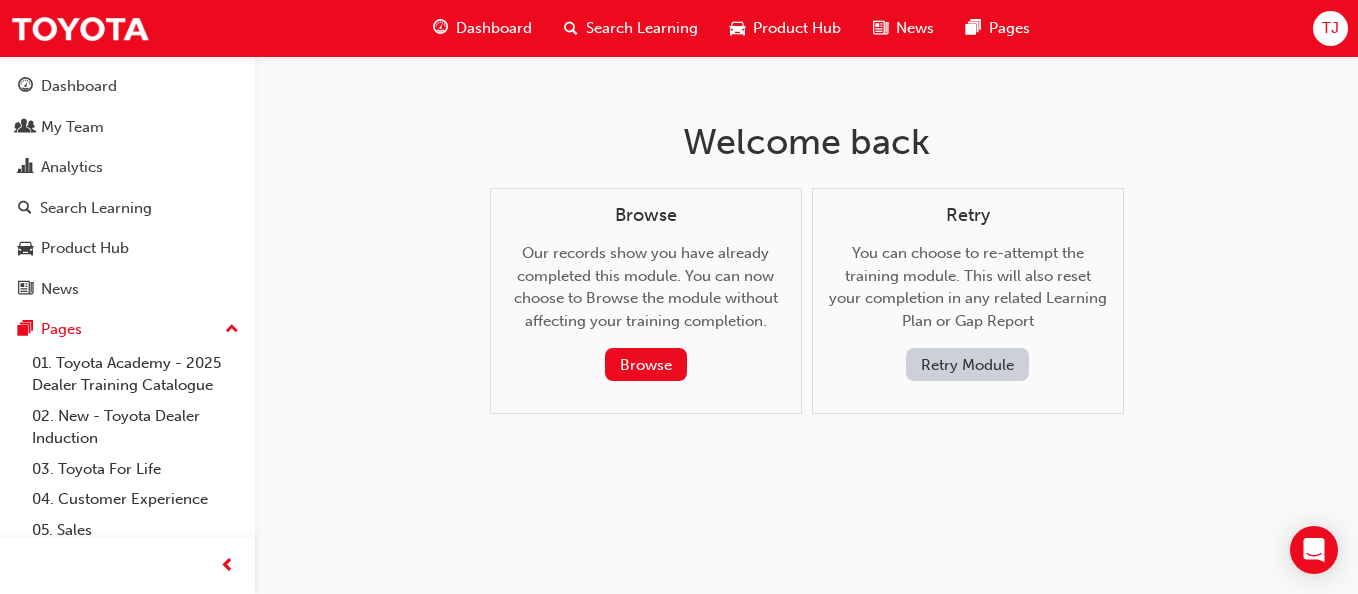 click on "Retry Module" at bounding box center (967, 364) 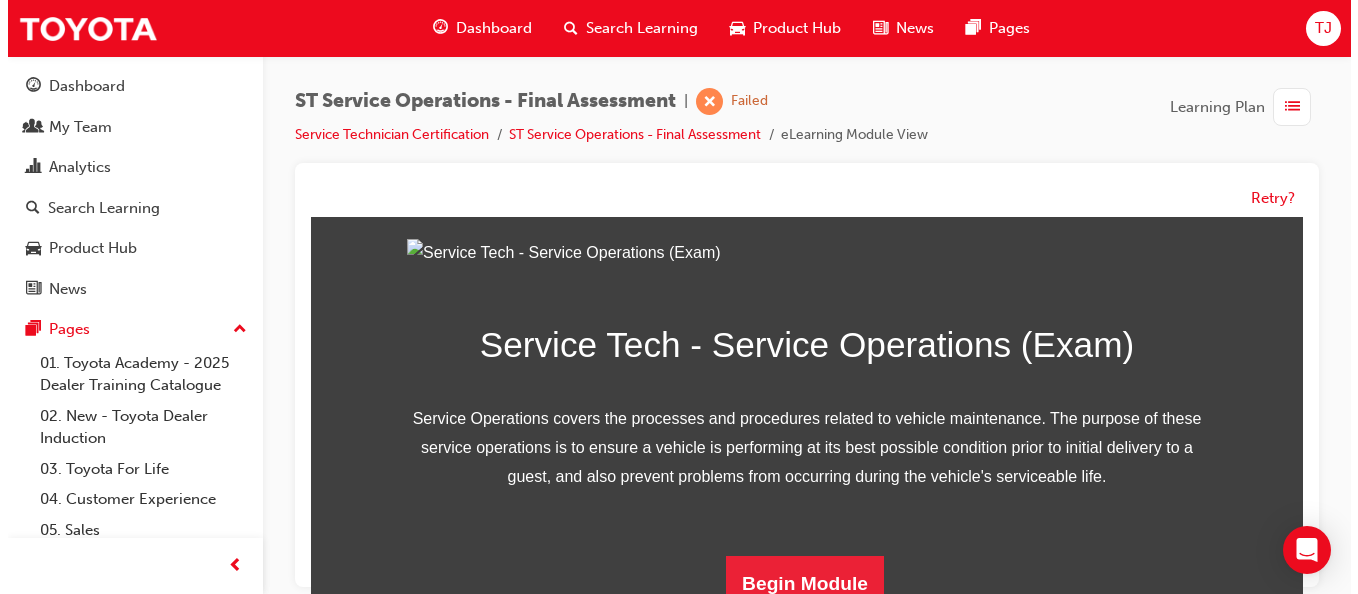 scroll, scrollTop: 187, scrollLeft: 0, axis: vertical 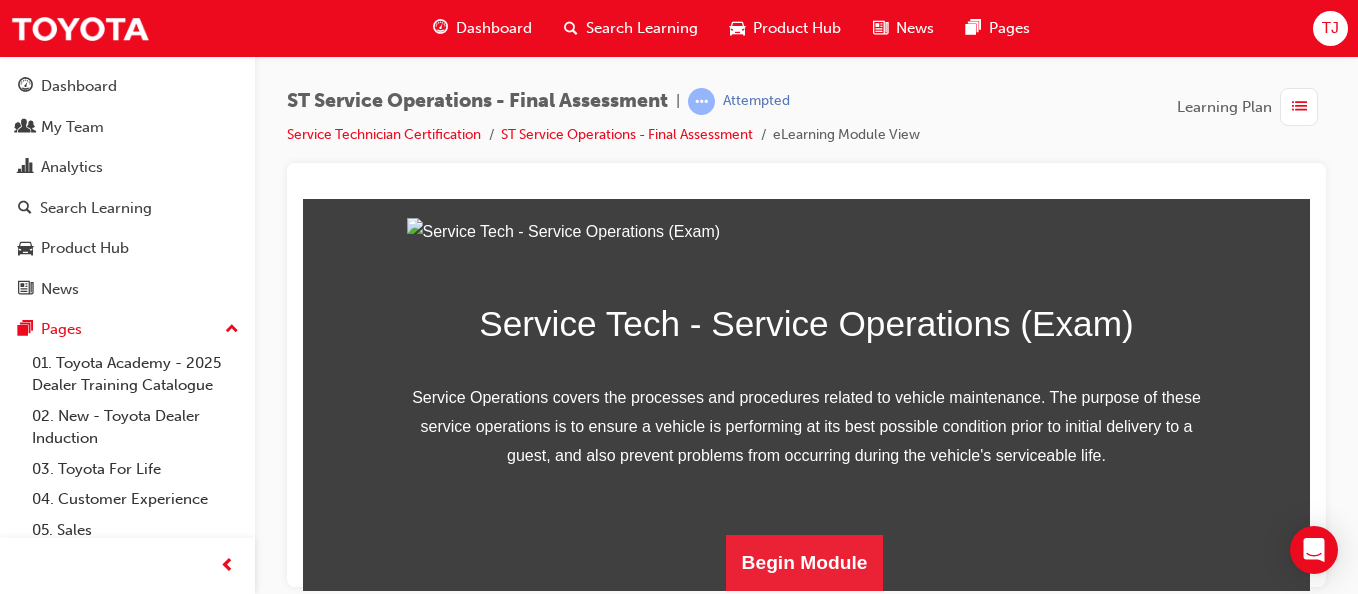 click on "TJ" at bounding box center (1330, 28) 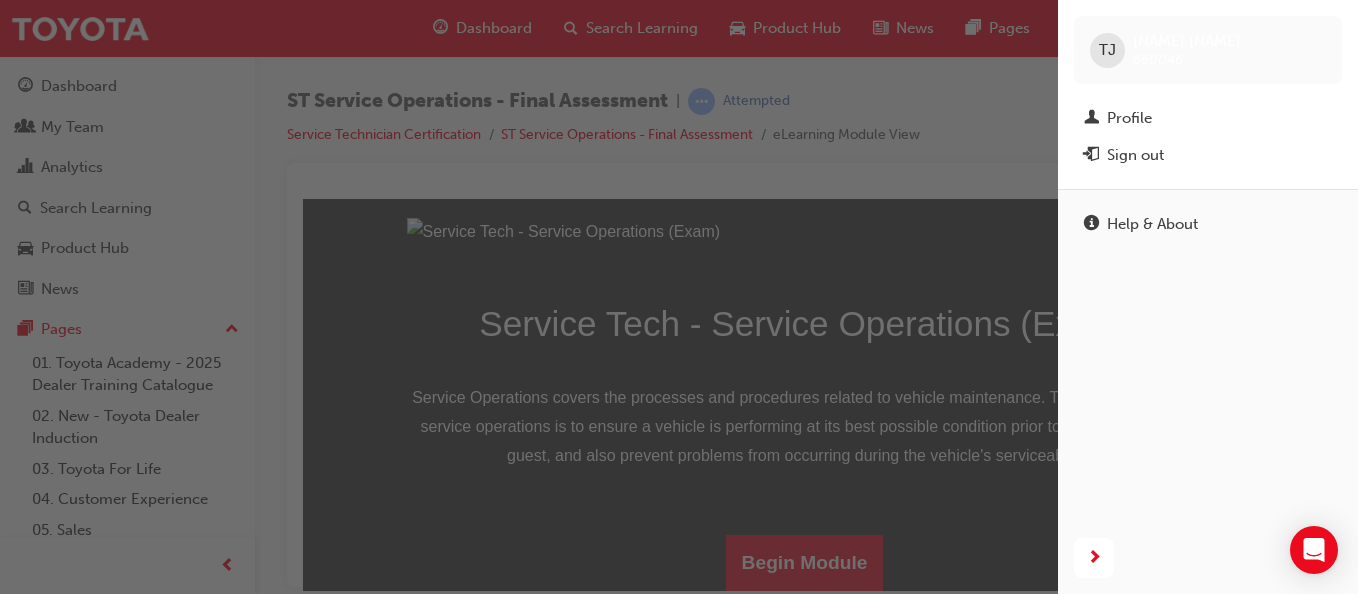 click on "Sign out" at bounding box center (1208, 155) 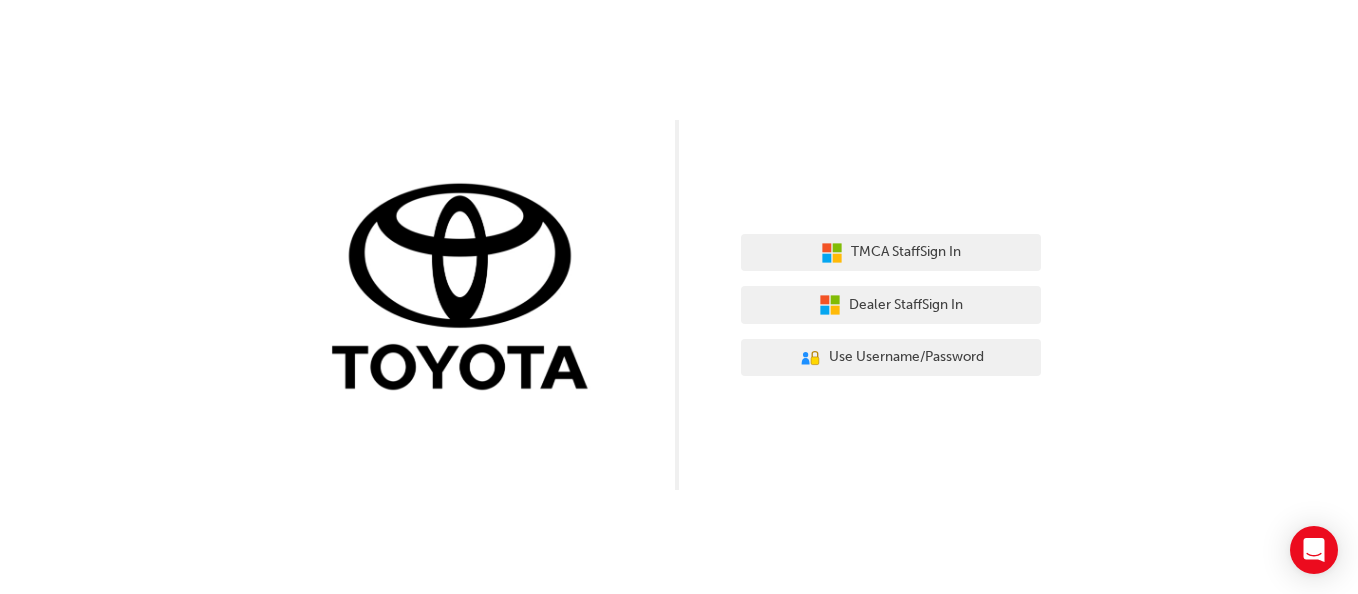 scroll, scrollTop: 0, scrollLeft: 0, axis: both 